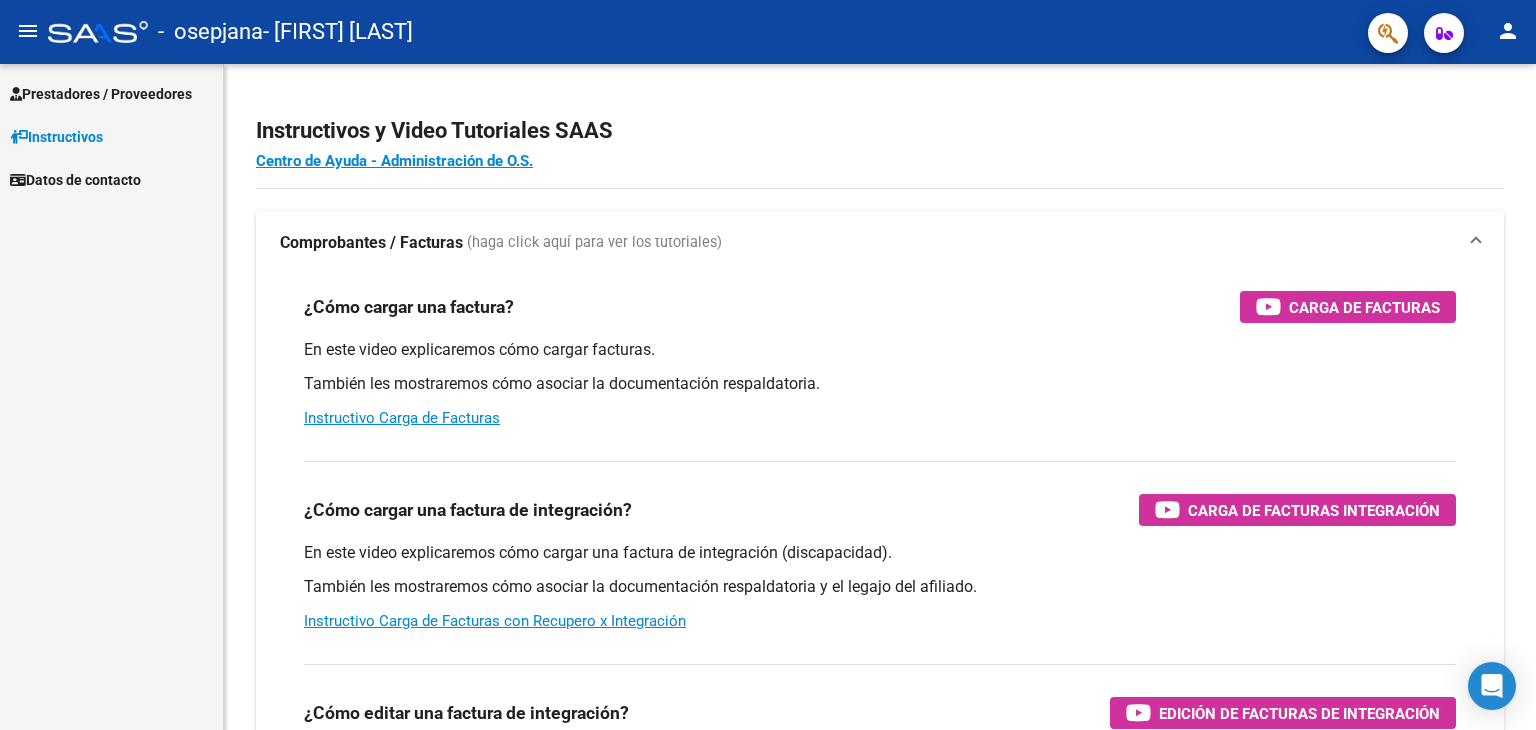 scroll, scrollTop: 0, scrollLeft: 0, axis: both 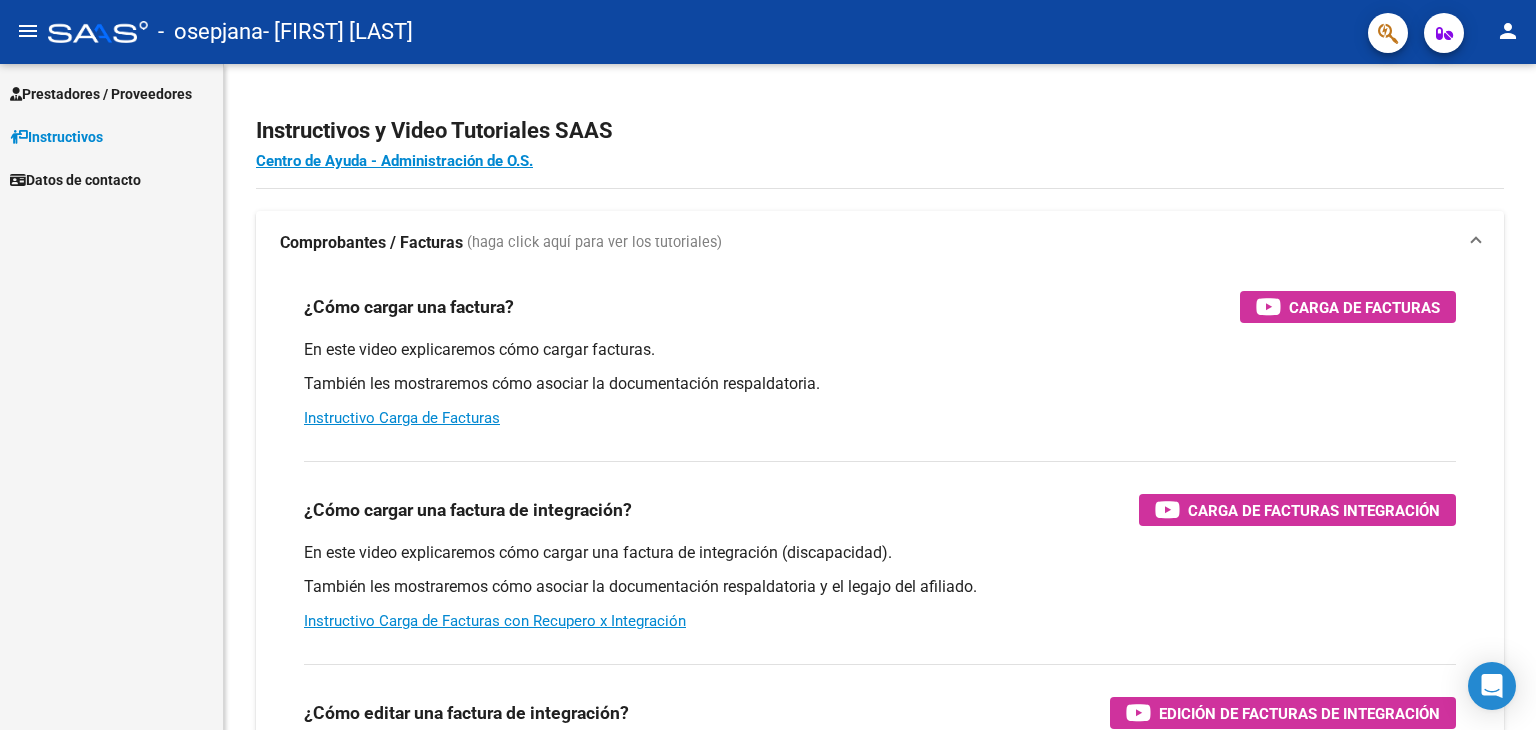 click on "Prestadores / Proveedores" at bounding box center (101, 94) 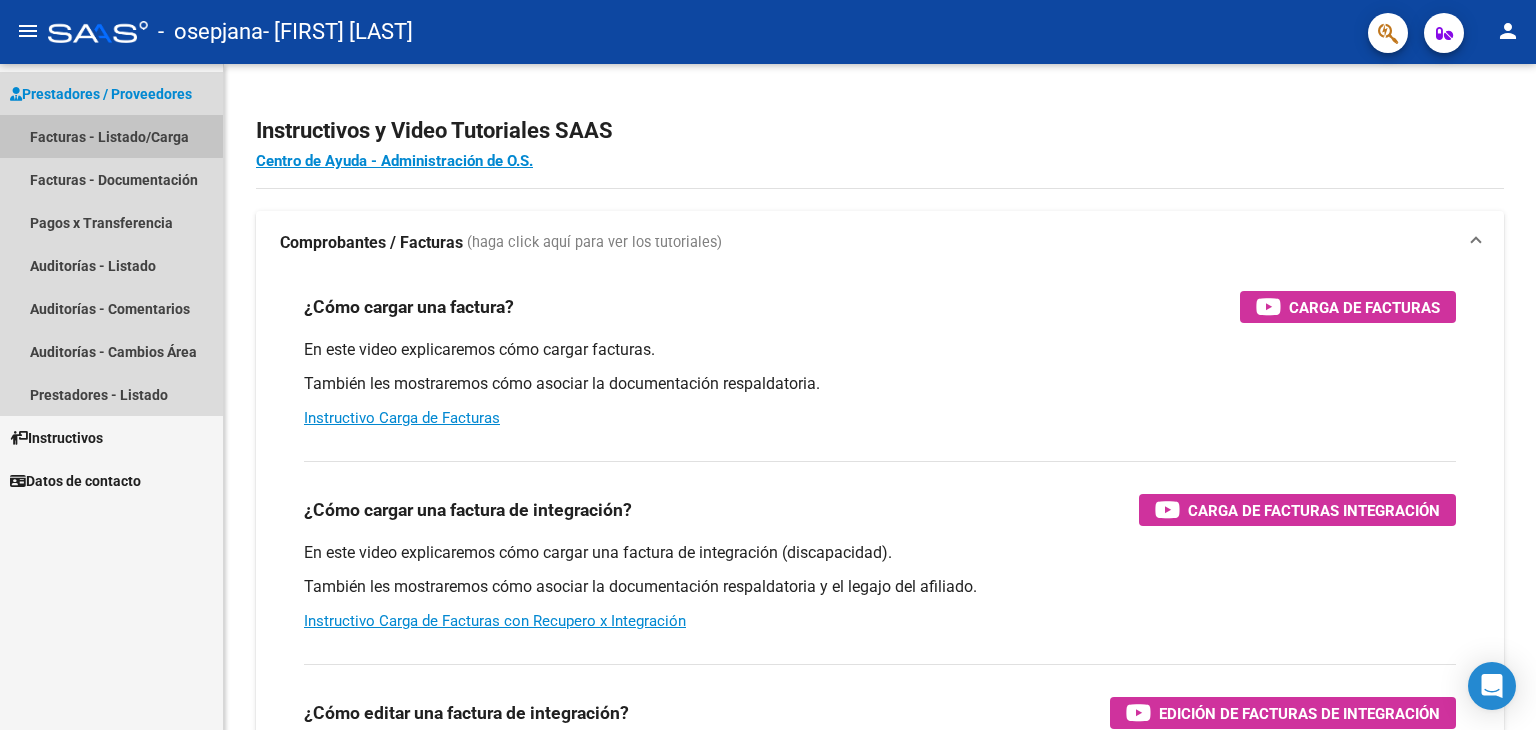 click on "Facturas - Listado/Carga" at bounding box center [111, 136] 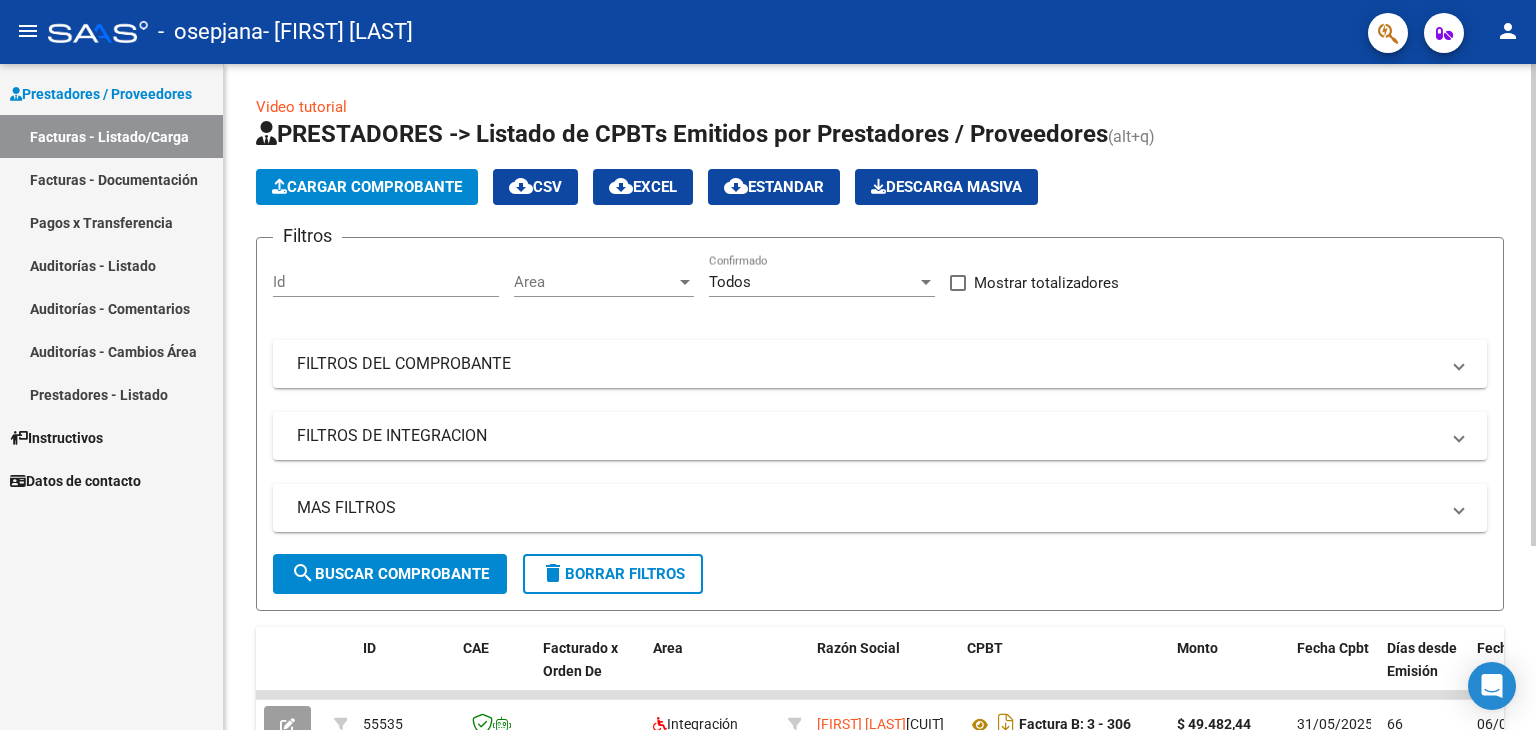 scroll, scrollTop: 253, scrollLeft: 0, axis: vertical 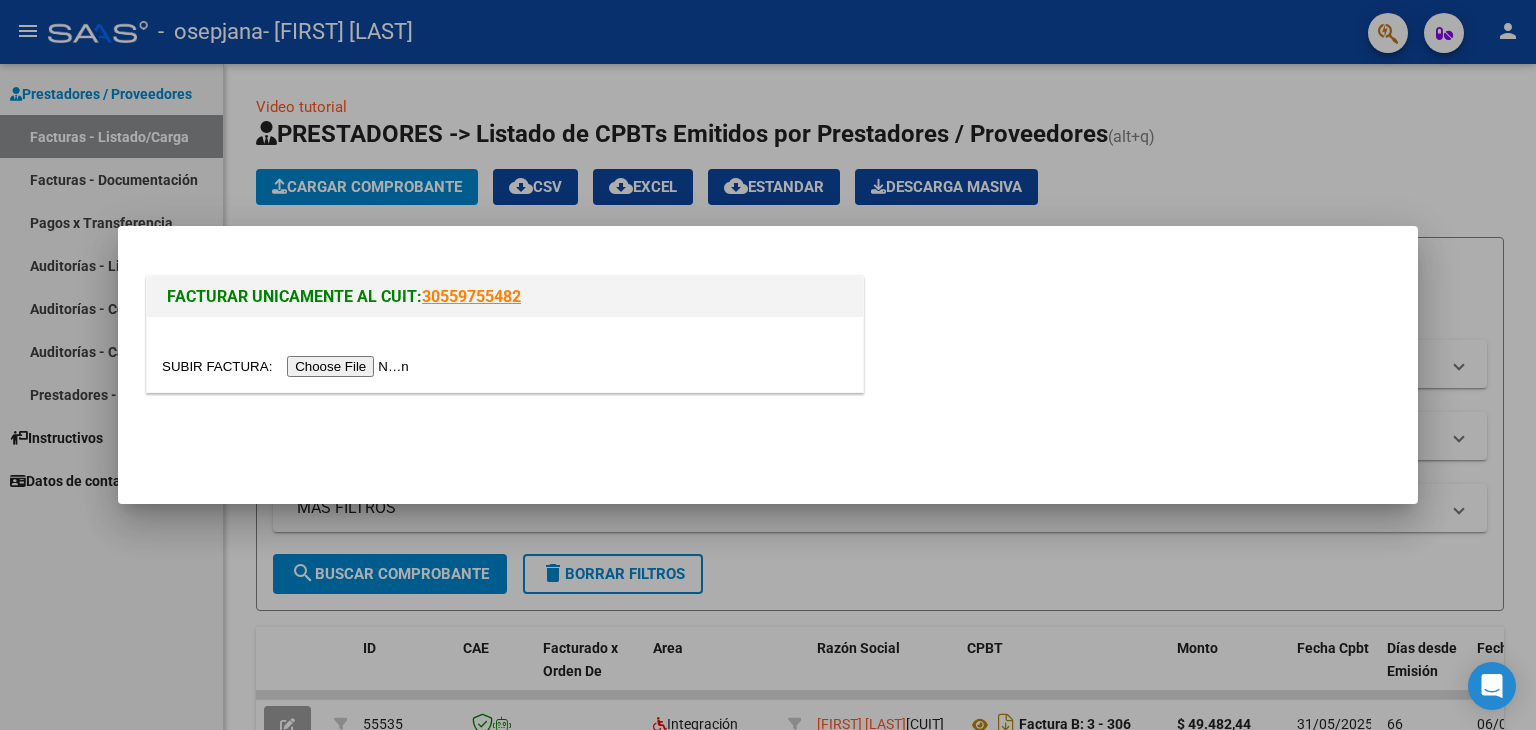 click at bounding box center (288, 366) 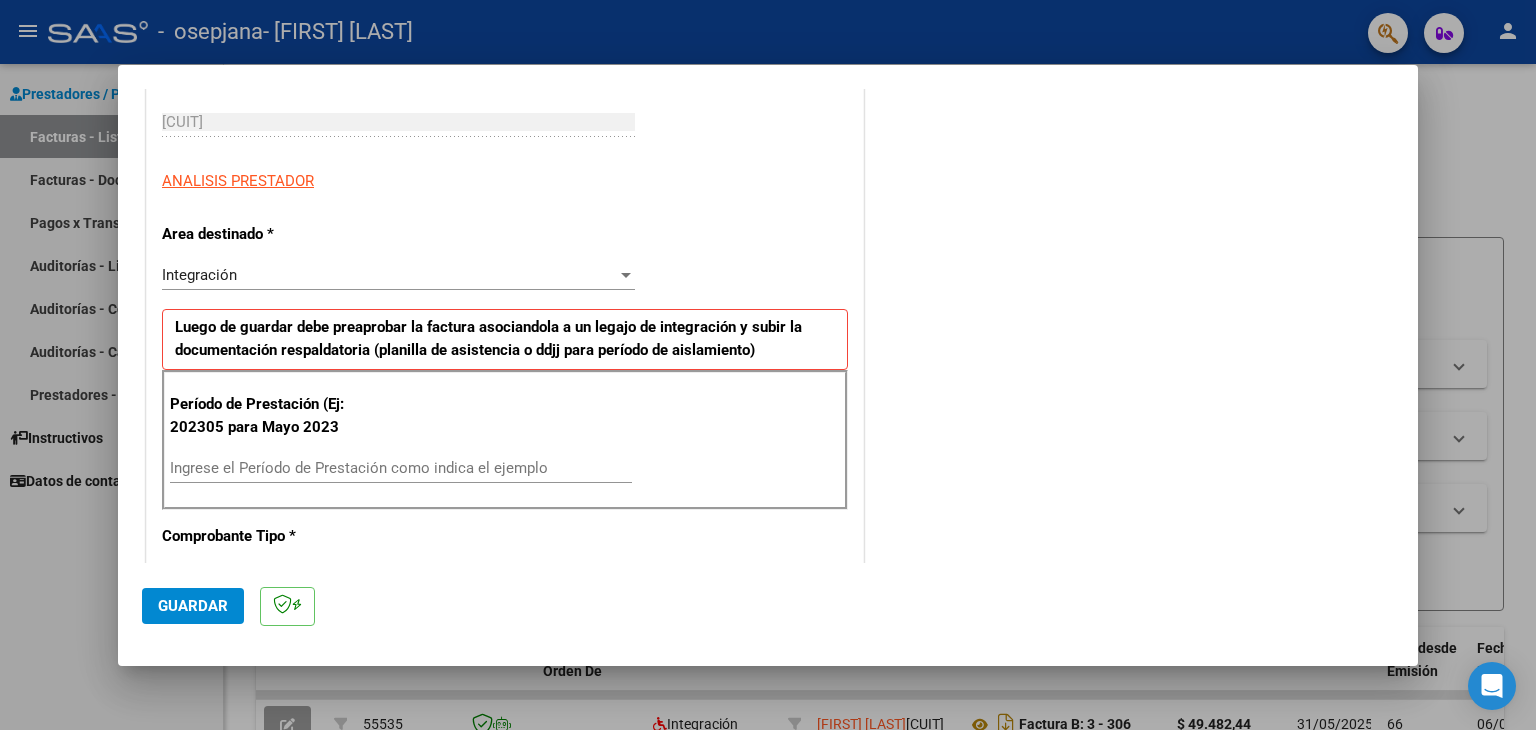 scroll, scrollTop: 400, scrollLeft: 0, axis: vertical 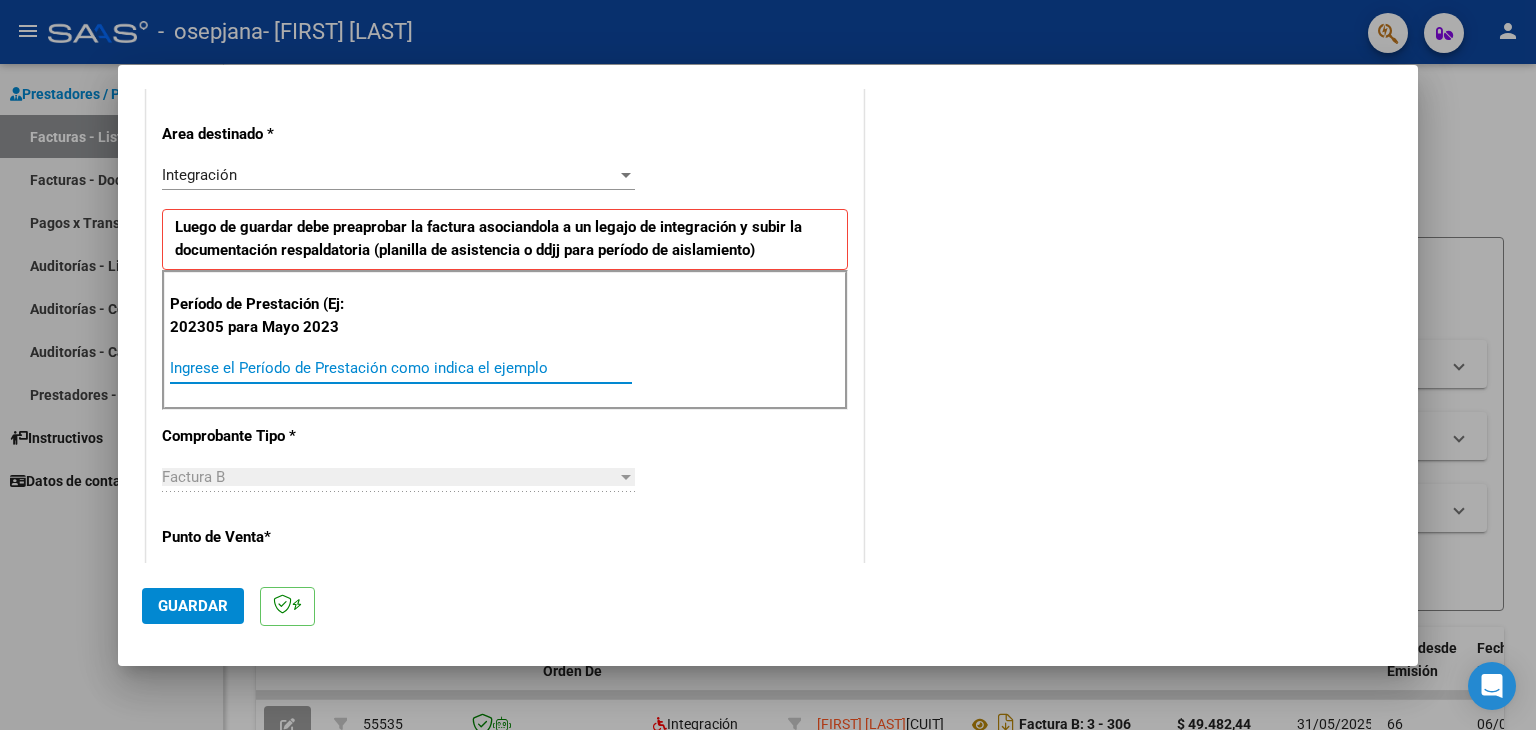 click on "Ingrese el Período de Prestación como indica el ejemplo" at bounding box center (401, 368) 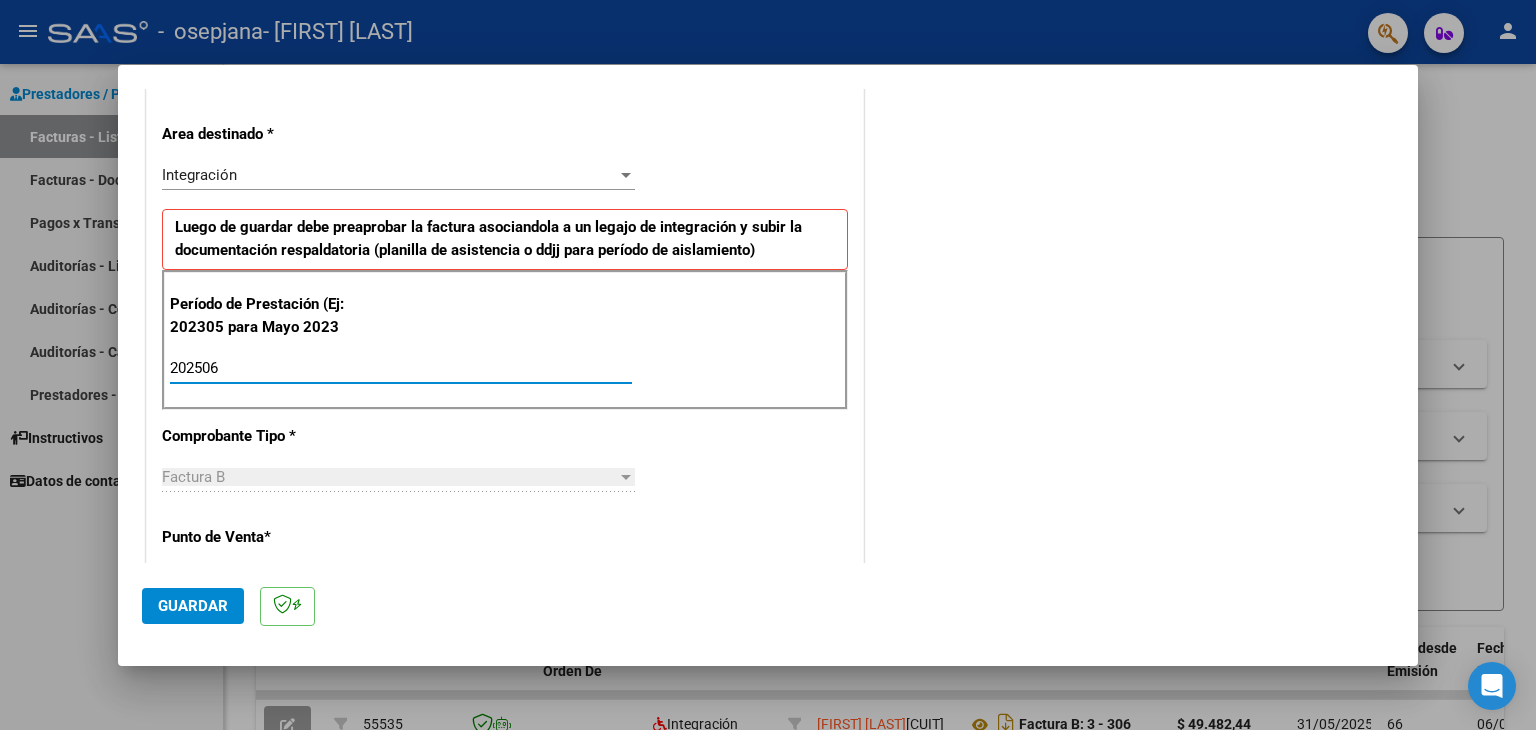 type on "202506" 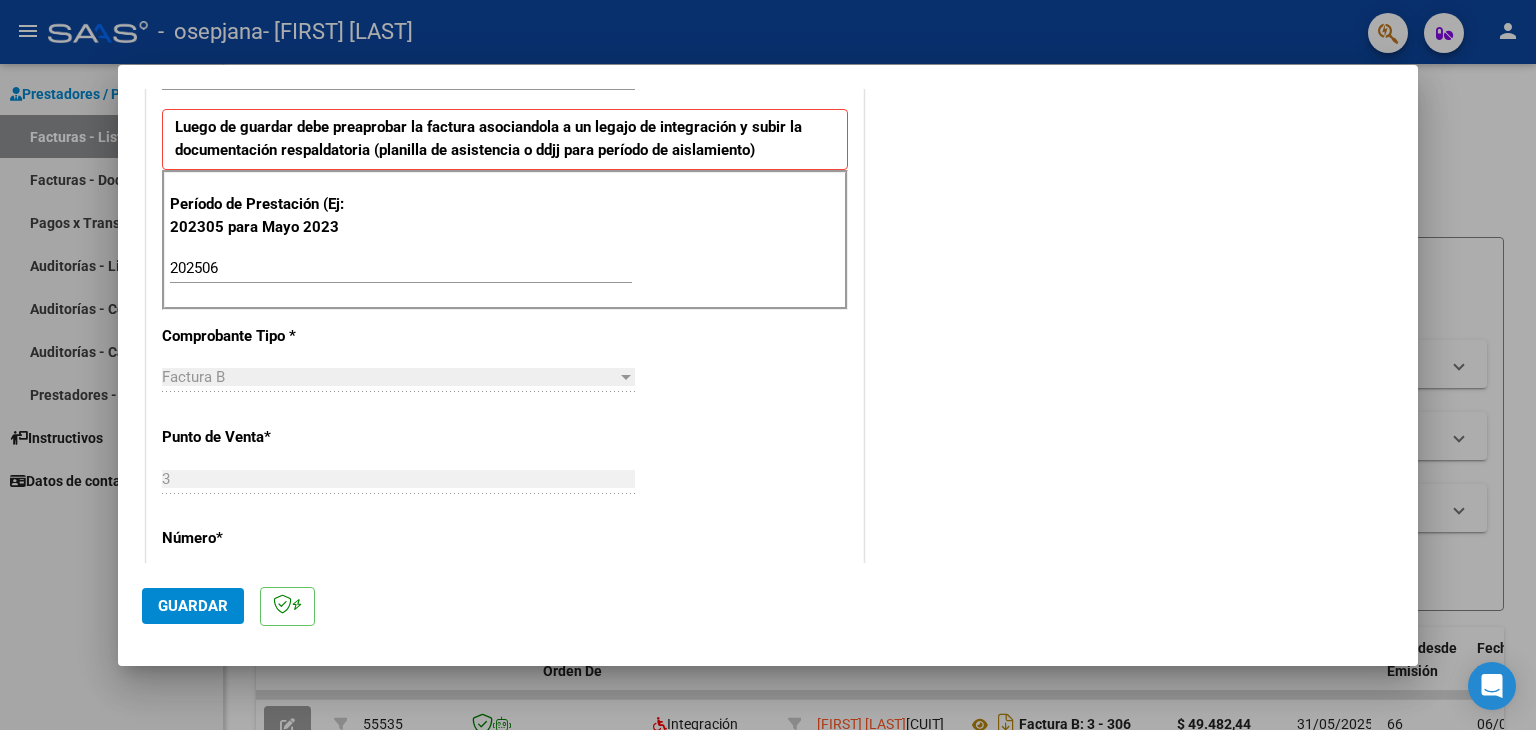 click on "Factura B" at bounding box center [389, 377] 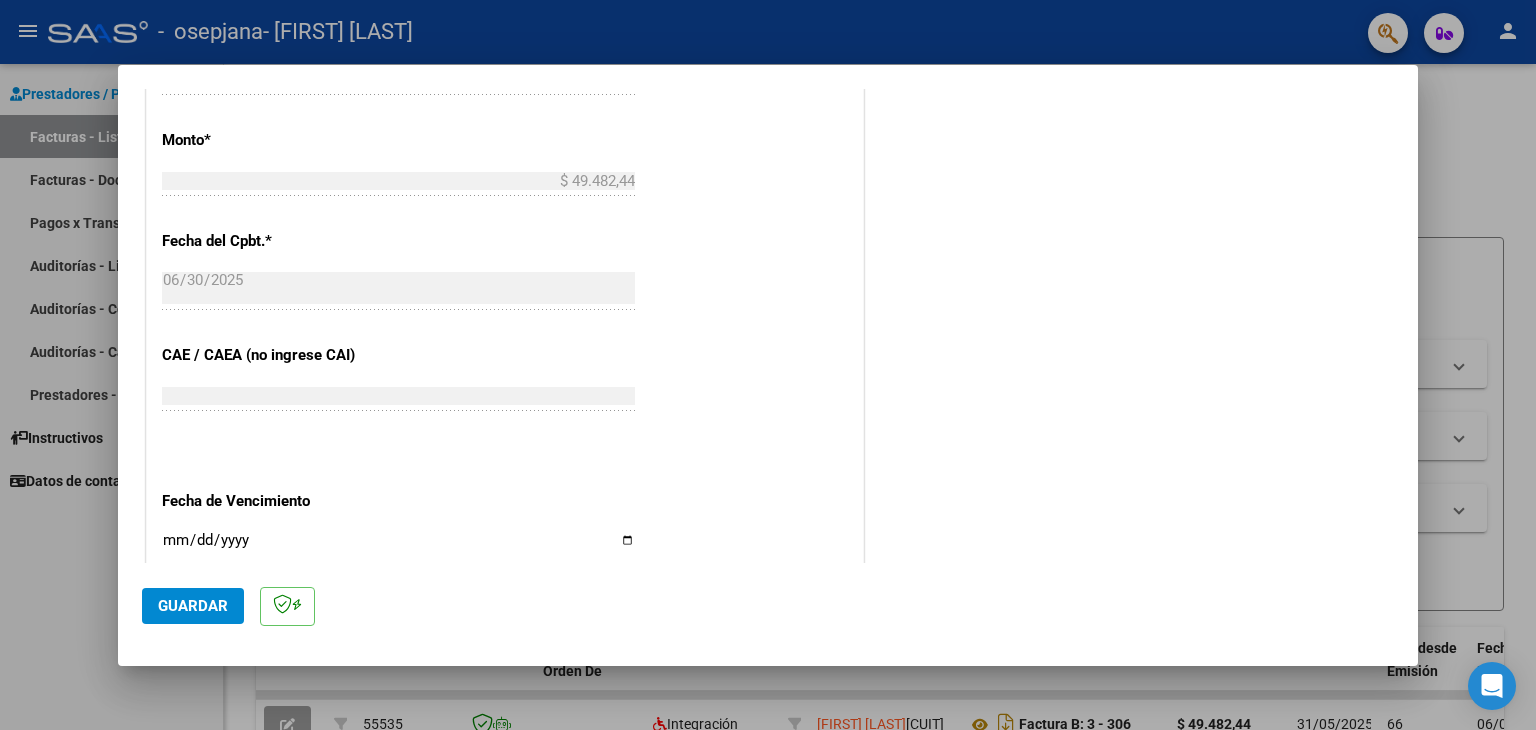 scroll, scrollTop: 1100, scrollLeft: 0, axis: vertical 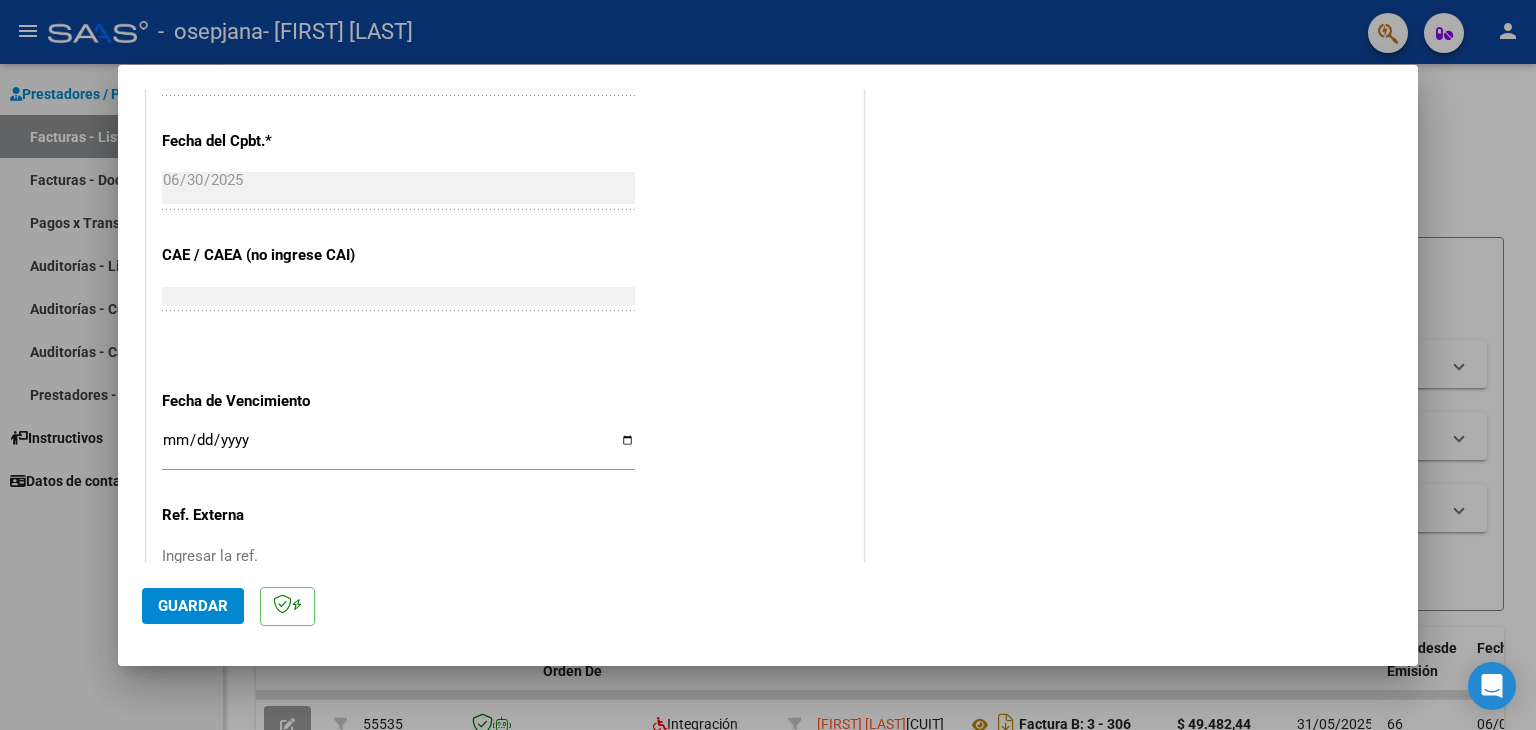 click on "Ingresar la fecha" at bounding box center [398, 448] 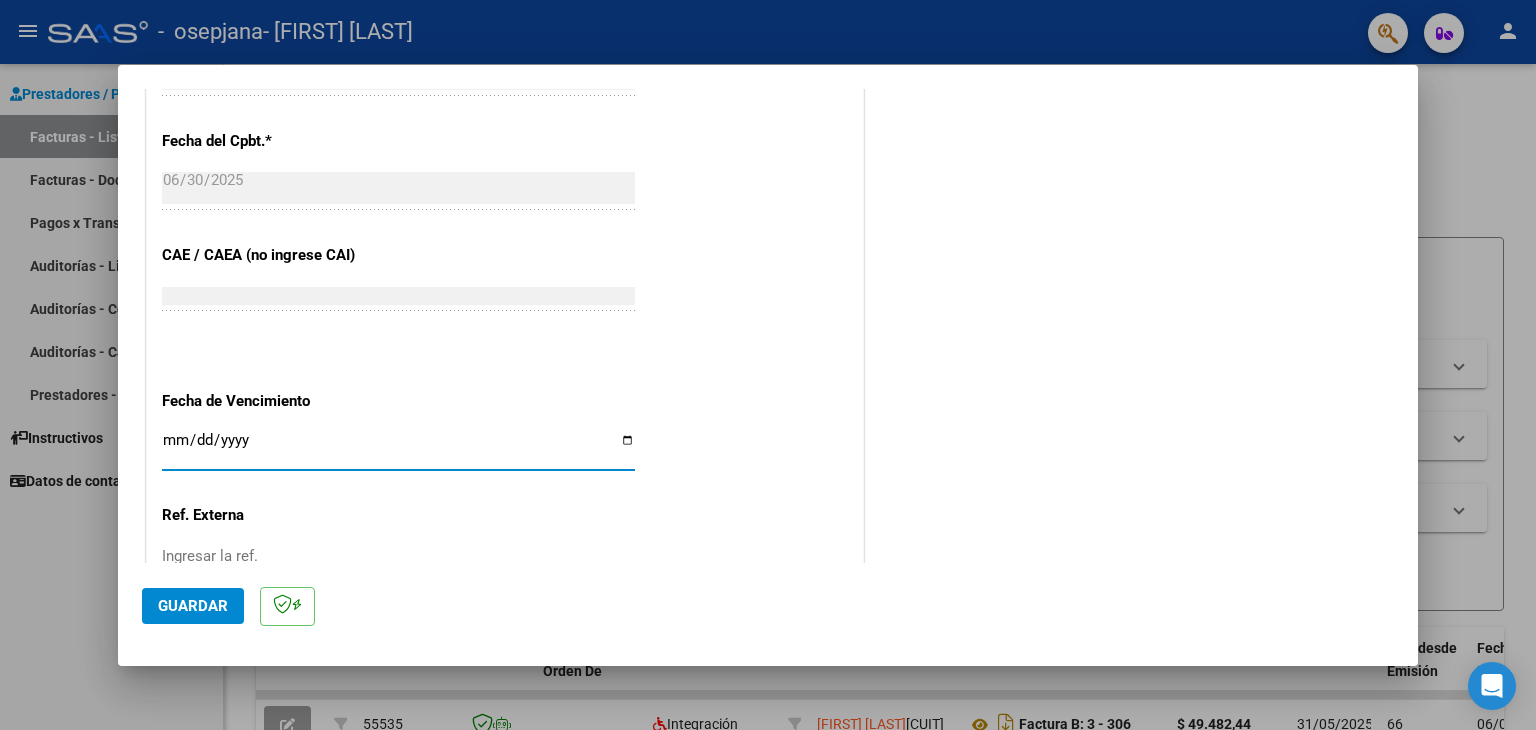 click on "Ingresar la fecha" at bounding box center [398, 448] 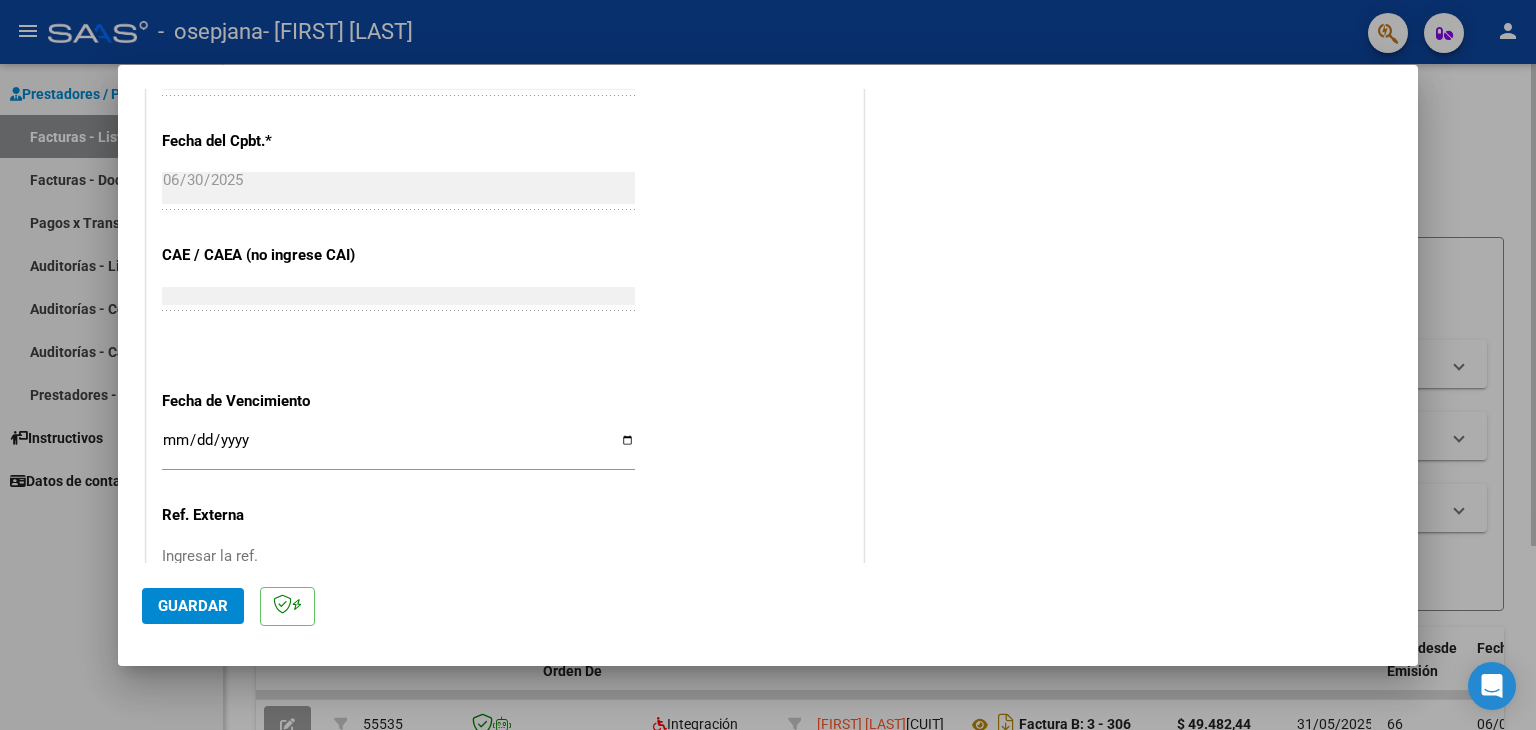 click at bounding box center (768, 365) 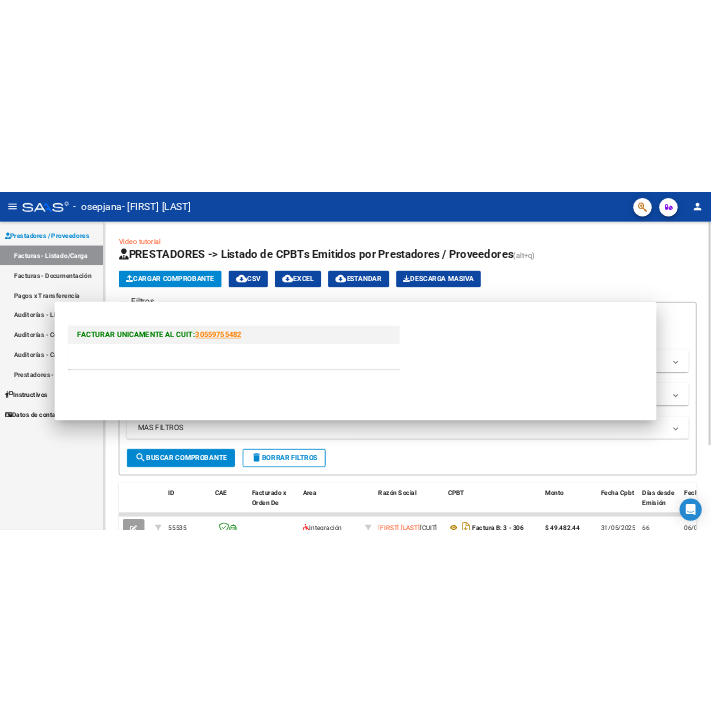 scroll, scrollTop: 0, scrollLeft: 0, axis: both 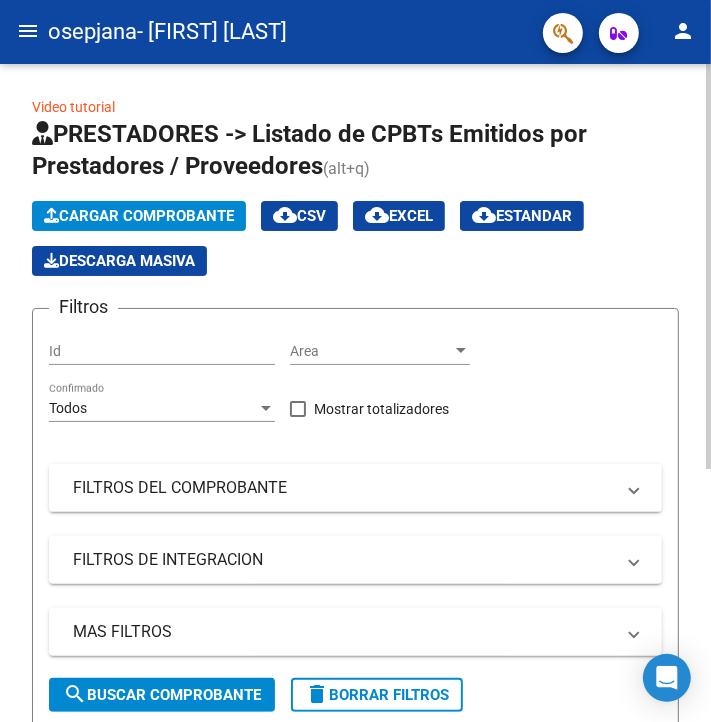 click on "Cargar Comprobante" 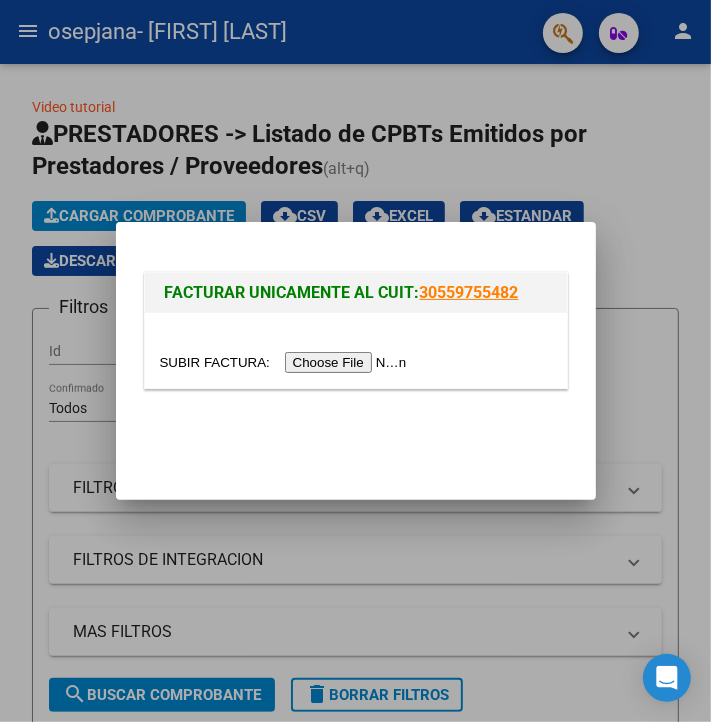 click at bounding box center [286, 362] 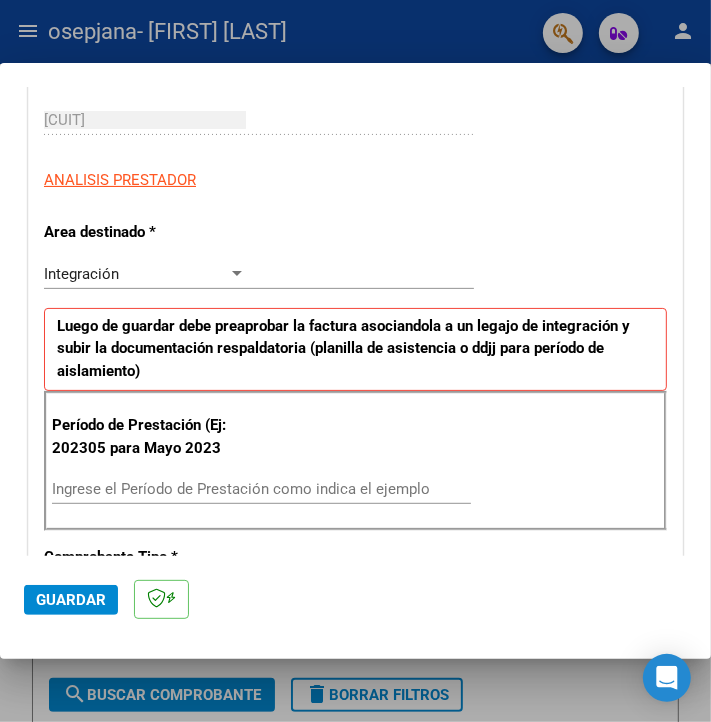 scroll, scrollTop: 500, scrollLeft: 0, axis: vertical 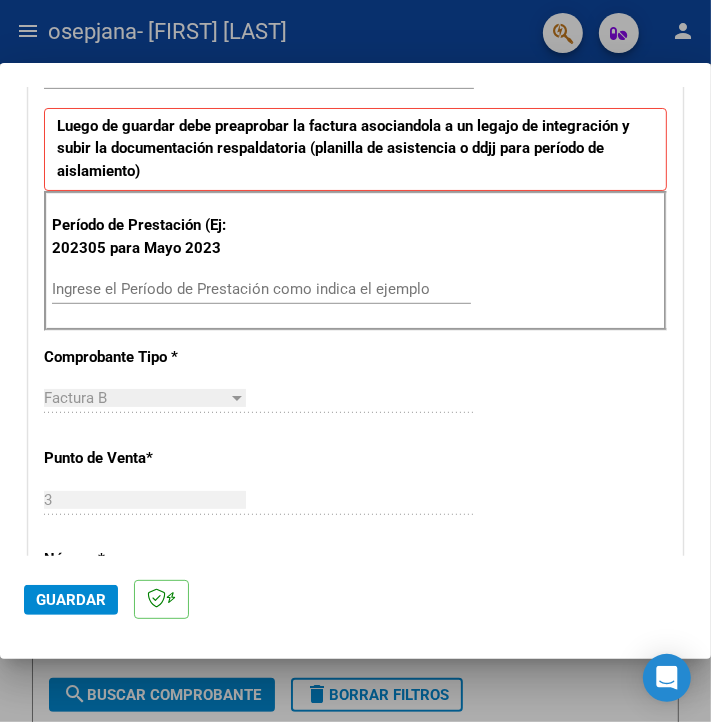 click on "Ingrese el Período de Prestación como indica el ejemplo" at bounding box center (150, 289) 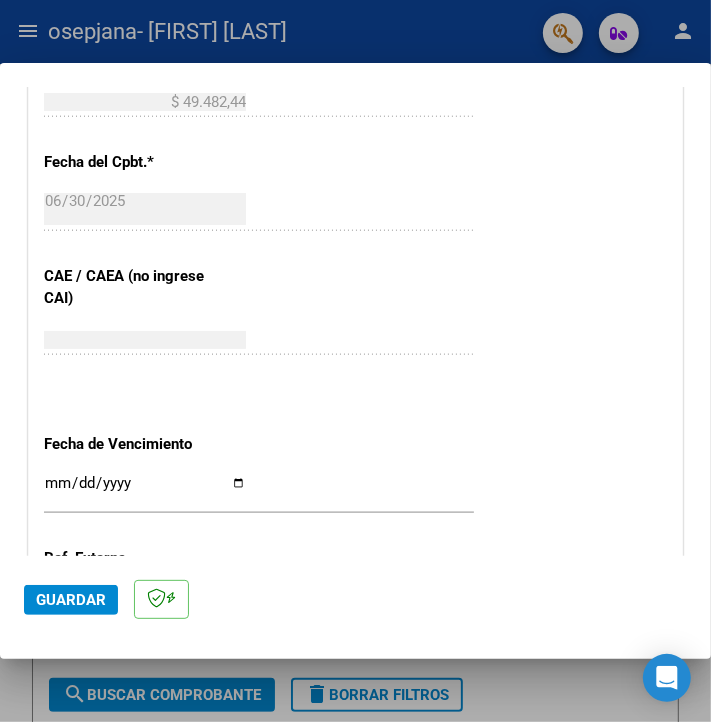scroll, scrollTop: 1300, scrollLeft: 0, axis: vertical 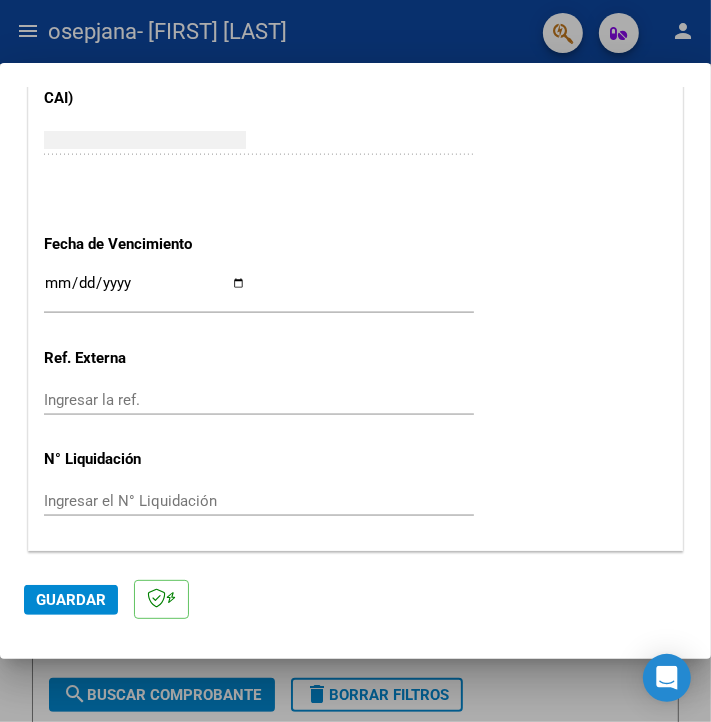 type on "202506" 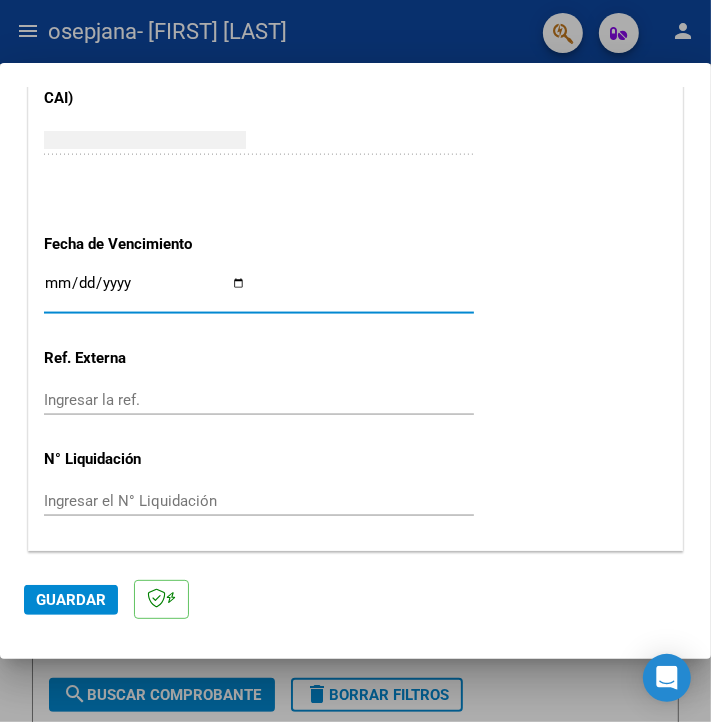 click on "Ingresar la fecha" at bounding box center (145, 291) 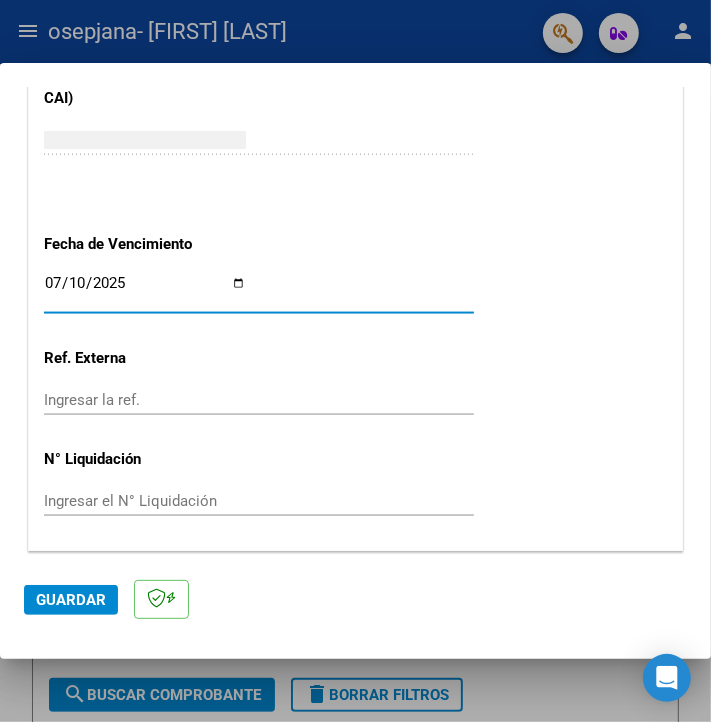 type on "2025-07-10" 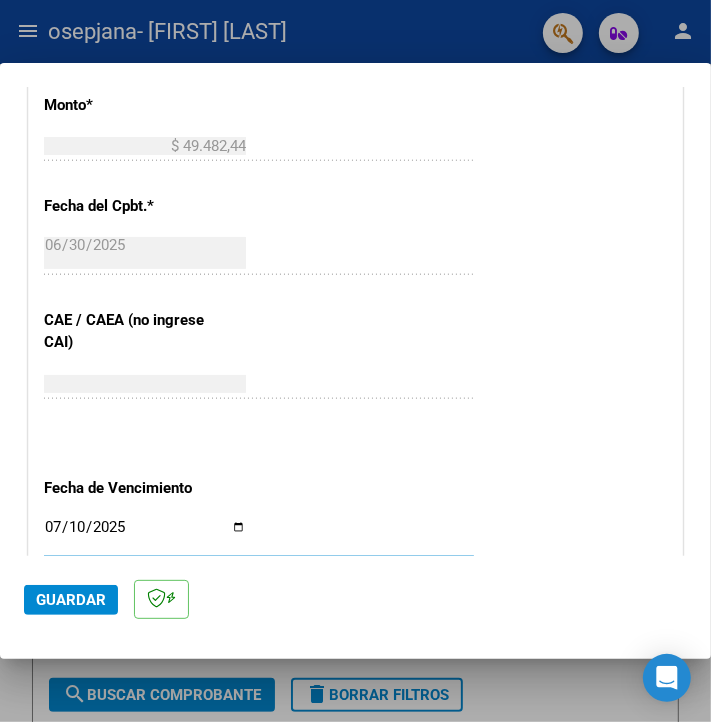 scroll, scrollTop: 1356, scrollLeft: 0, axis: vertical 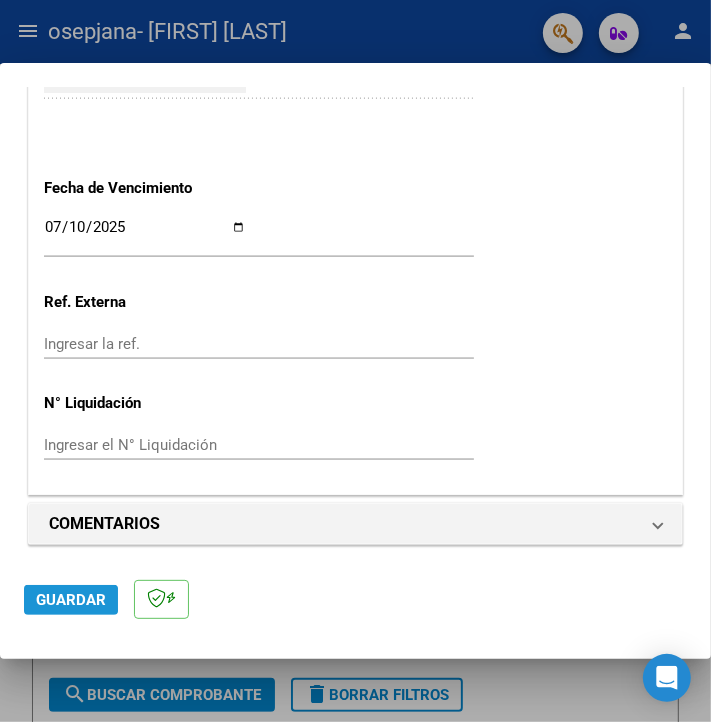 click on "Guardar" 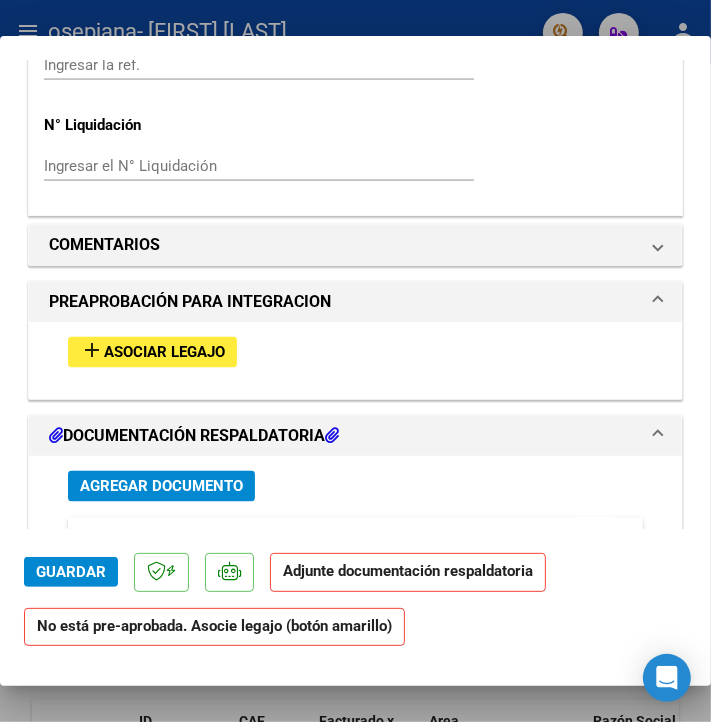 scroll, scrollTop: 1700, scrollLeft: 0, axis: vertical 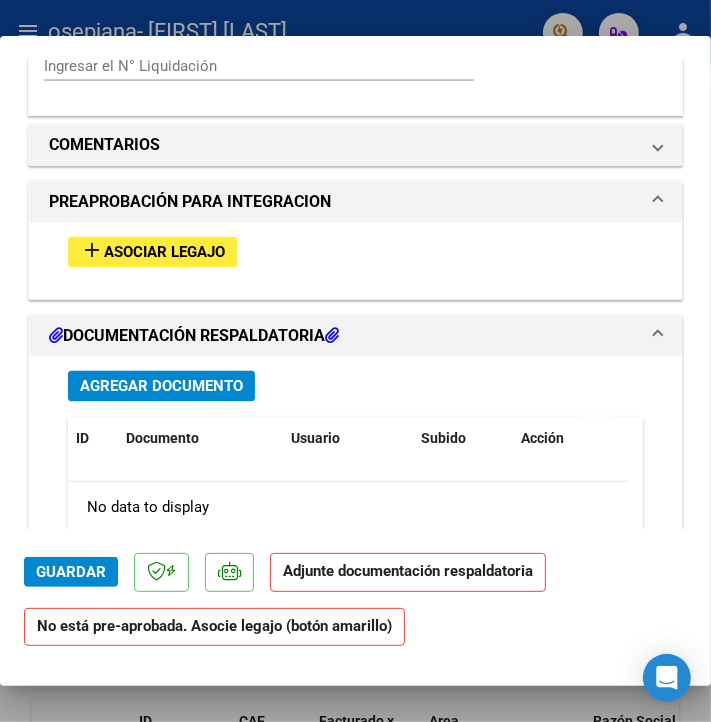 click on "Asociar Legajo" at bounding box center [164, 253] 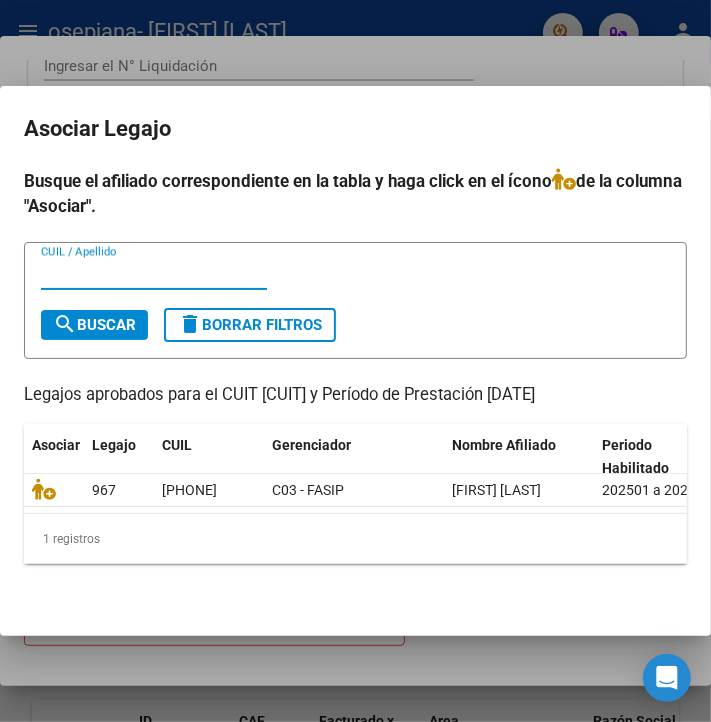 click on "202501 a 202512" 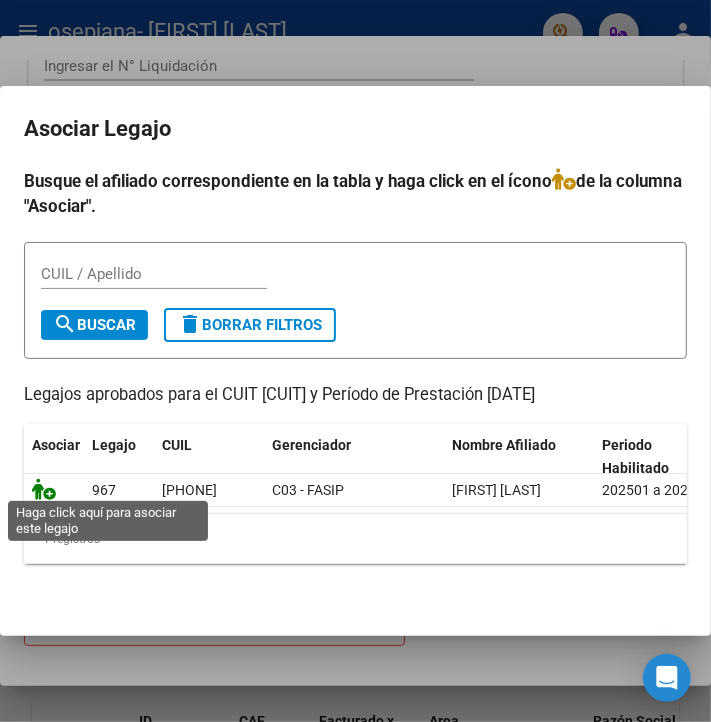 click 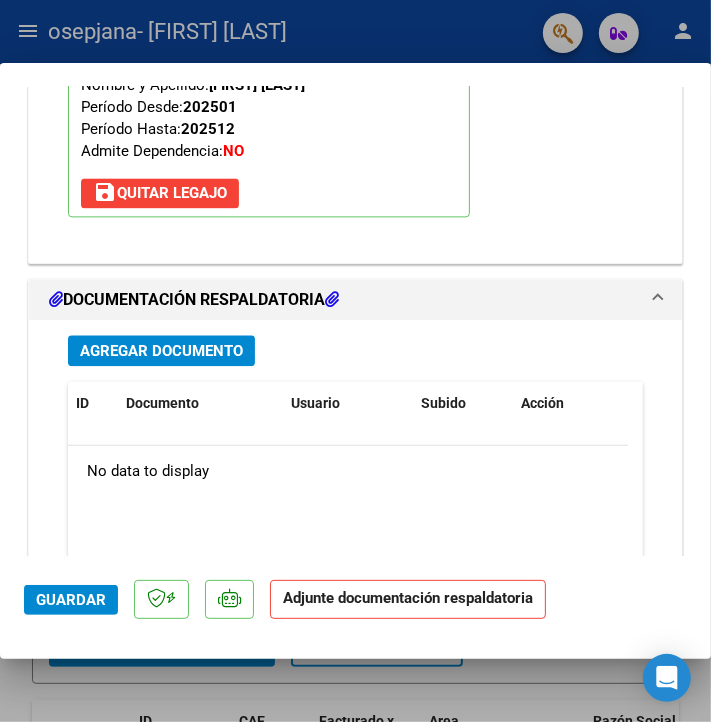 scroll, scrollTop: 2175, scrollLeft: 0, axis: vertical 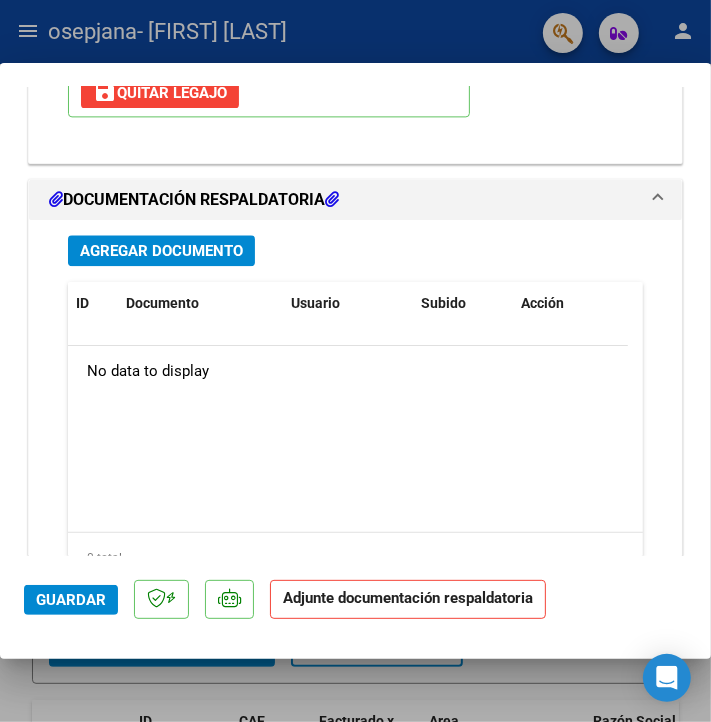 click on "Agregar Documento" at bounding box center [161, 251] 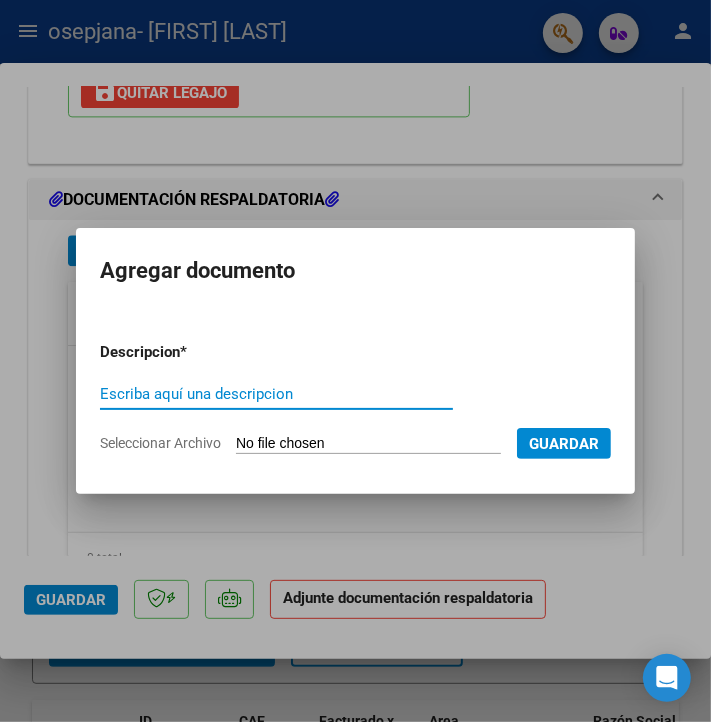 click on "Escriba aquí una descripcion" at bounding box center [276, 394] 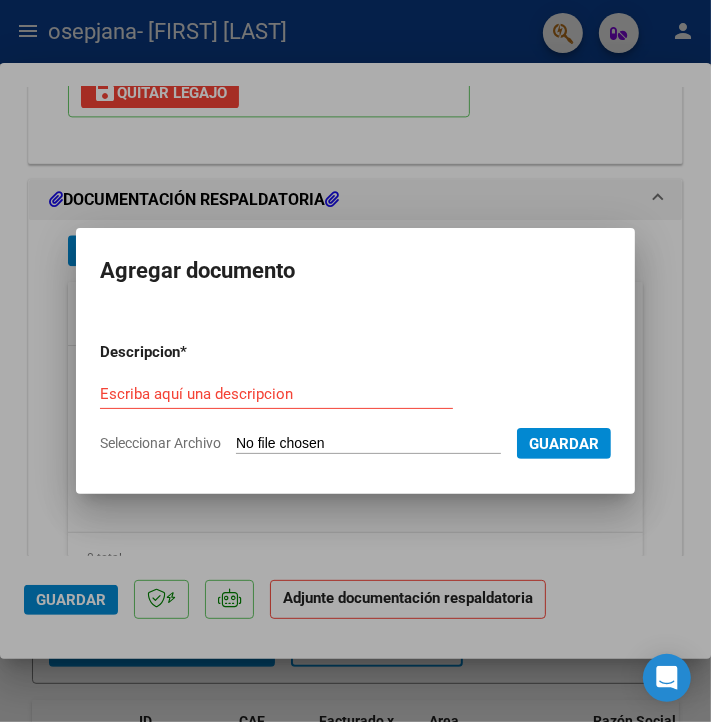 type on "C:\fakepath\ASIST [FIRST] [LAST] 06  25      [DATE].pdf" 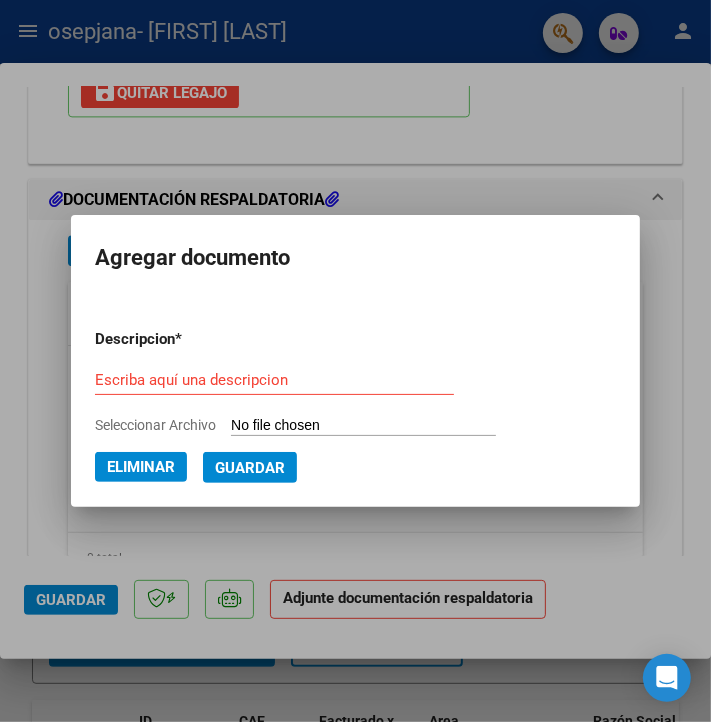 click on "Escriba aquí una descripcion" at bounding box center [274, 380] 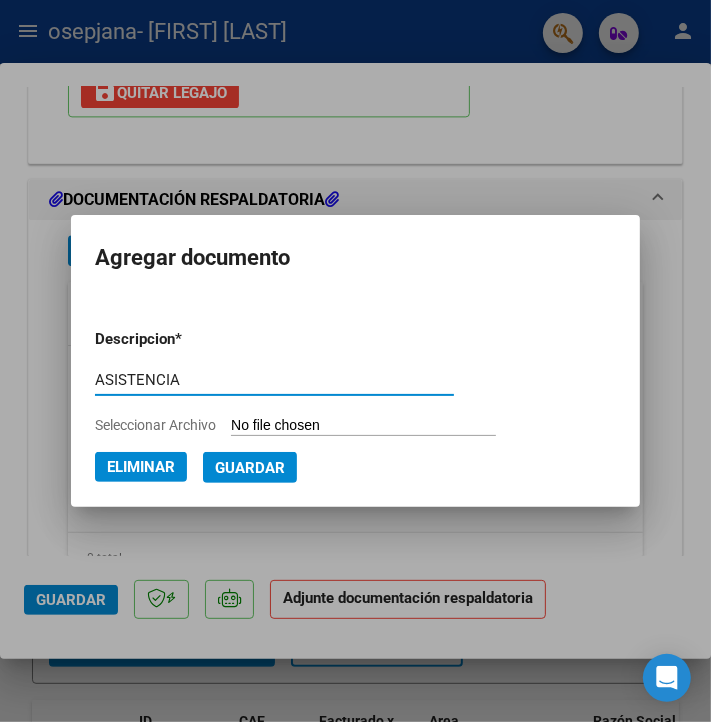 type on "ASISTENCIA" 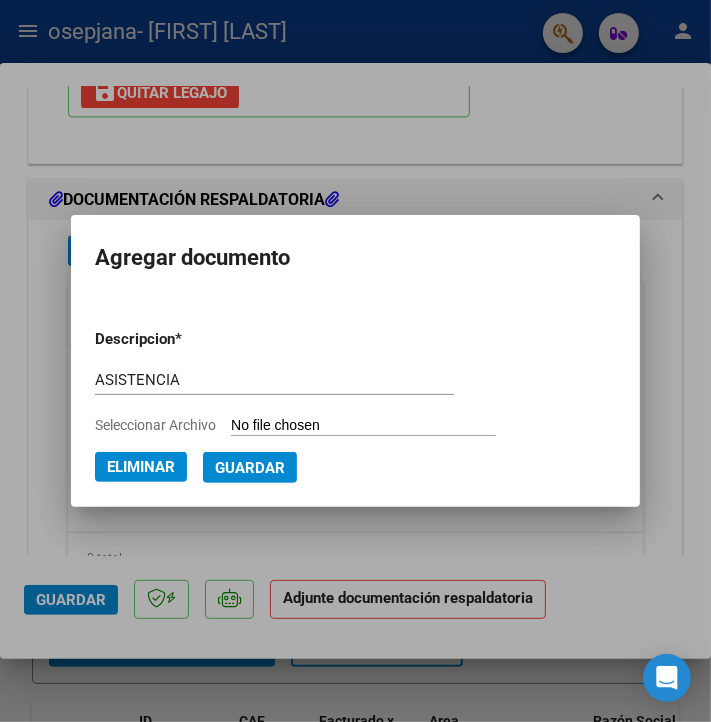 click on "Guardar" at bounding box center (250, 468) 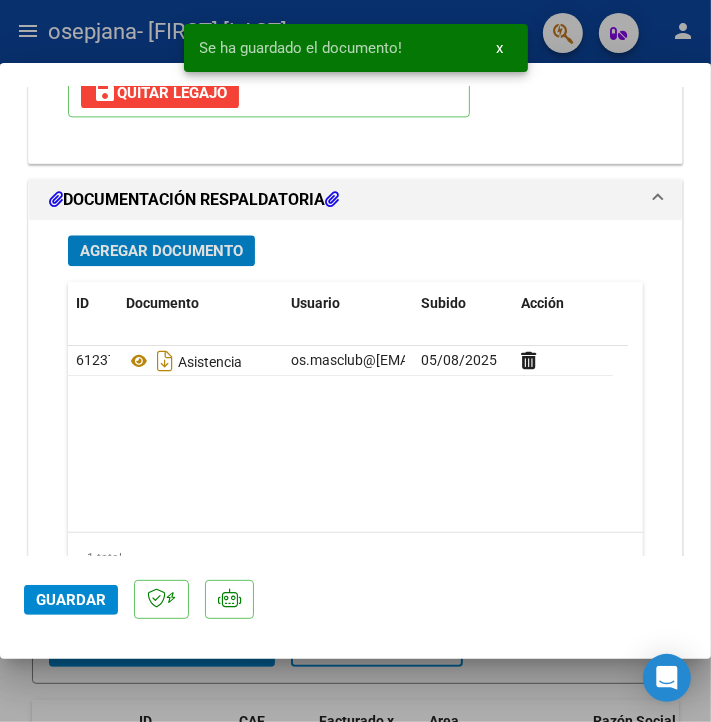 click on "Agregar Documento" at bounding box center [161, 251] 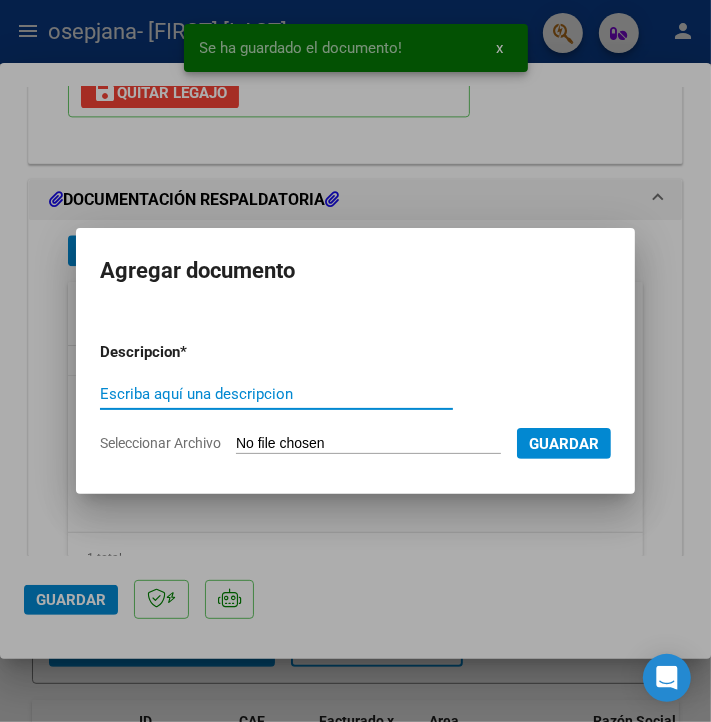 click at bounding box center [355, 361] 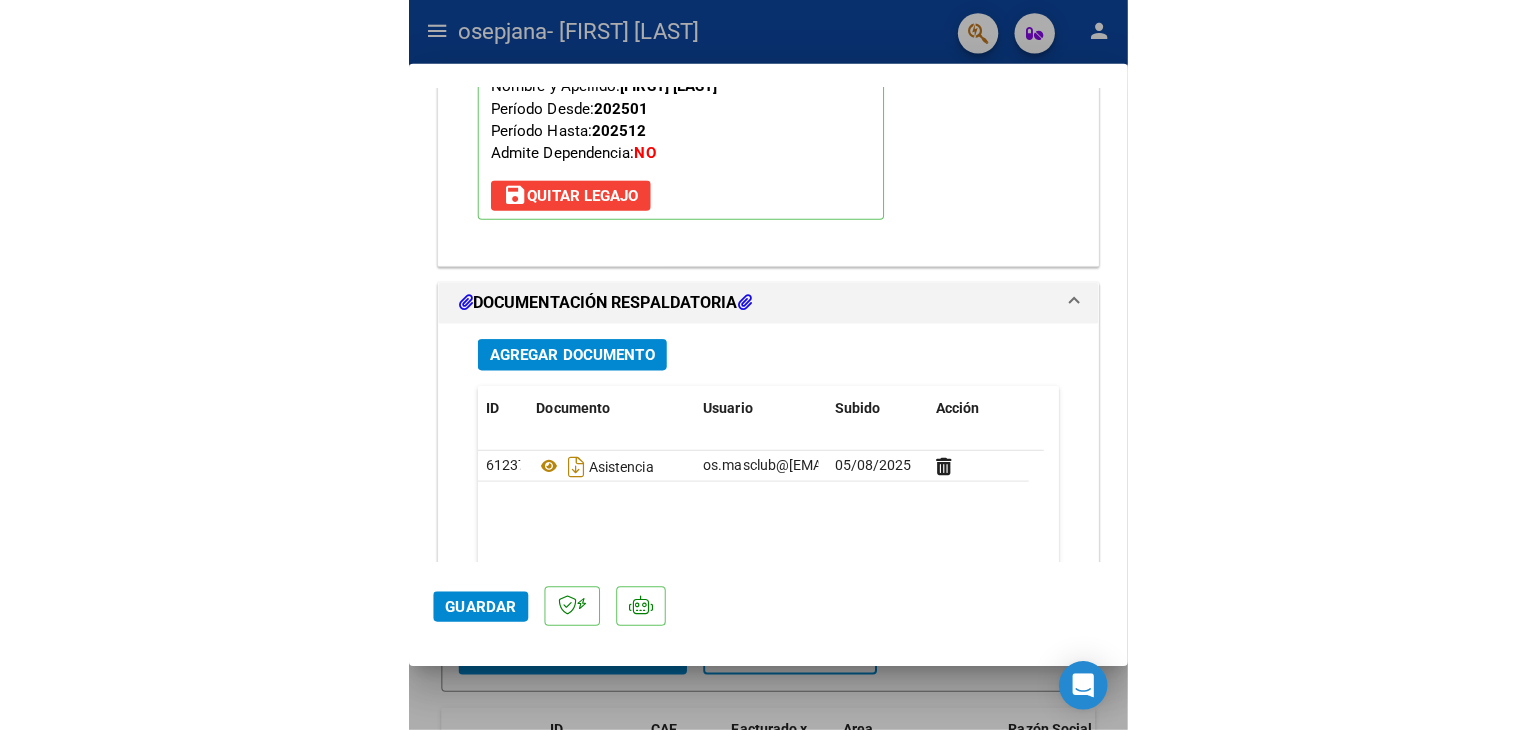 scroll, scrollTop: 2292, scrollLeft: 0, axis: vertical 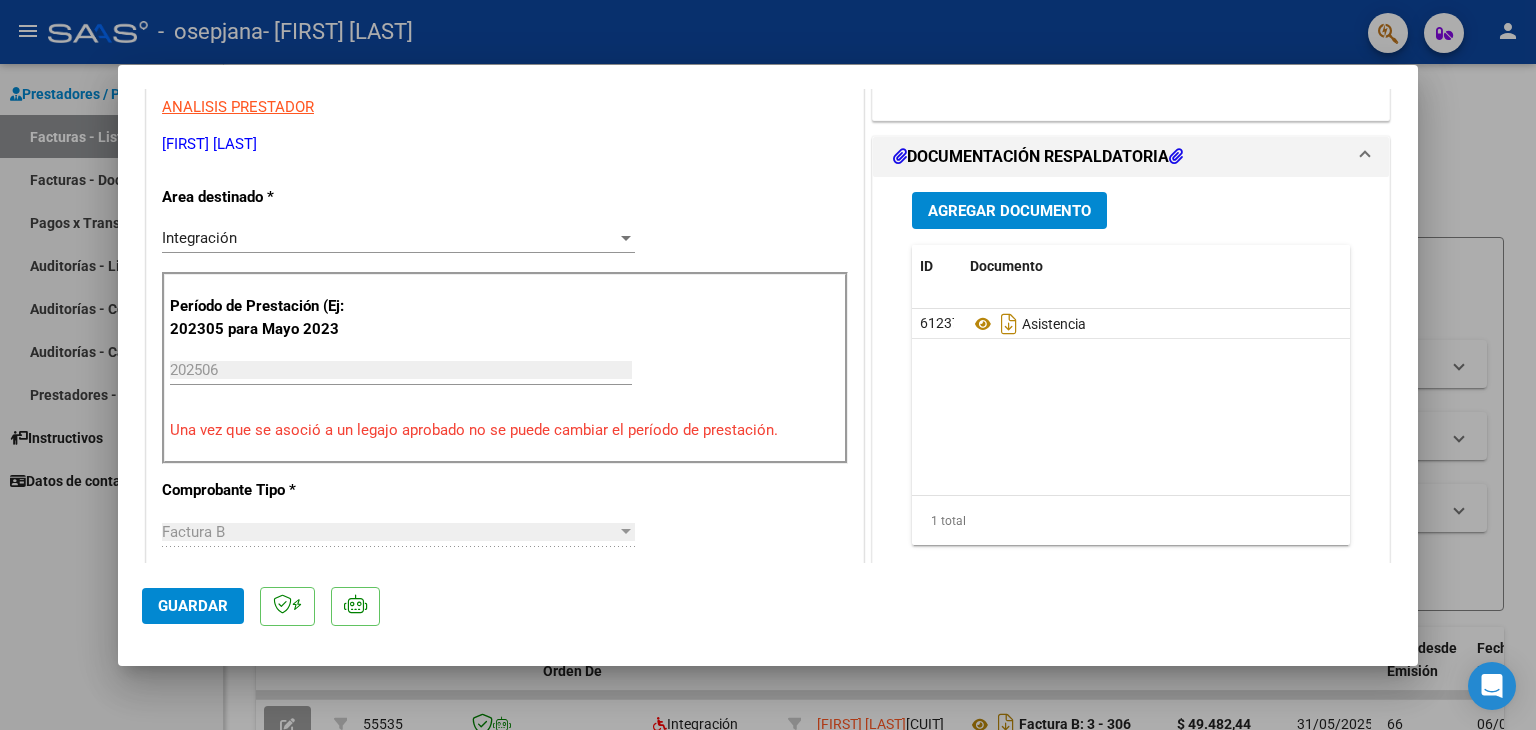 click on "Agregar Documento" at bounding box center (1009, 211) 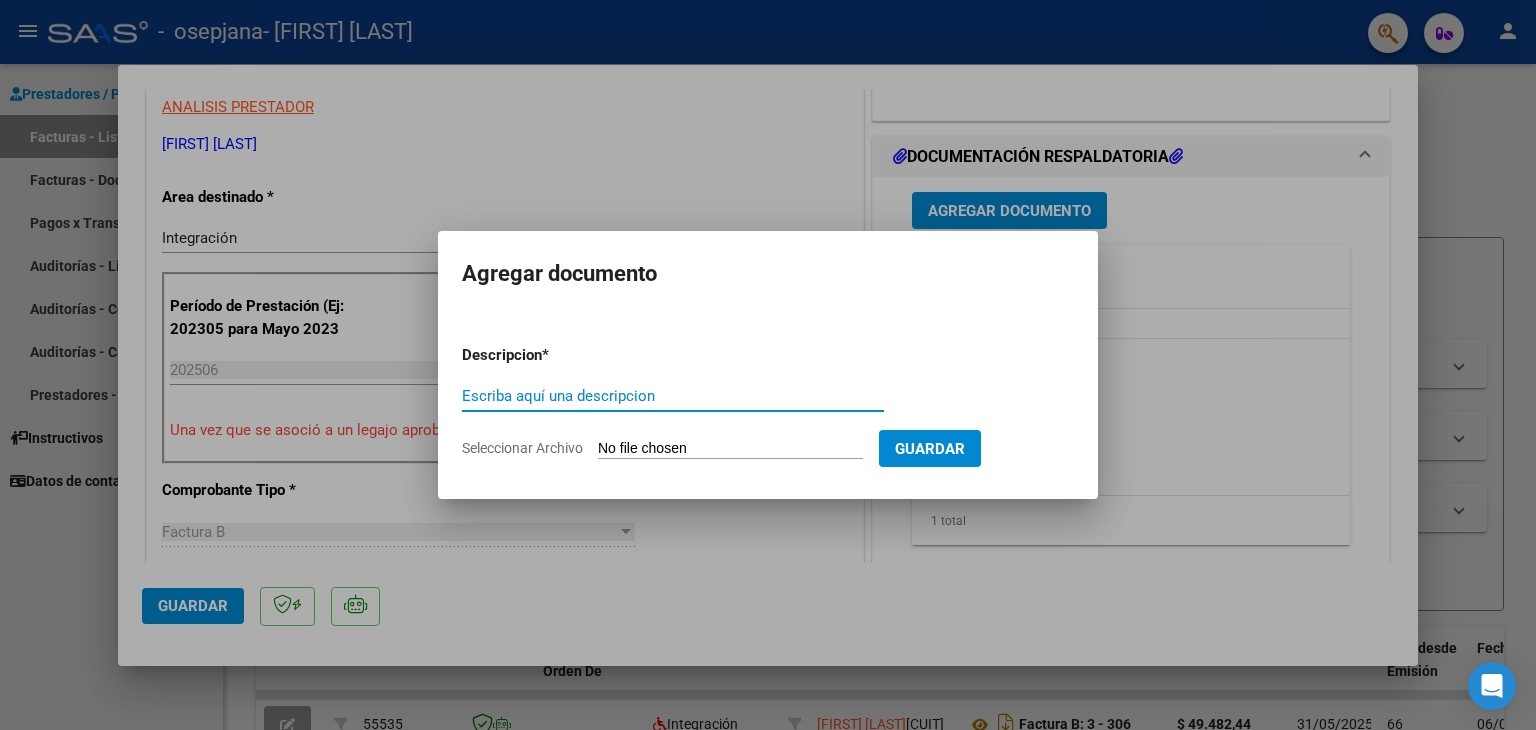 click on "Escriba aquí una descripcion" at bounding box center [673, 396] 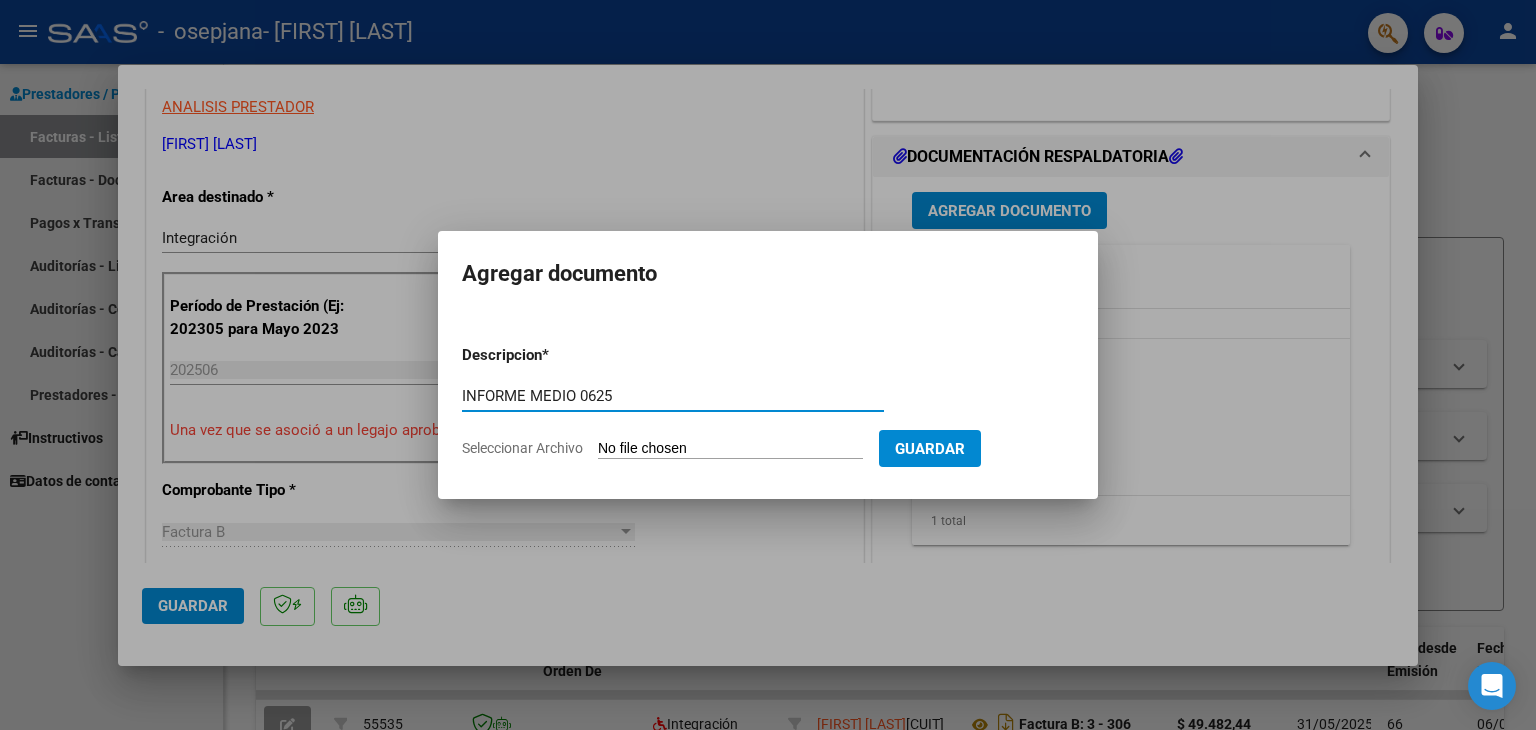 click on "INFORME MEDIO 0625" at bounding box center (673, 396) 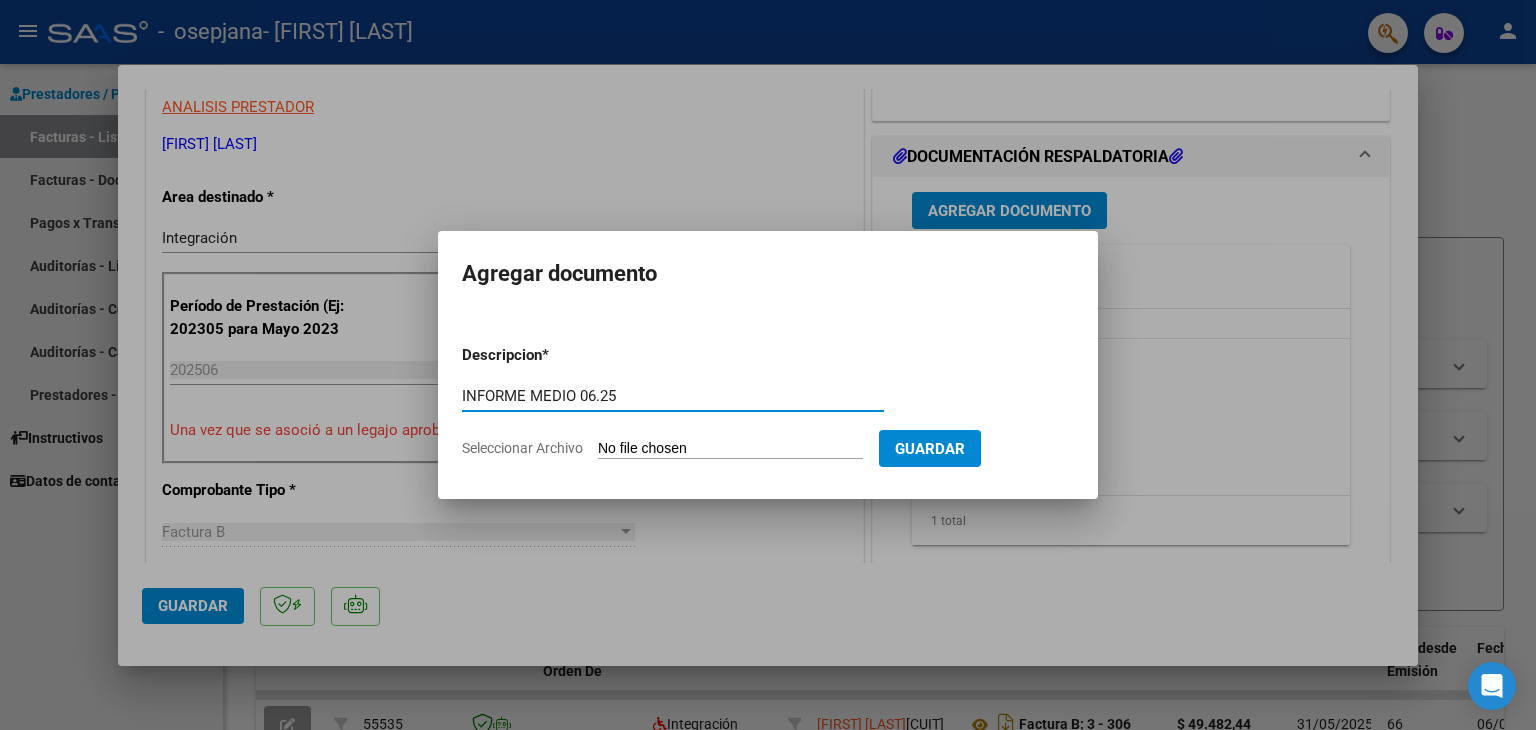 type on "INFORME MEDIO 06.25" 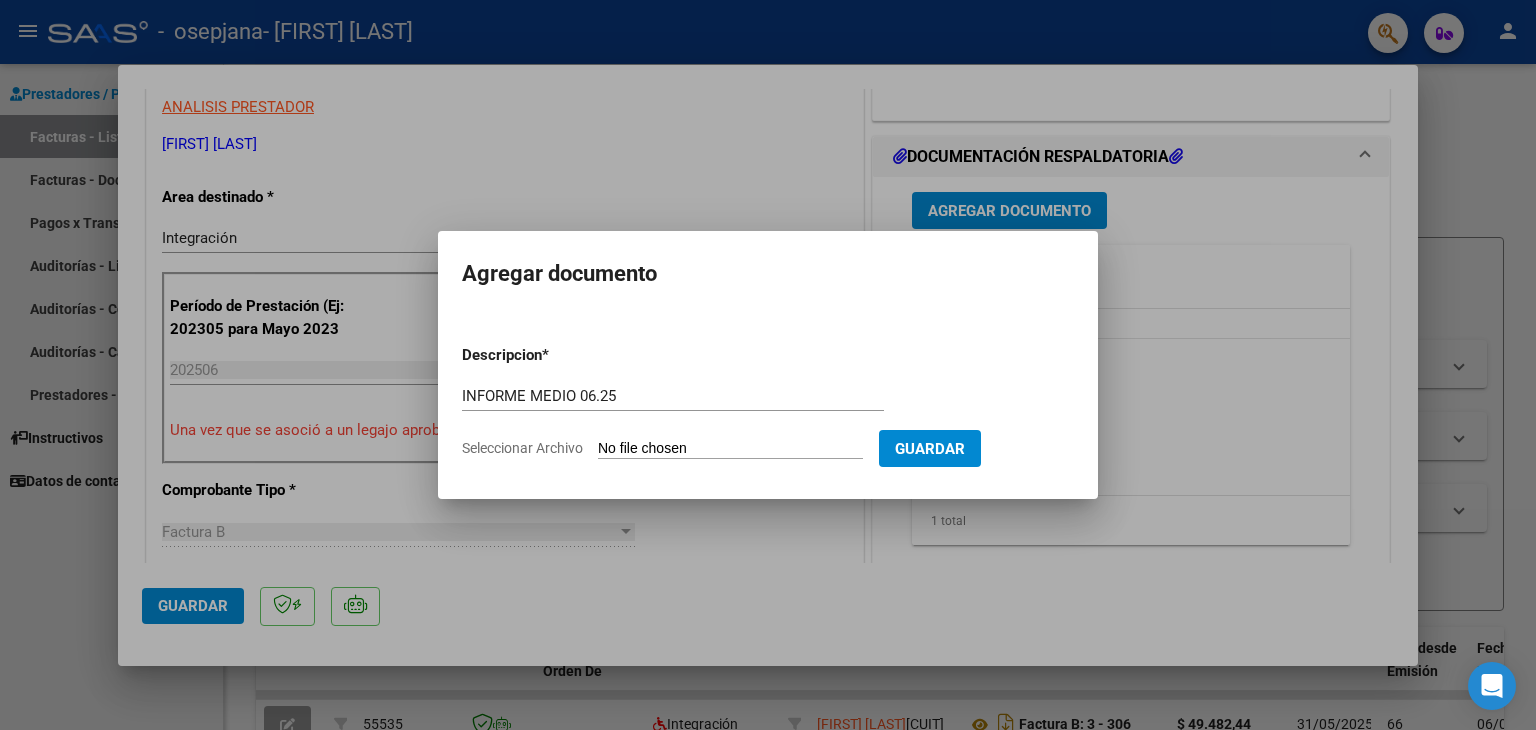 click on "Seleccionar Archivo" 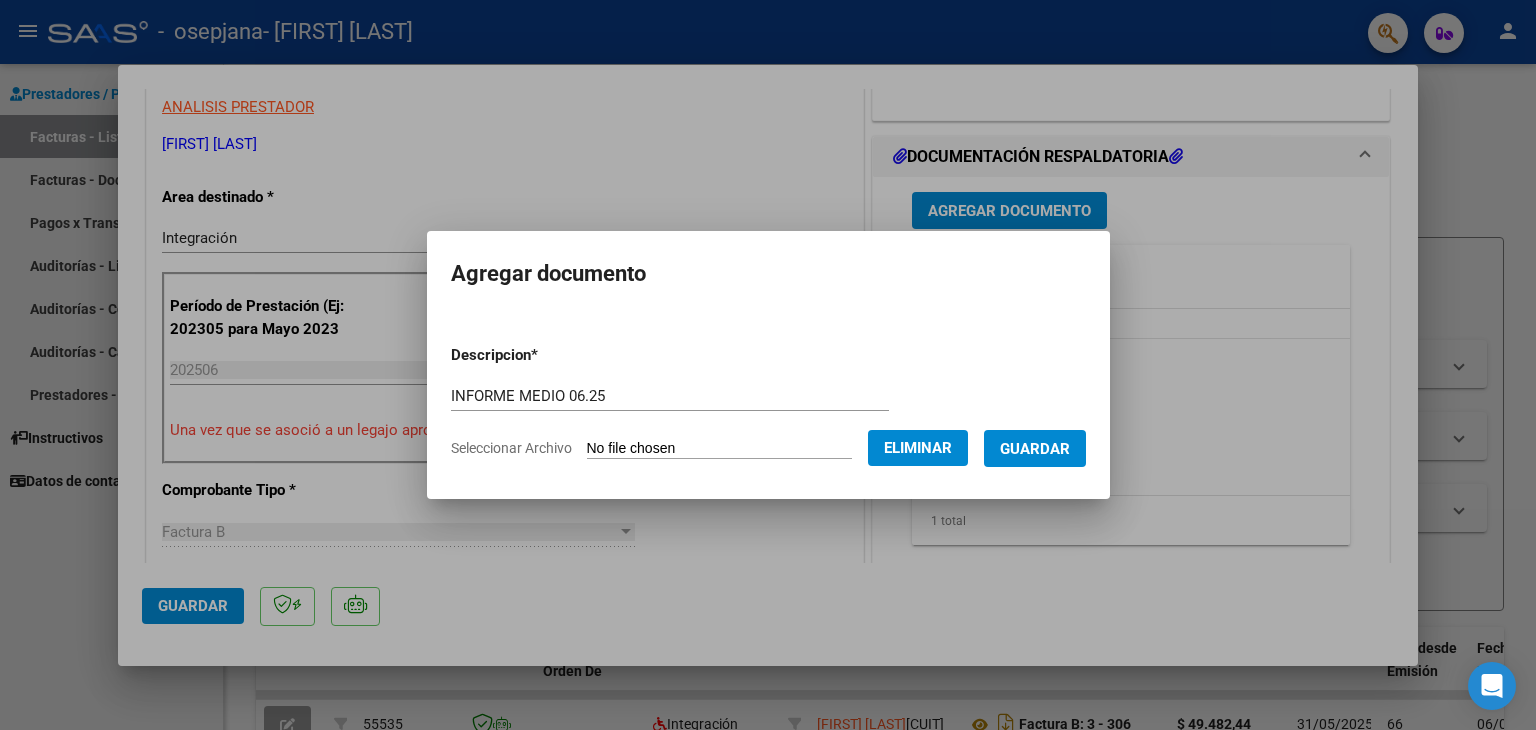 click on "Guardar" at bounding box center [1035, 448] 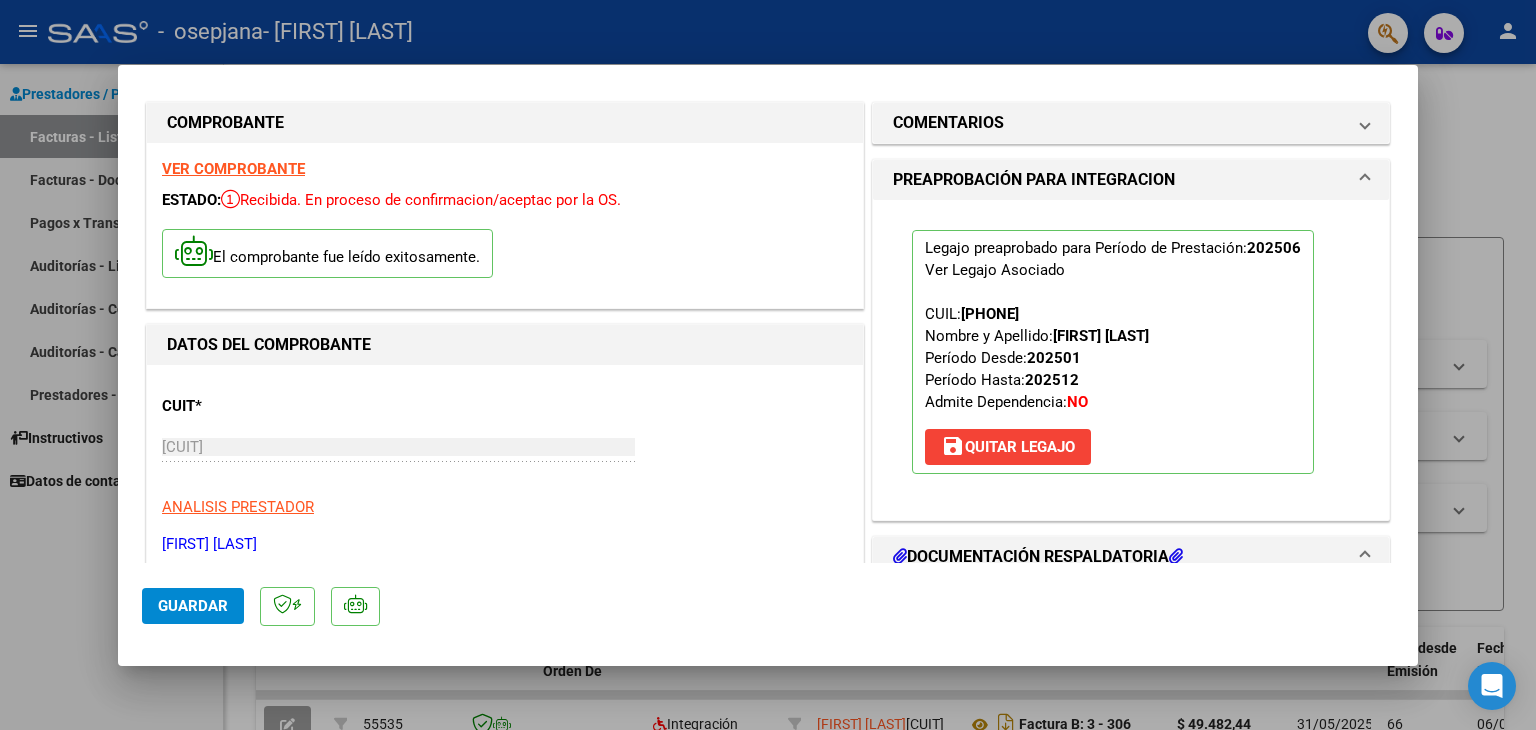 scroll, scrollTop: 0, scrollLeft: 0, axis: both 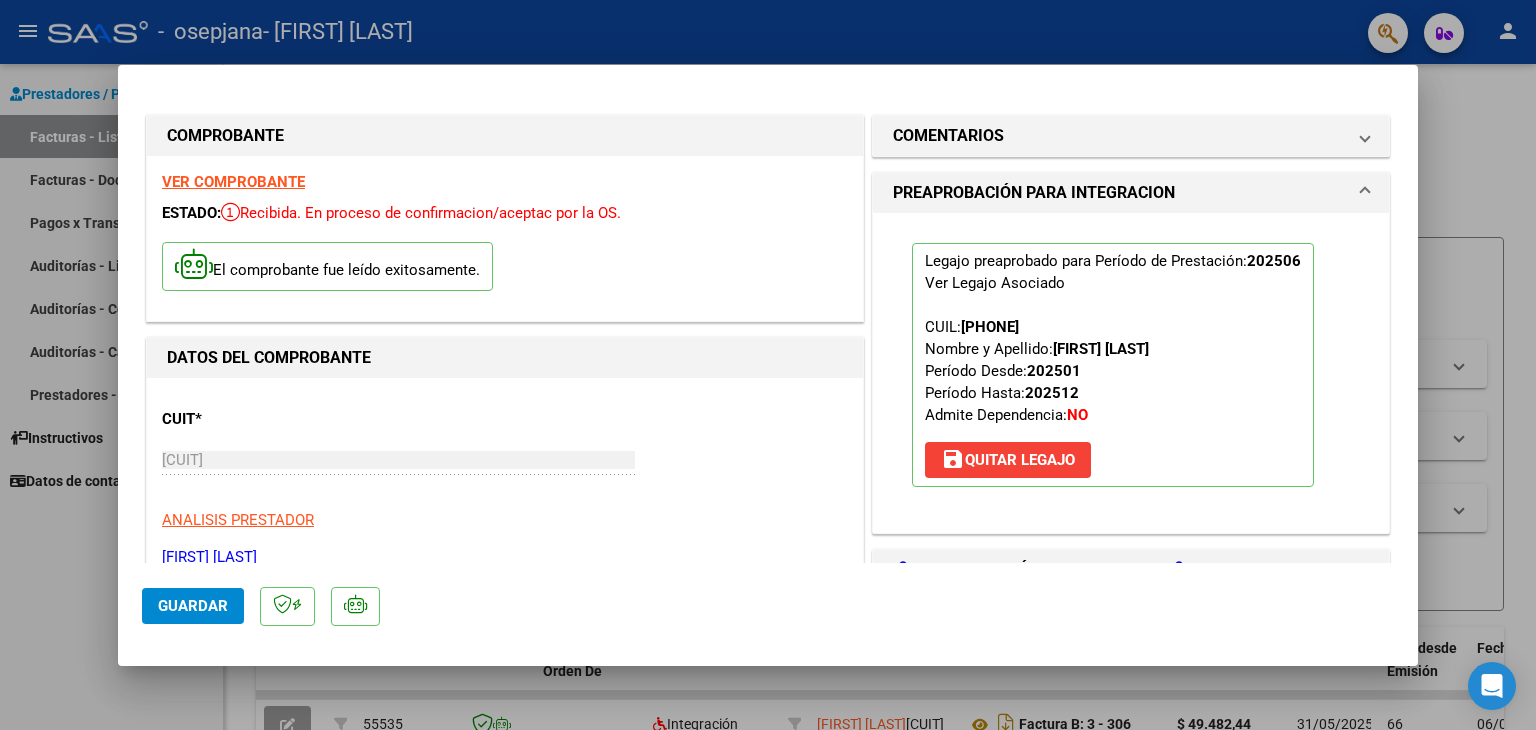 click on "Guardar" 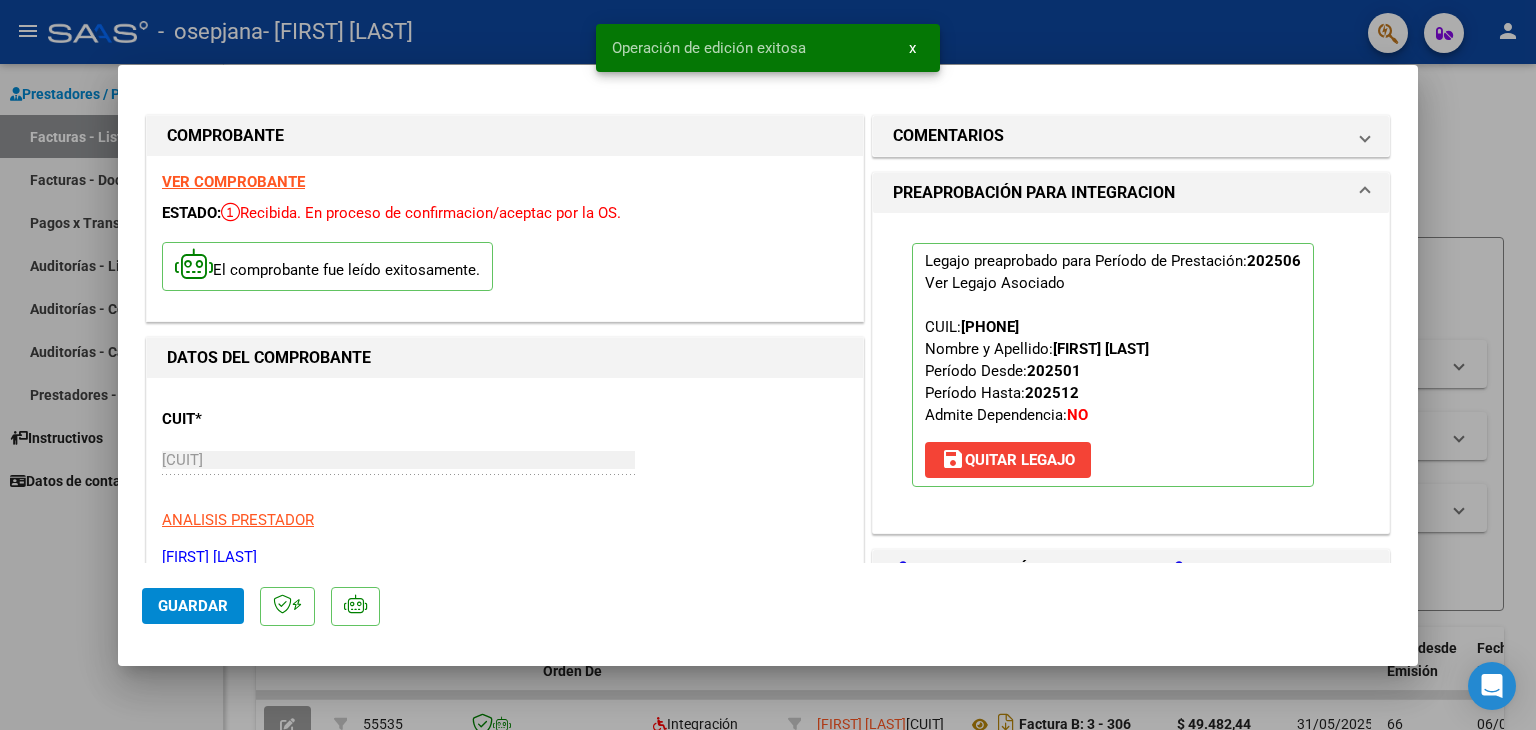 click at bounding box center (768, 365) 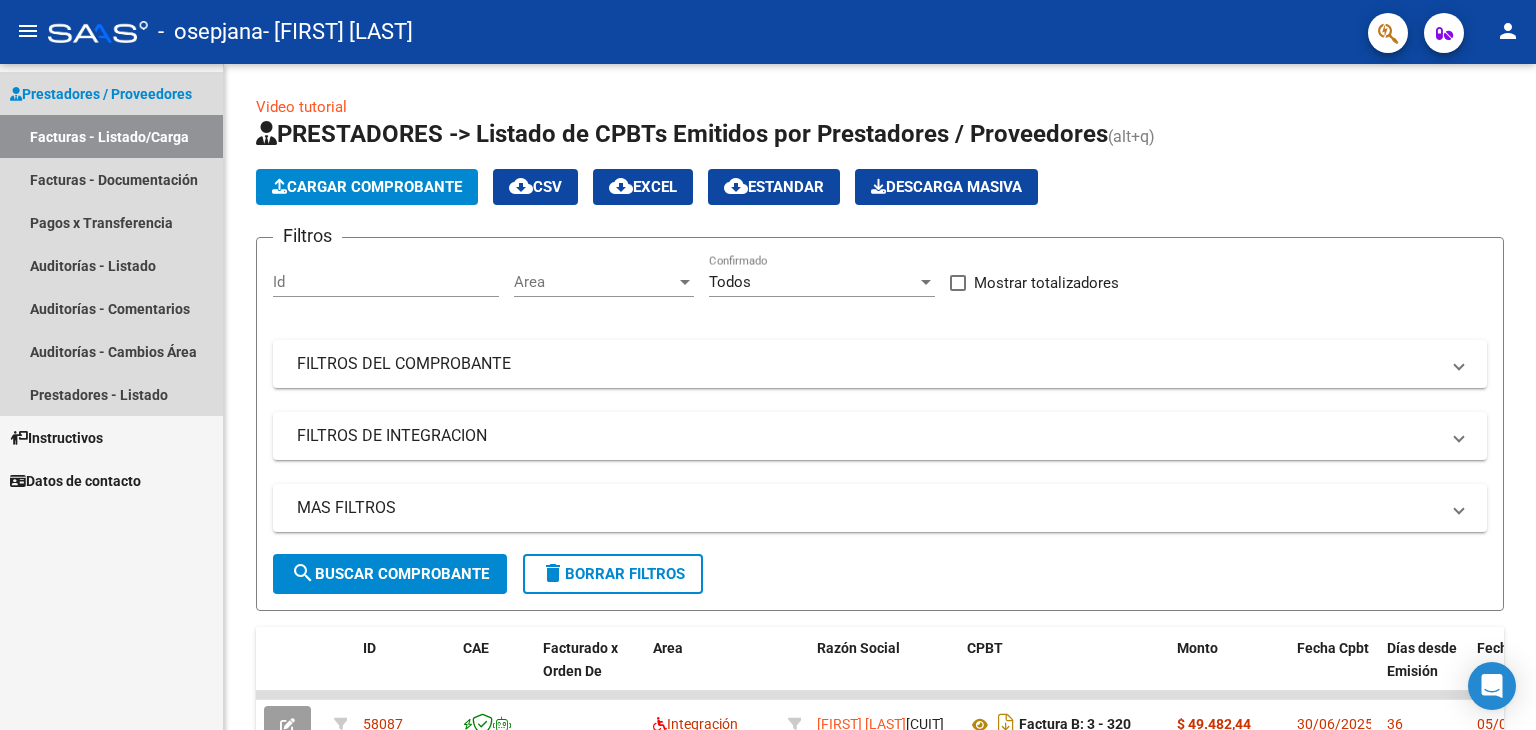 click on "Facturas - Listado/Carga" at bounding box center (111, 136) 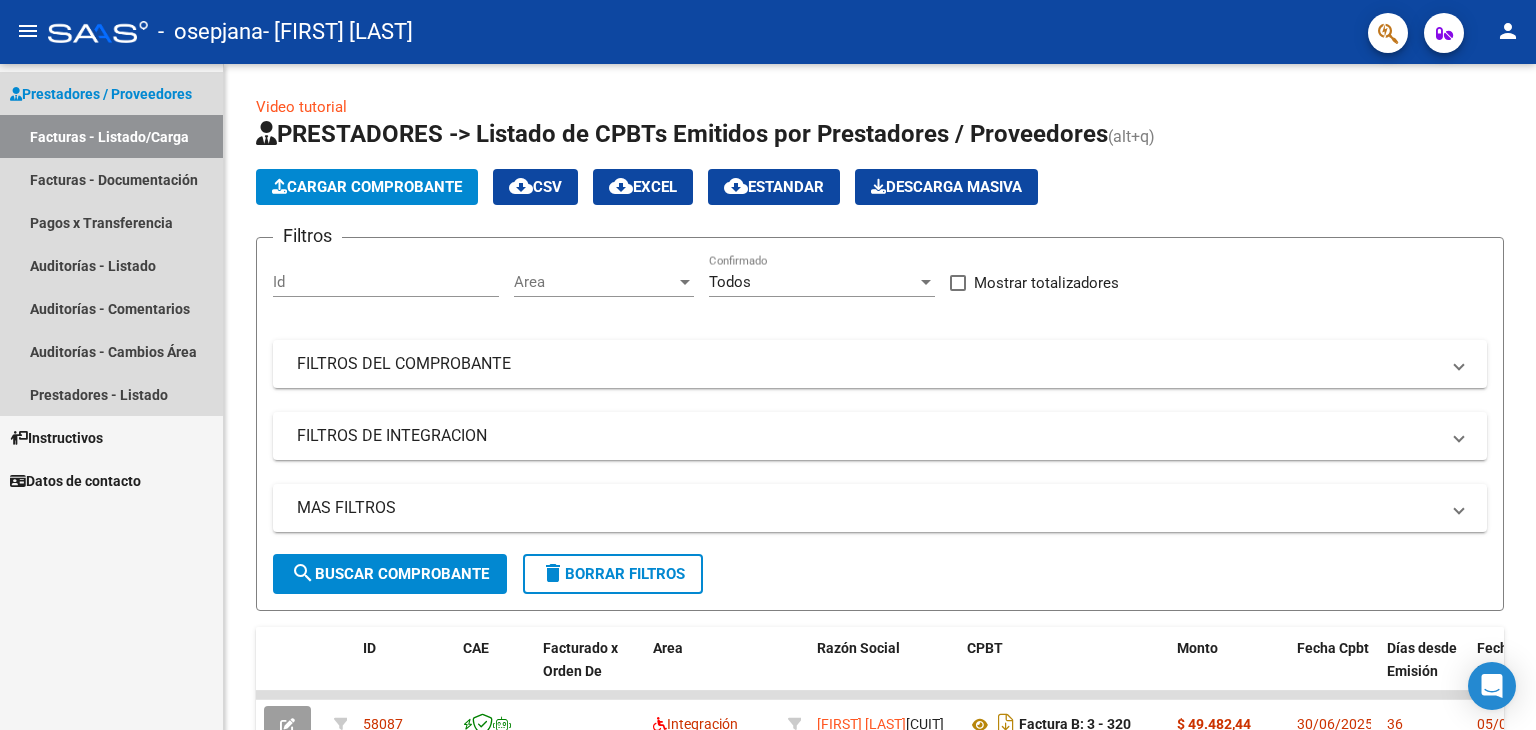 click on "Facturas - Listado/Carga" at bounding box center [111, 136] 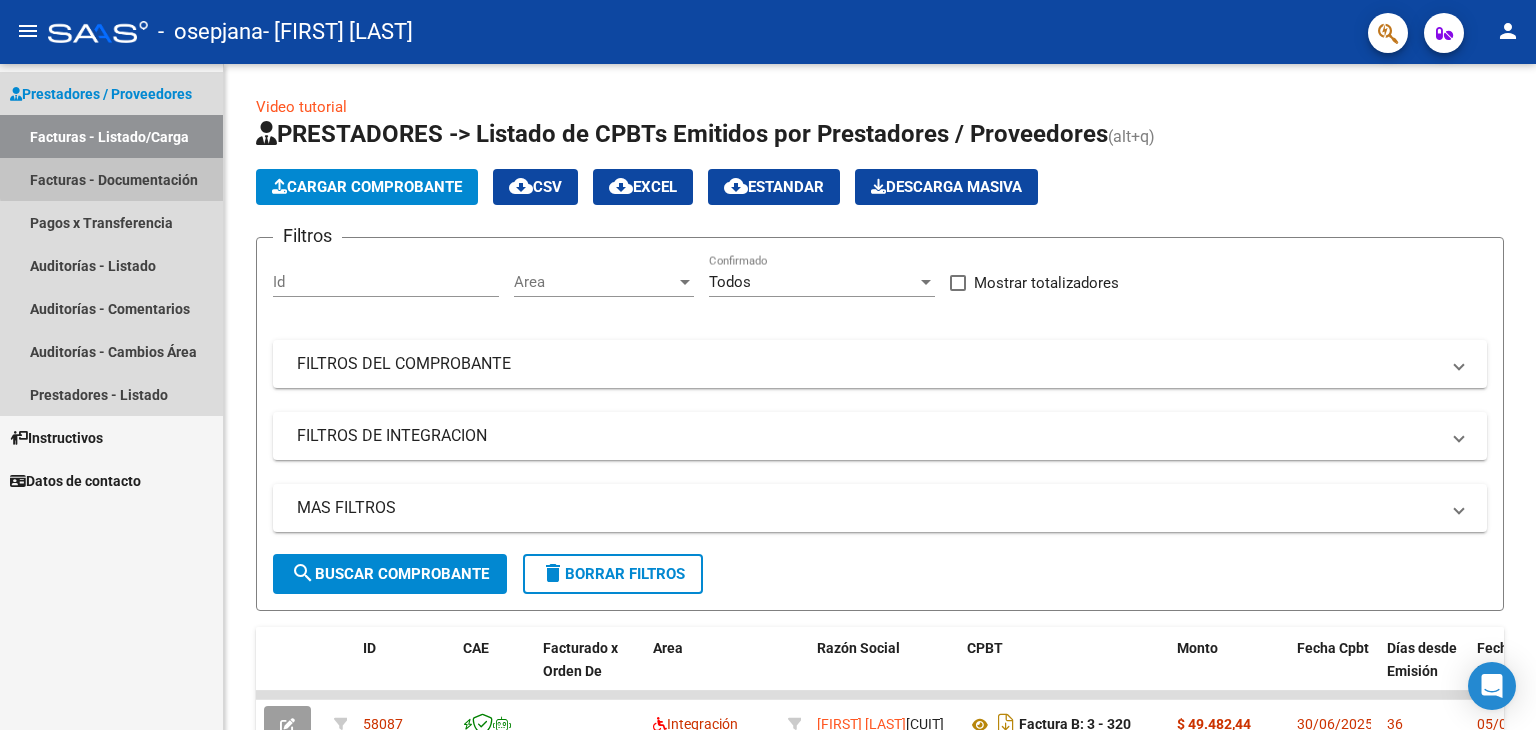 click on "Facturas - Documentación" at bounding box center (111, 179) 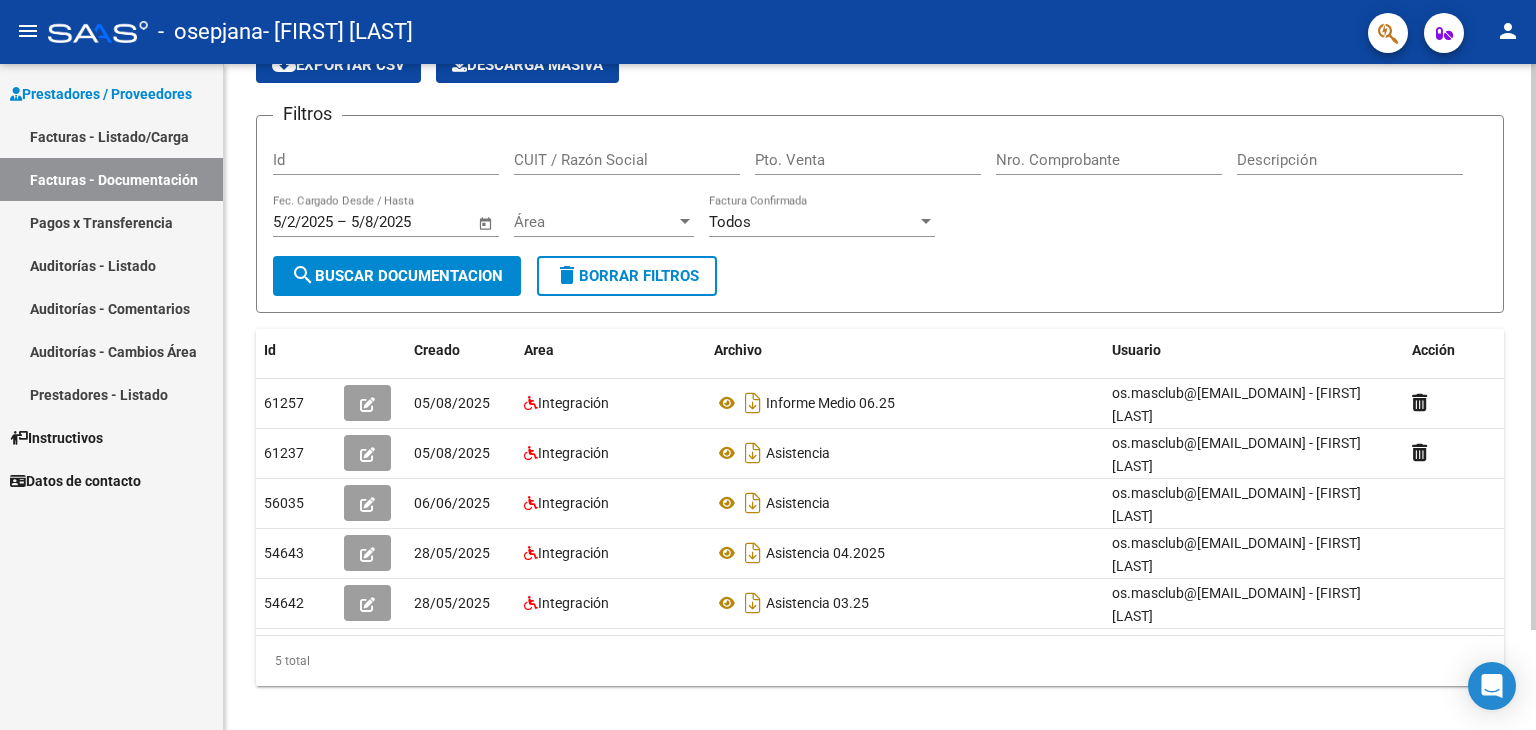 scroll, scrollTop: 0, scrollLeft: 0, axis: both 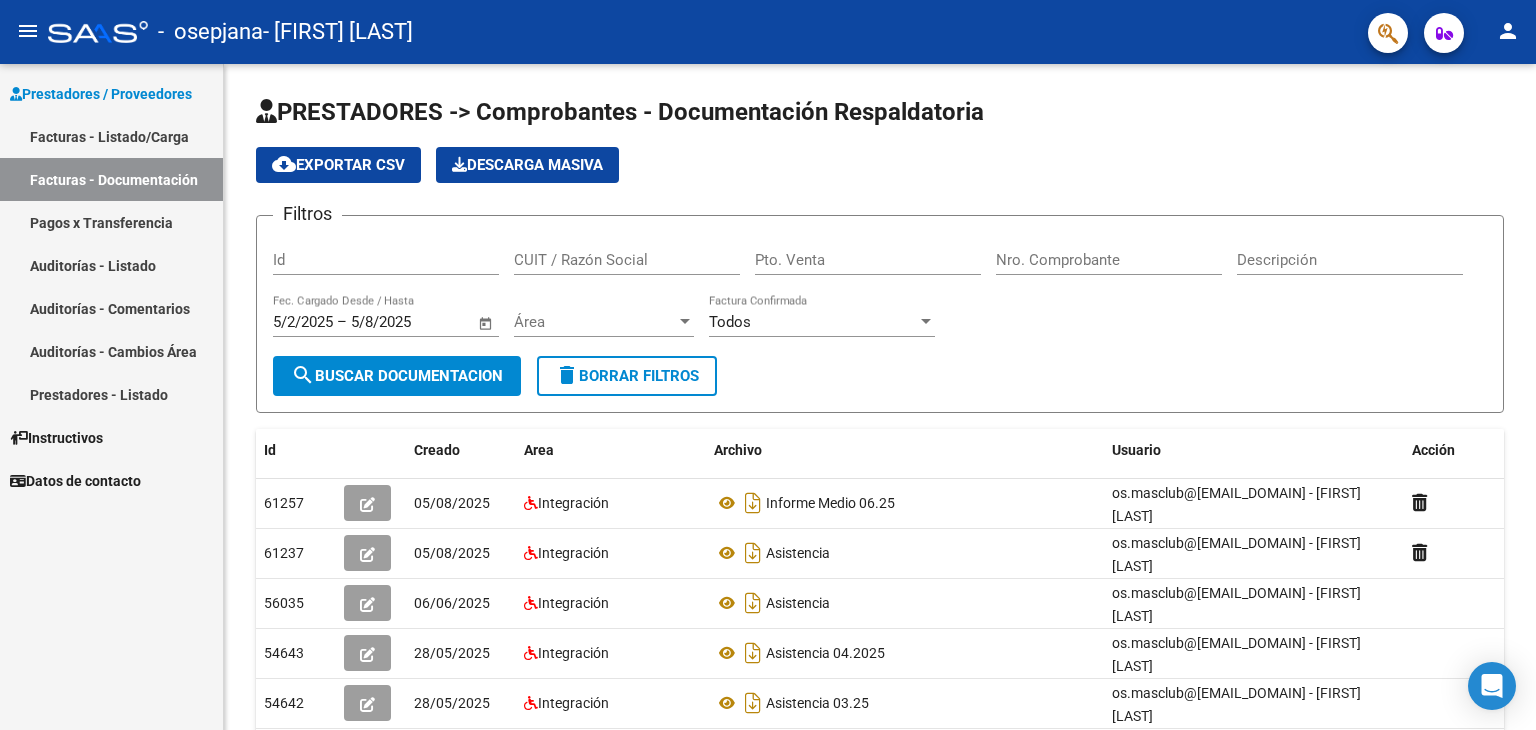 click on "Facturas - Listado/Carga" at bounding box center [111, 136] 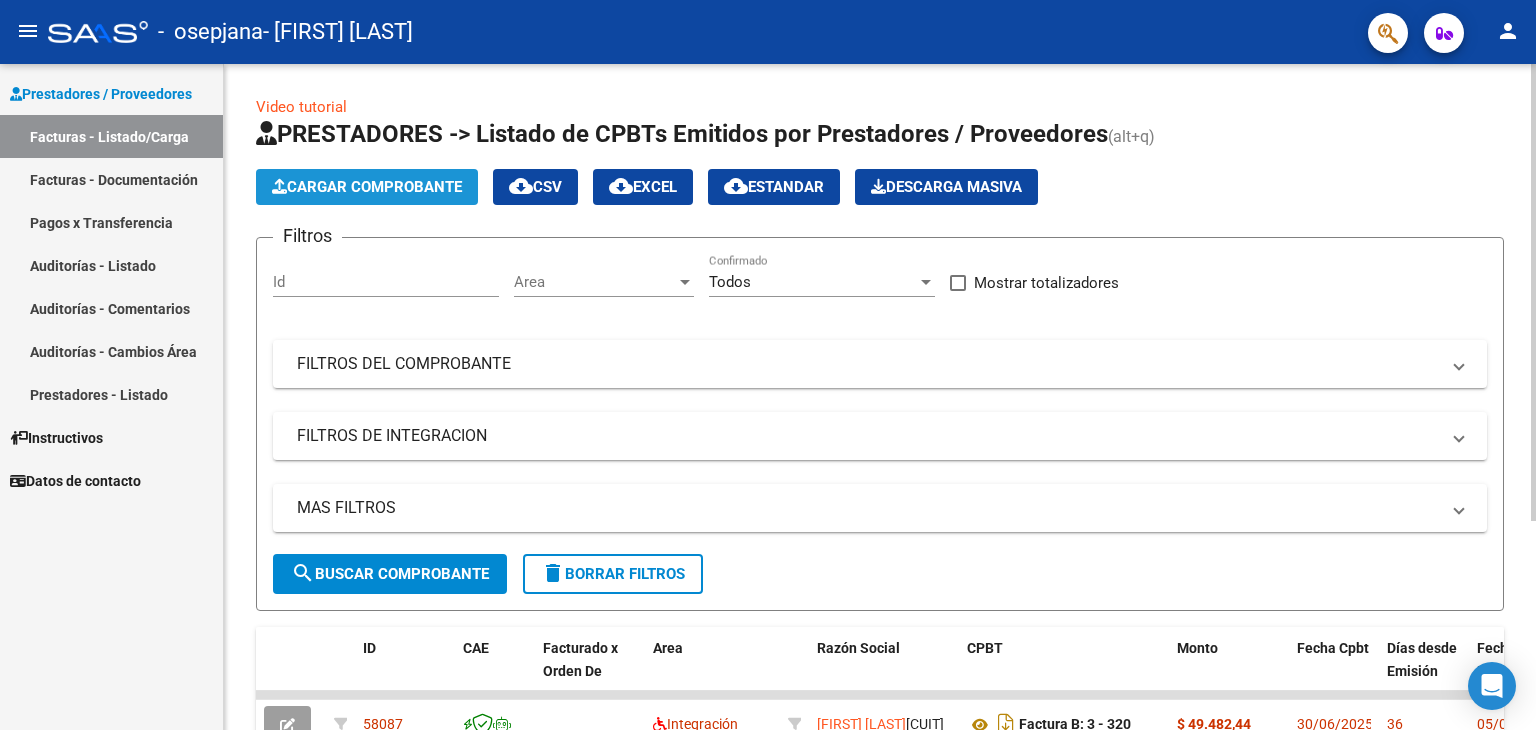 click on "Cargar Comprobante" 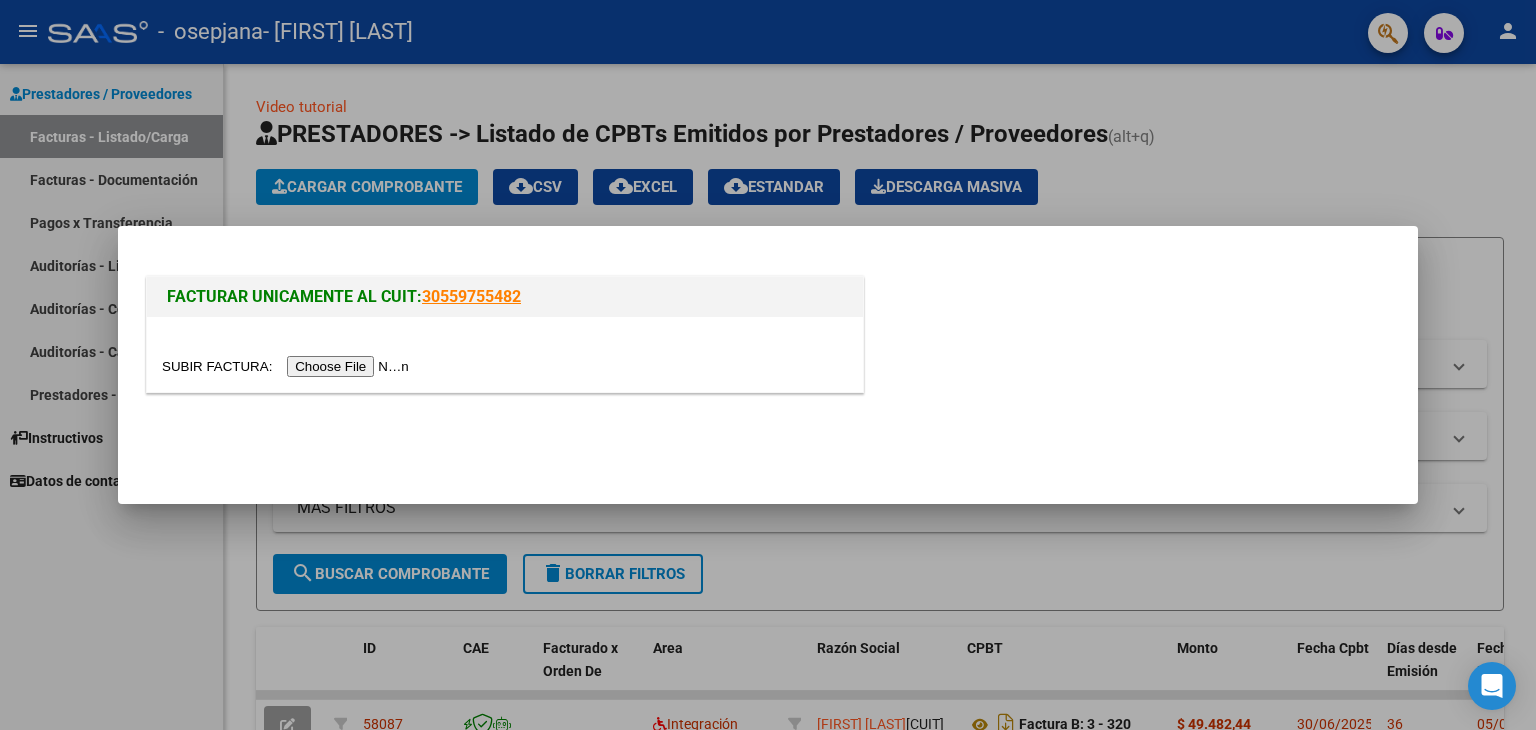 click at bounding box center (288, 366) 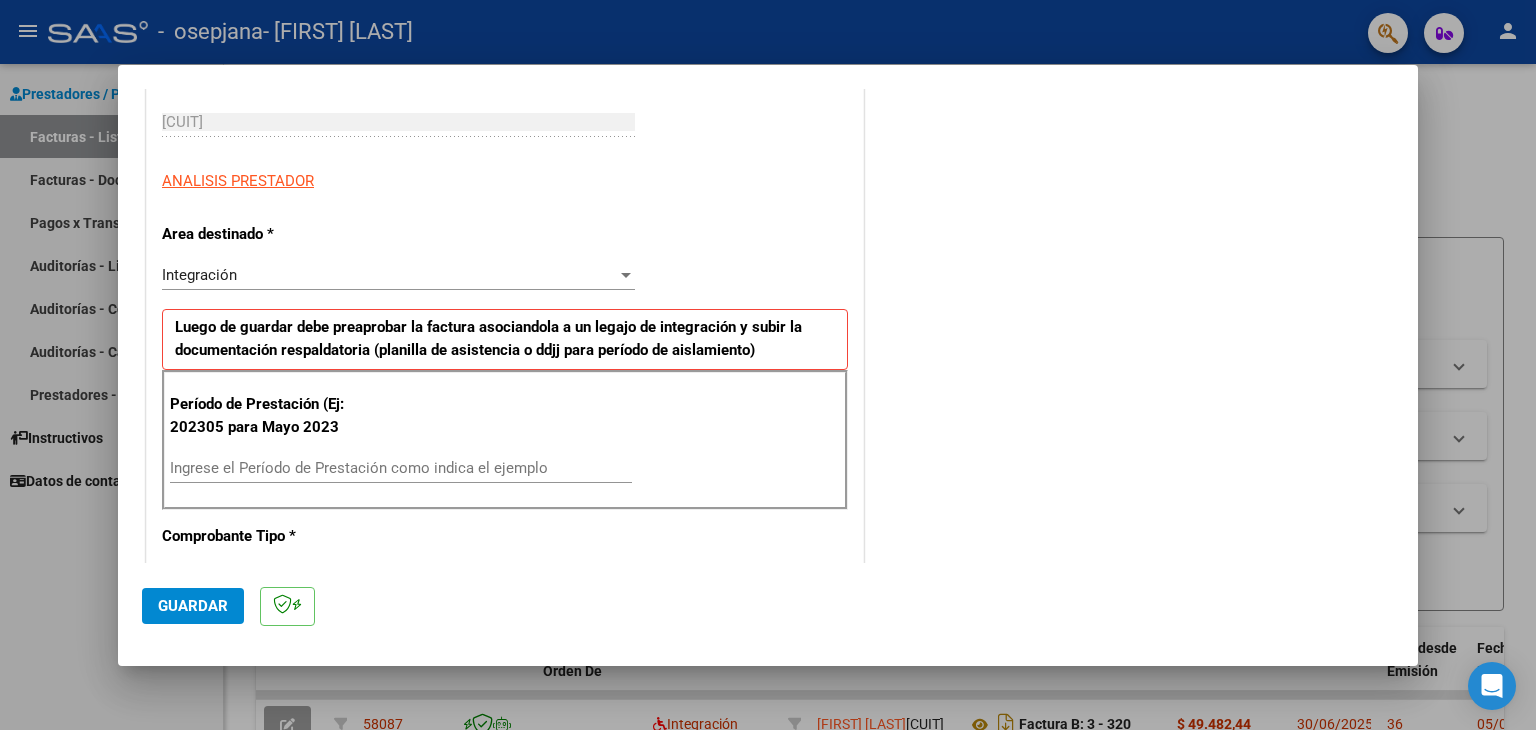 scroll, scrollTop: 400, scrollLeft: 0, axis: vertical 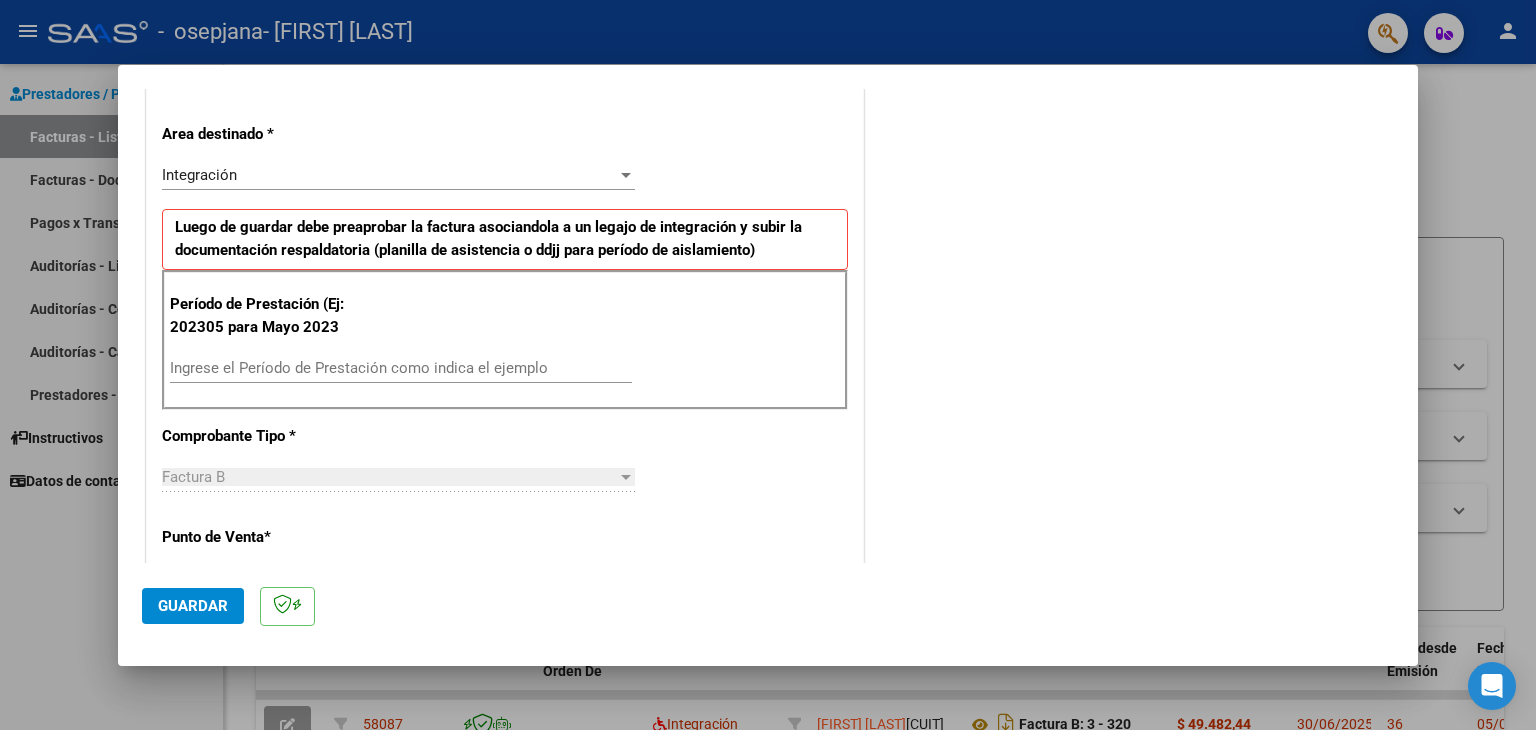 click on "Ingrese el Período de Prestación como indica el ejemplo" at bounding box center (401, 368) 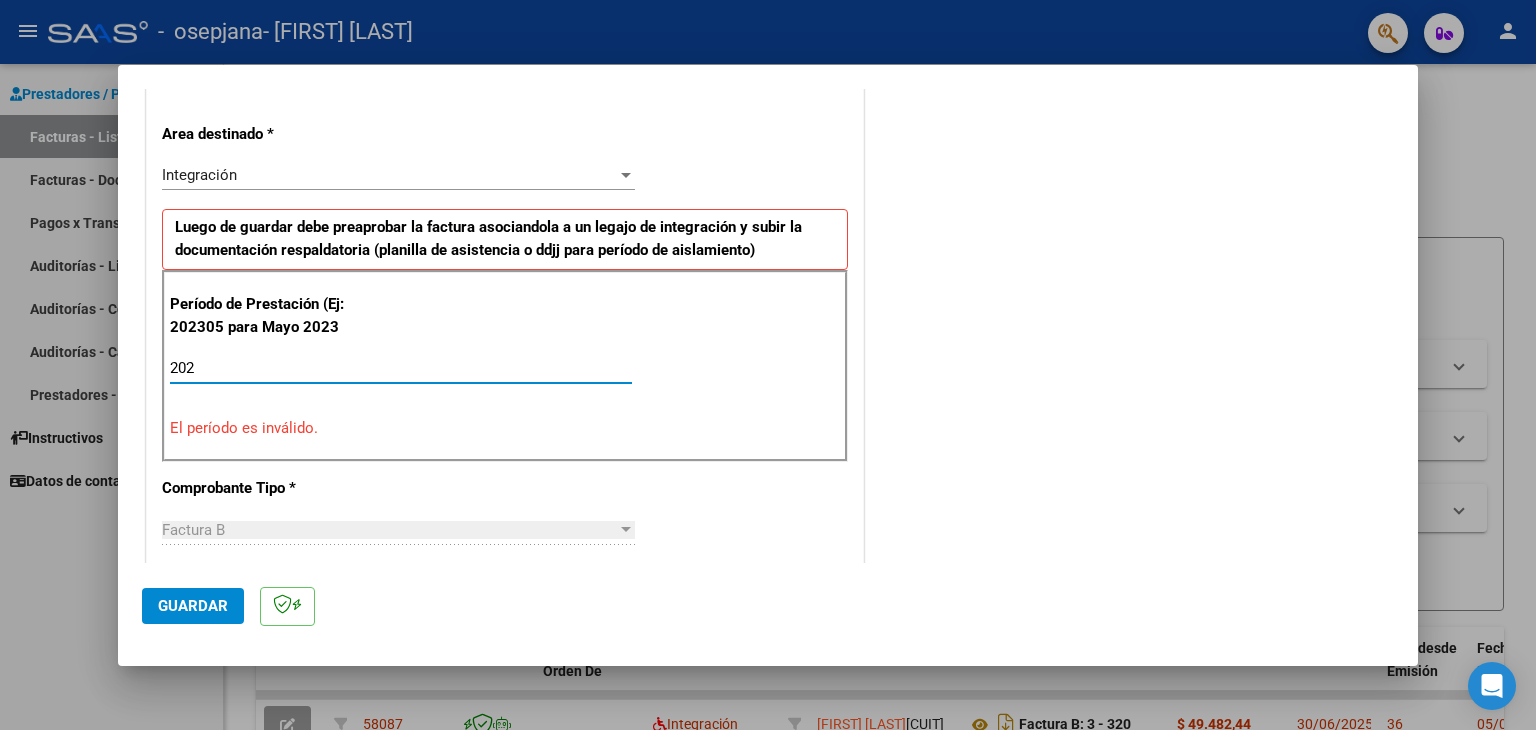 type on "2025" 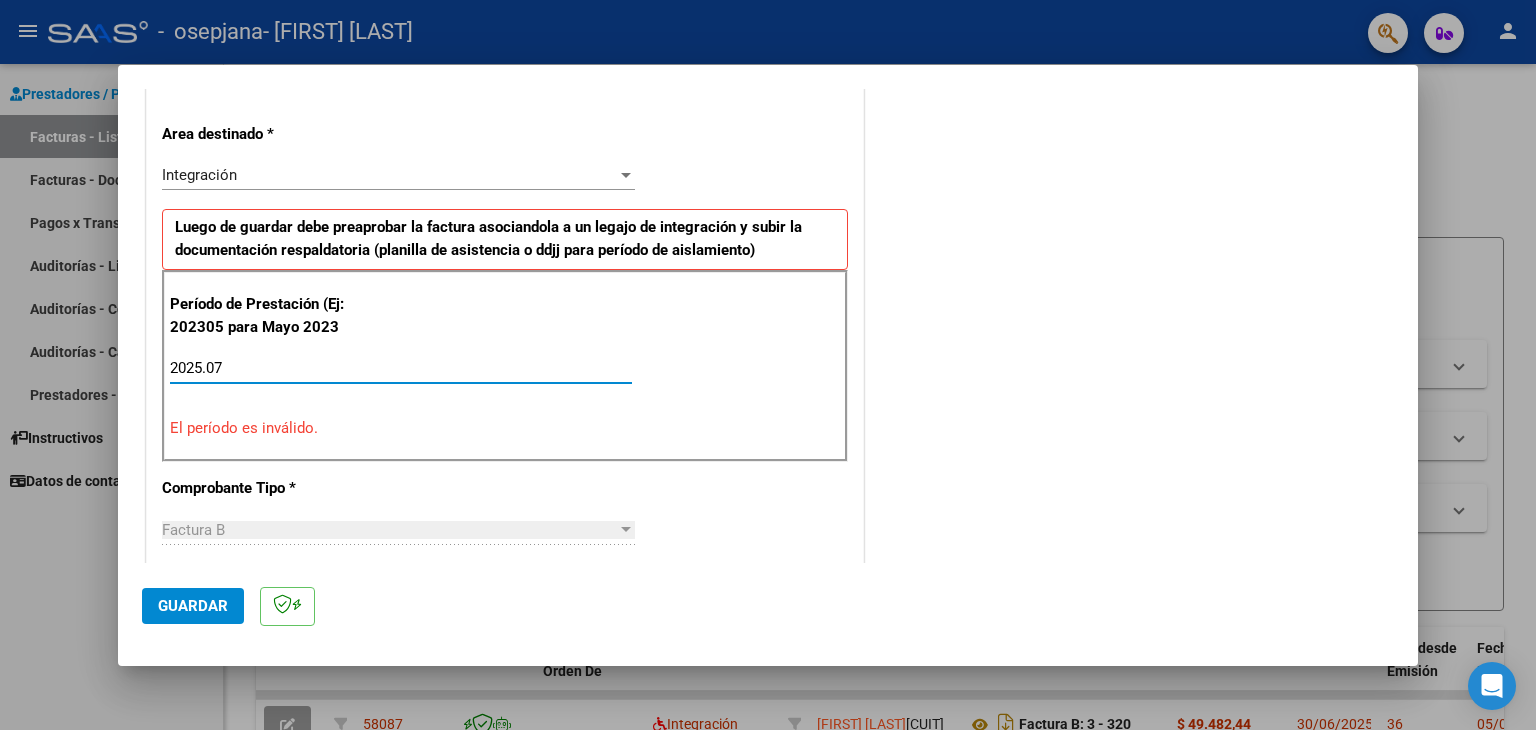 type on "2025.0" 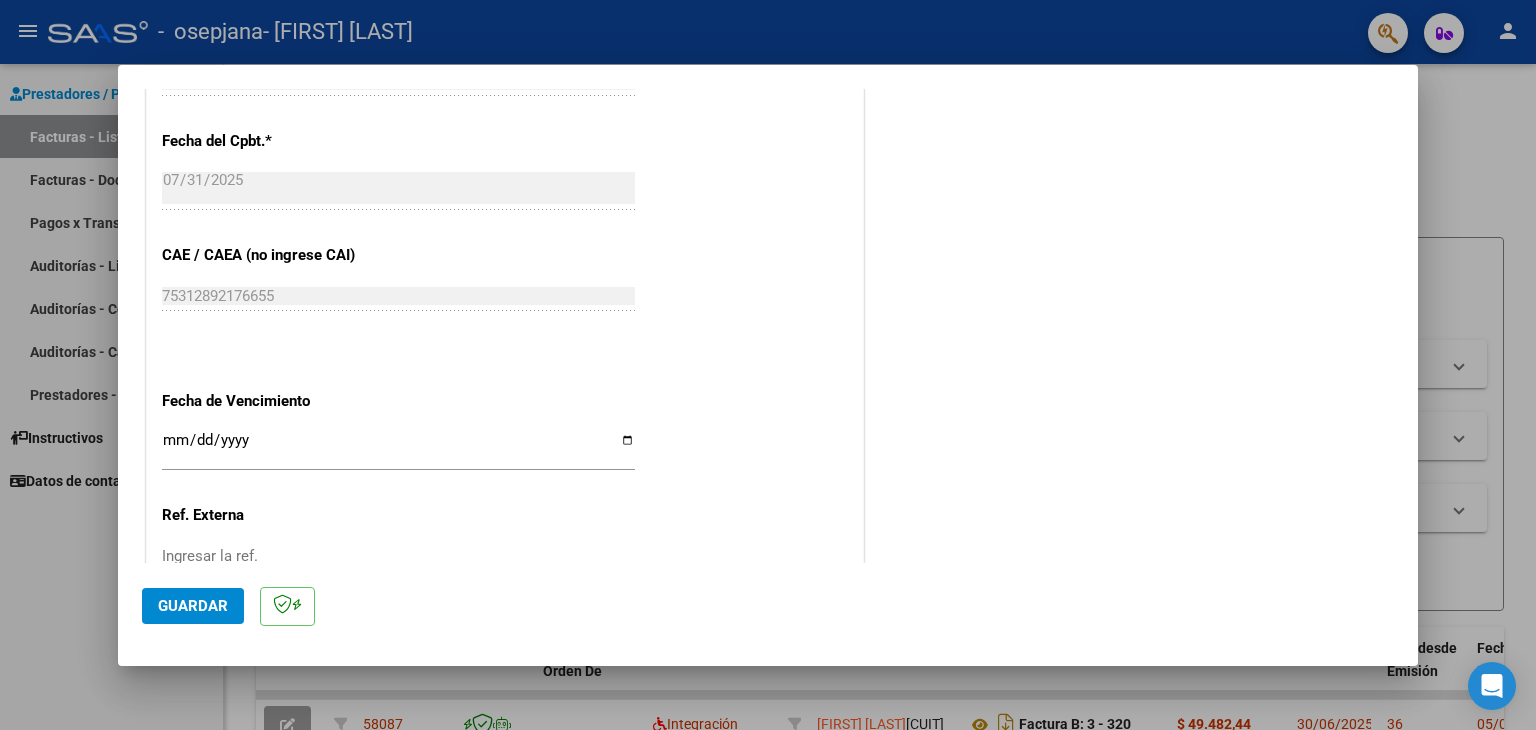scroll, scrollTop: 1200, scrollLeft: 0, axis: vertical 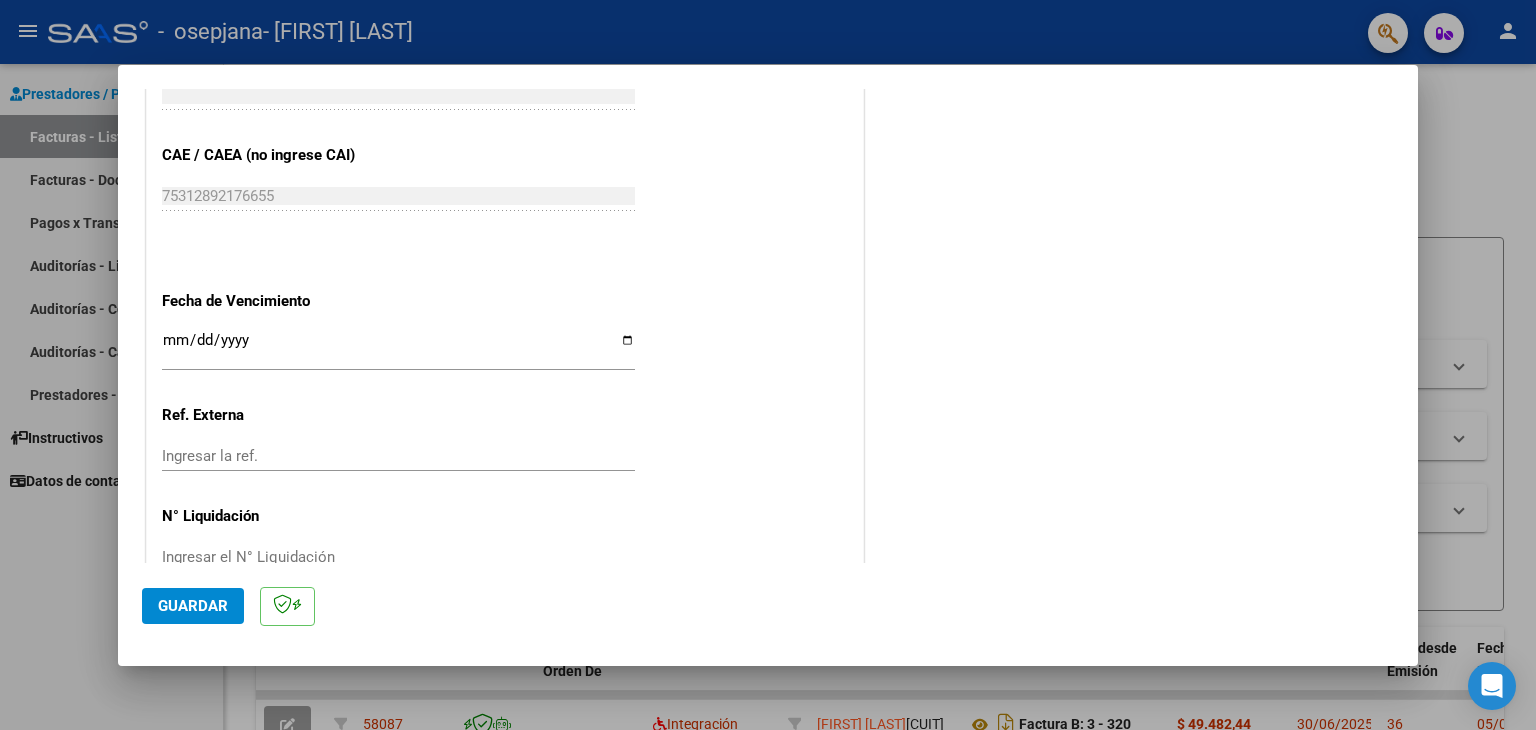 type on "202507" 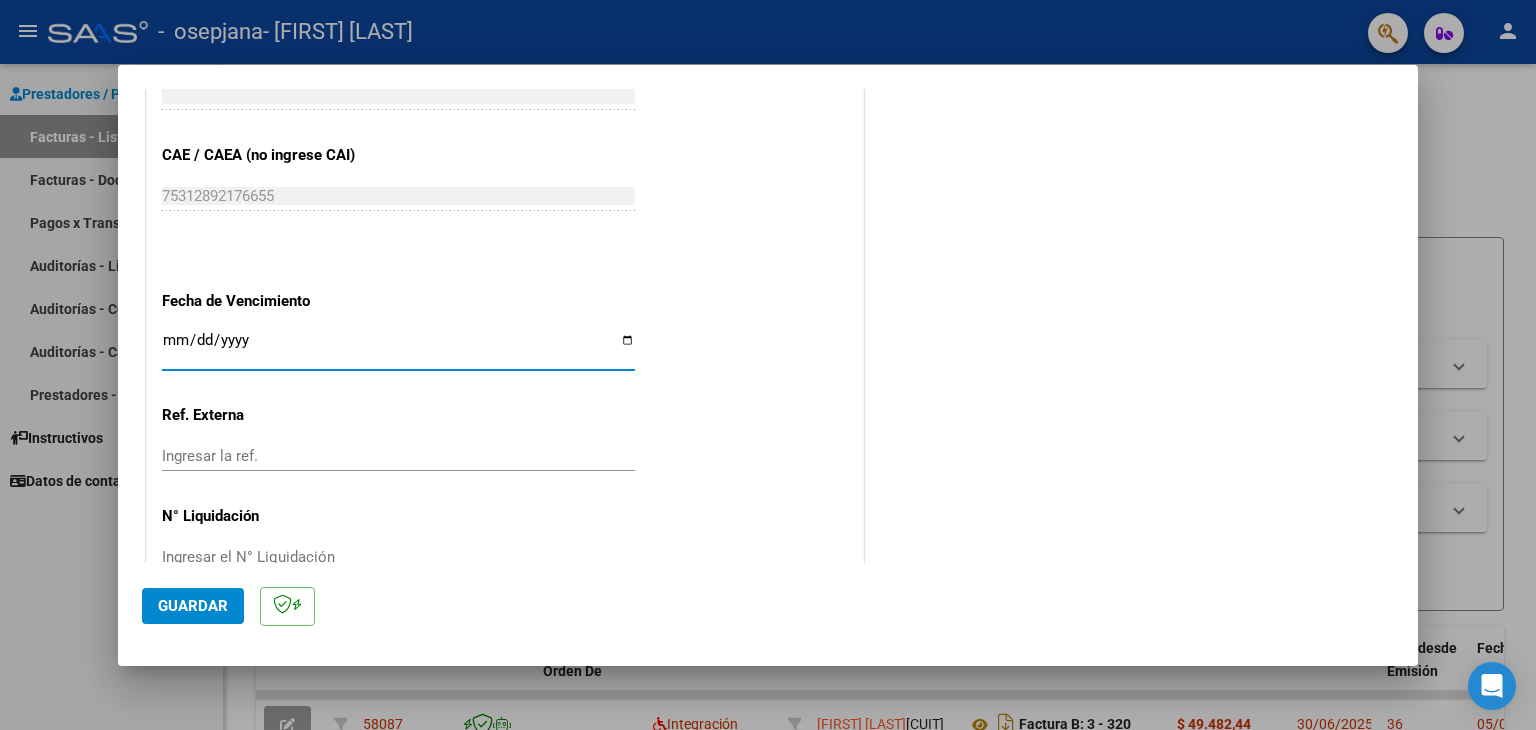 click on "Ingresar la fecha" at bounding box center (398, 348) 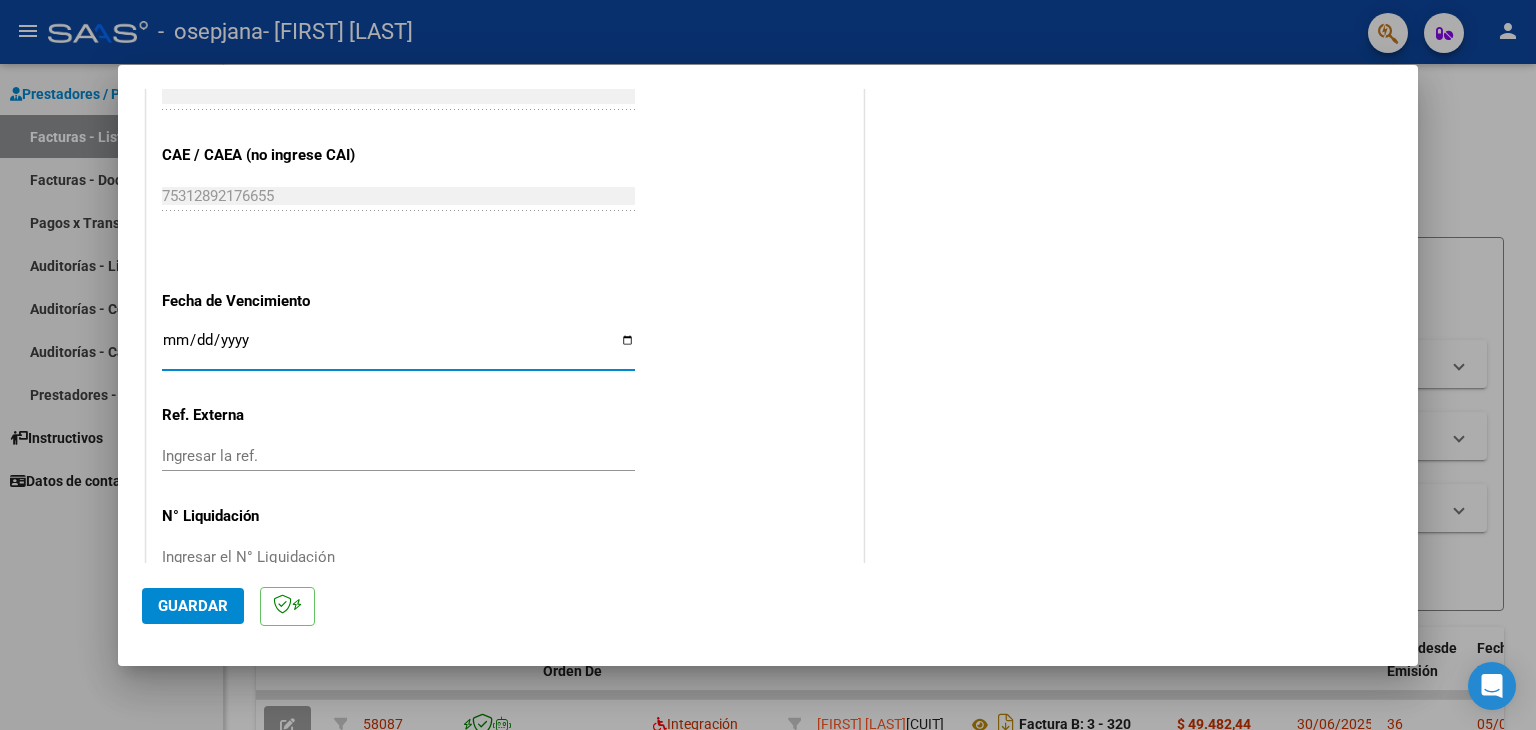 click on "Ingresar la fecha" at bounding box center [398, 348] 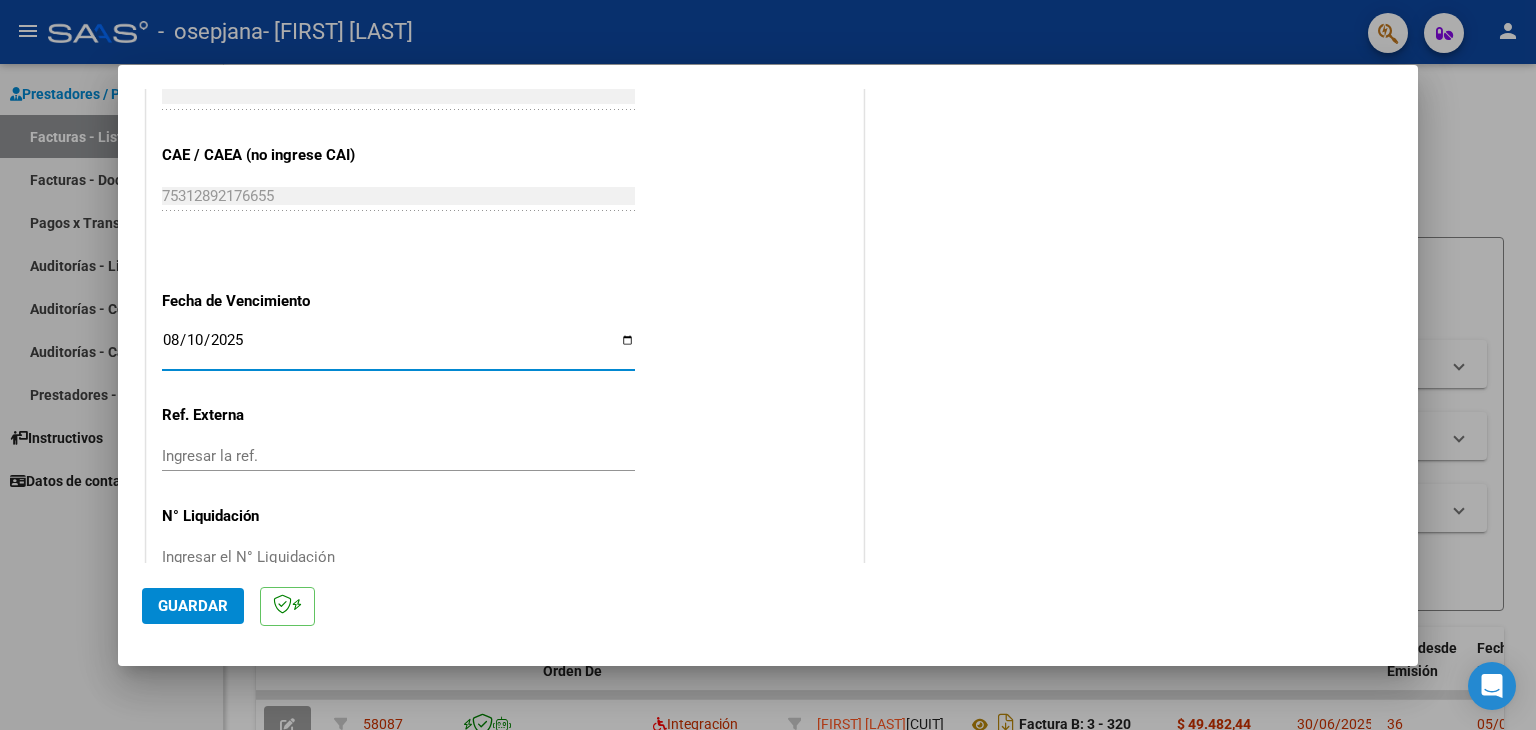 type on "2025-08-10" 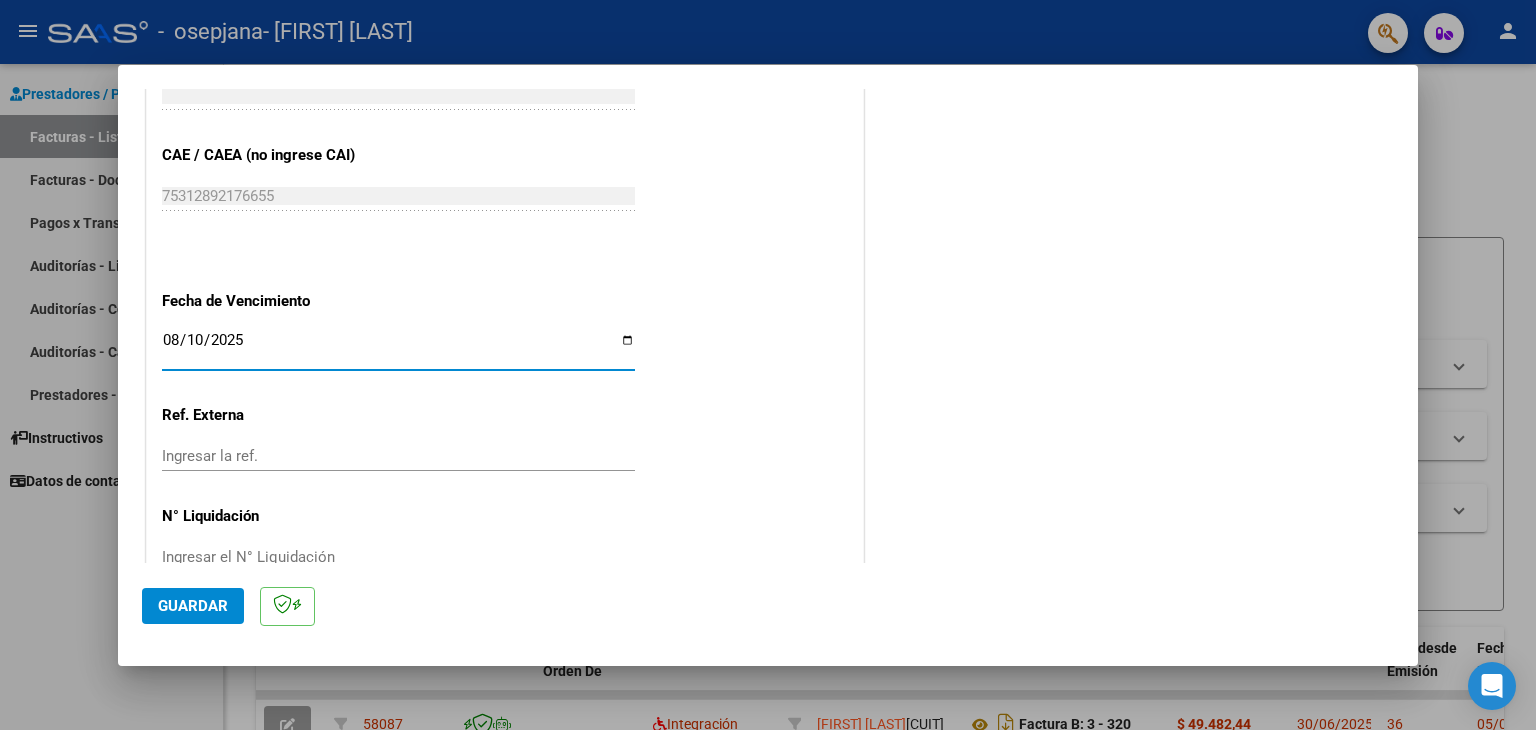 scroll, scrollTop: 1245, scrollLeft: 0, axis: vertical 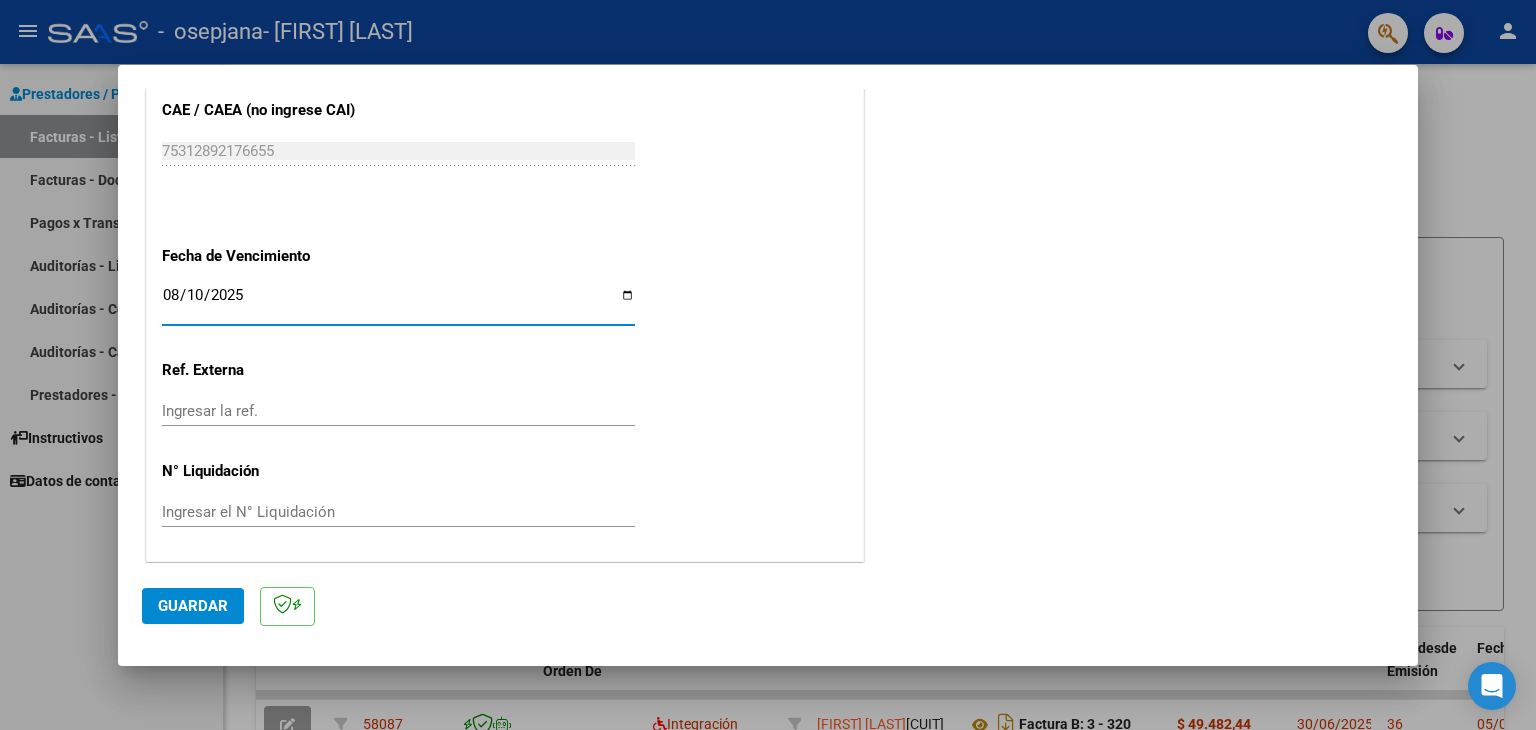 click on "Guardar" 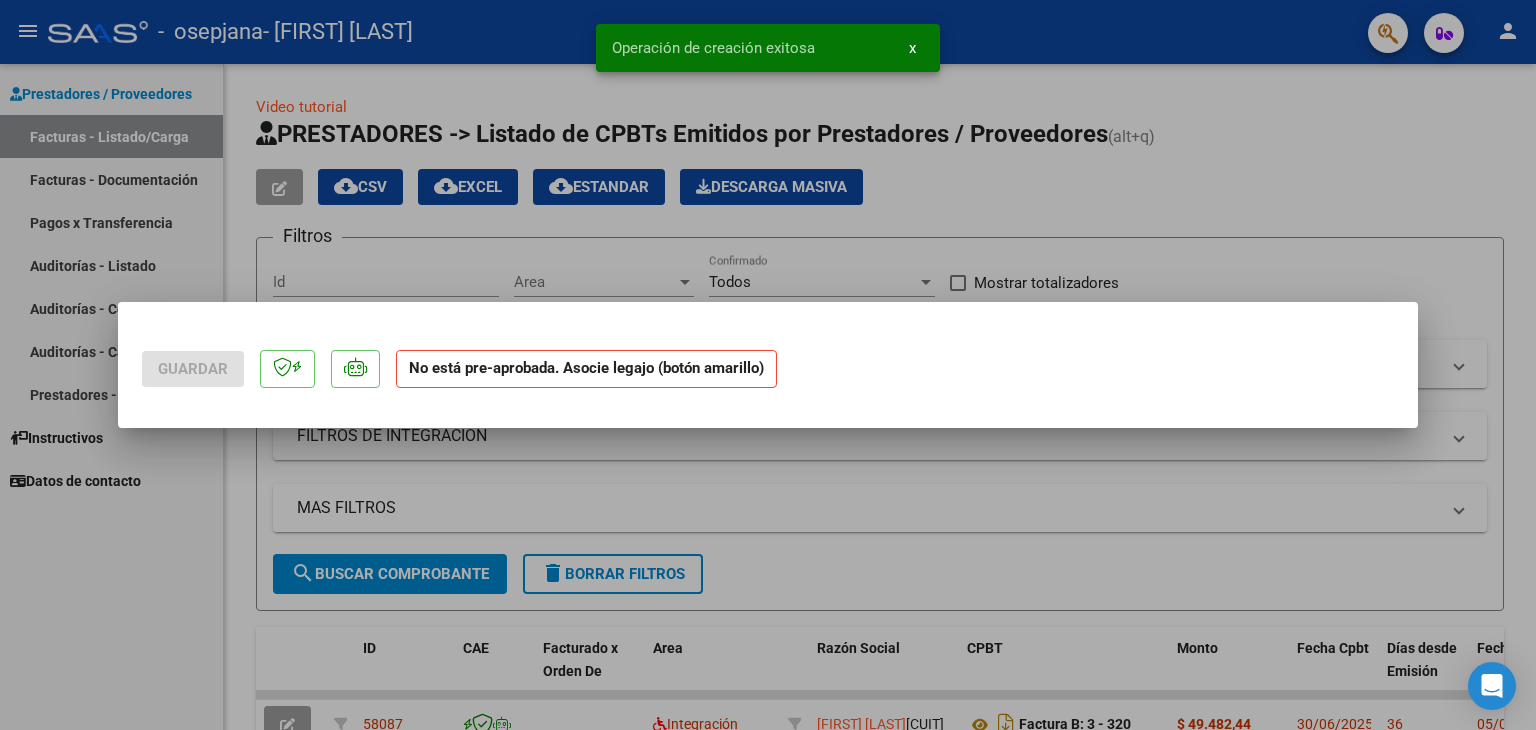 scroll, scrollTop: 0, scrollLeft: 0, axis: both 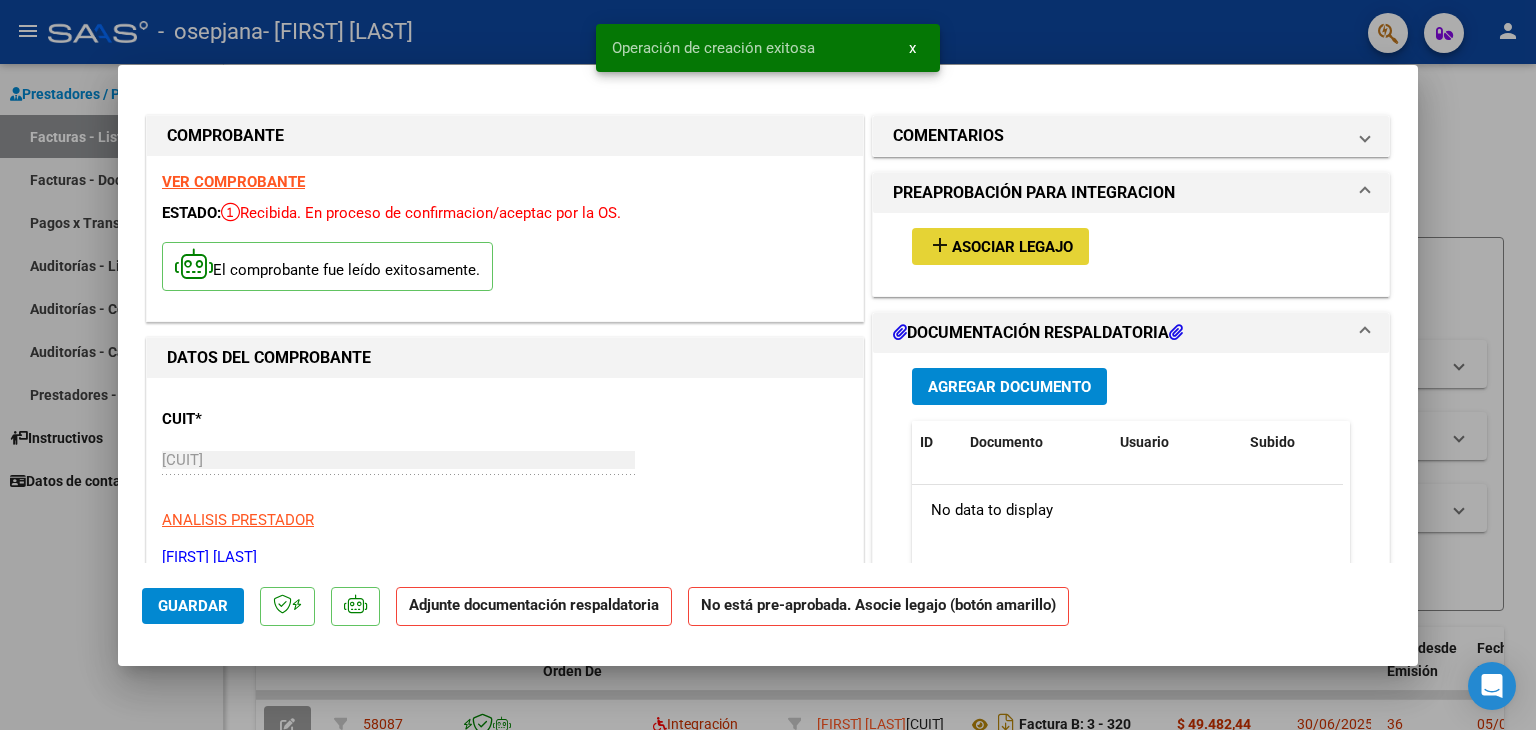 click on "add Asociar Legajo" at bounding box center [1000, 246] 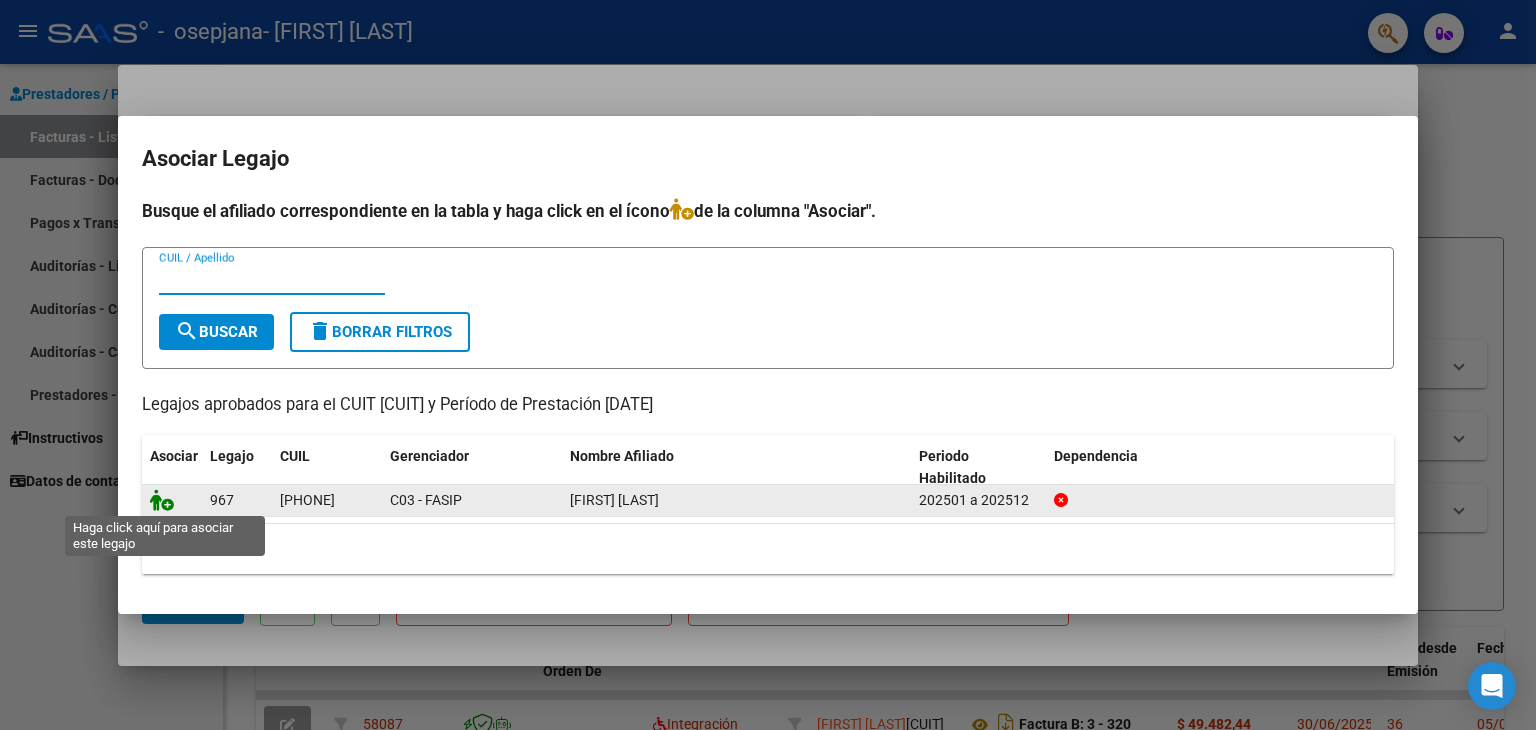 click 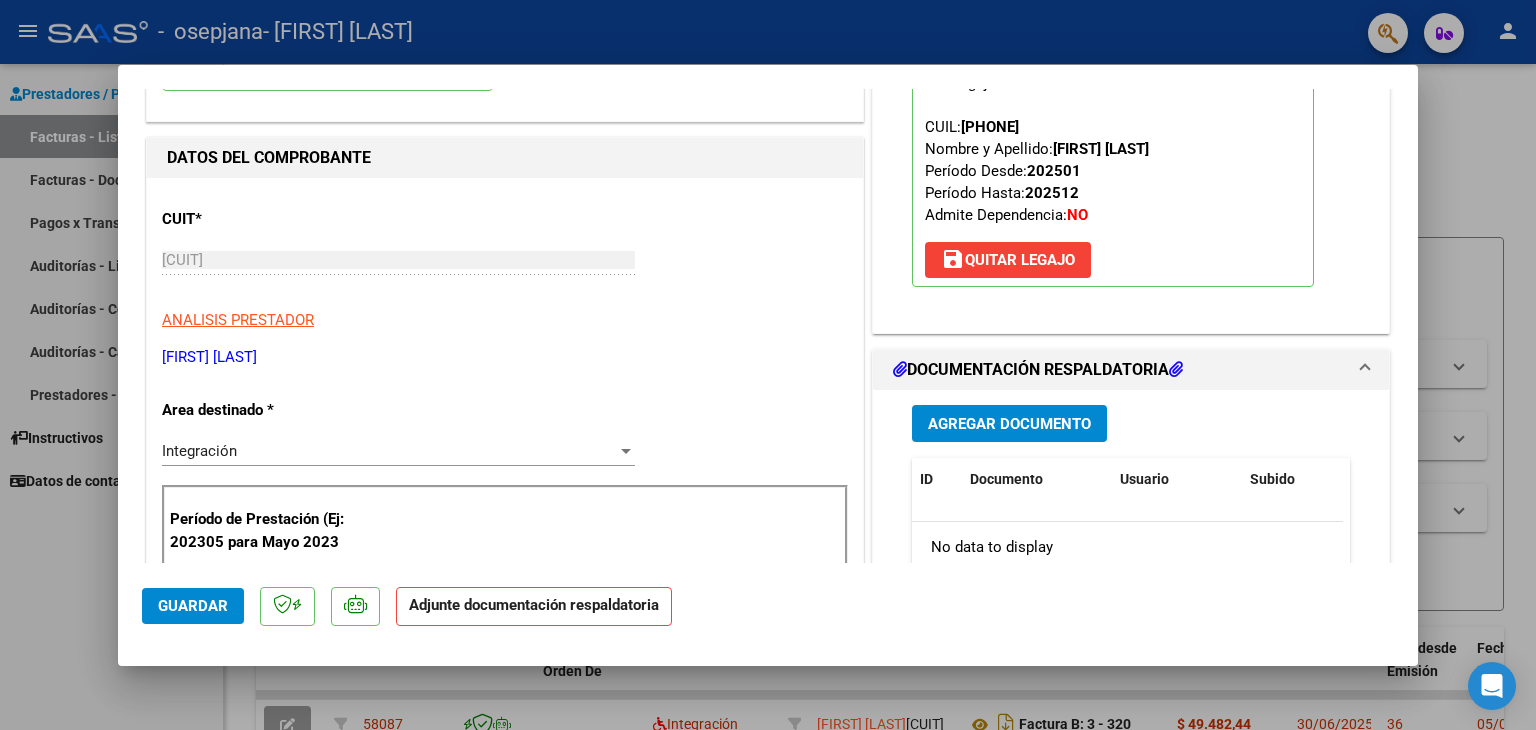 scroll, scrollTop: 300, scrollLeft: 0, axis: vertical 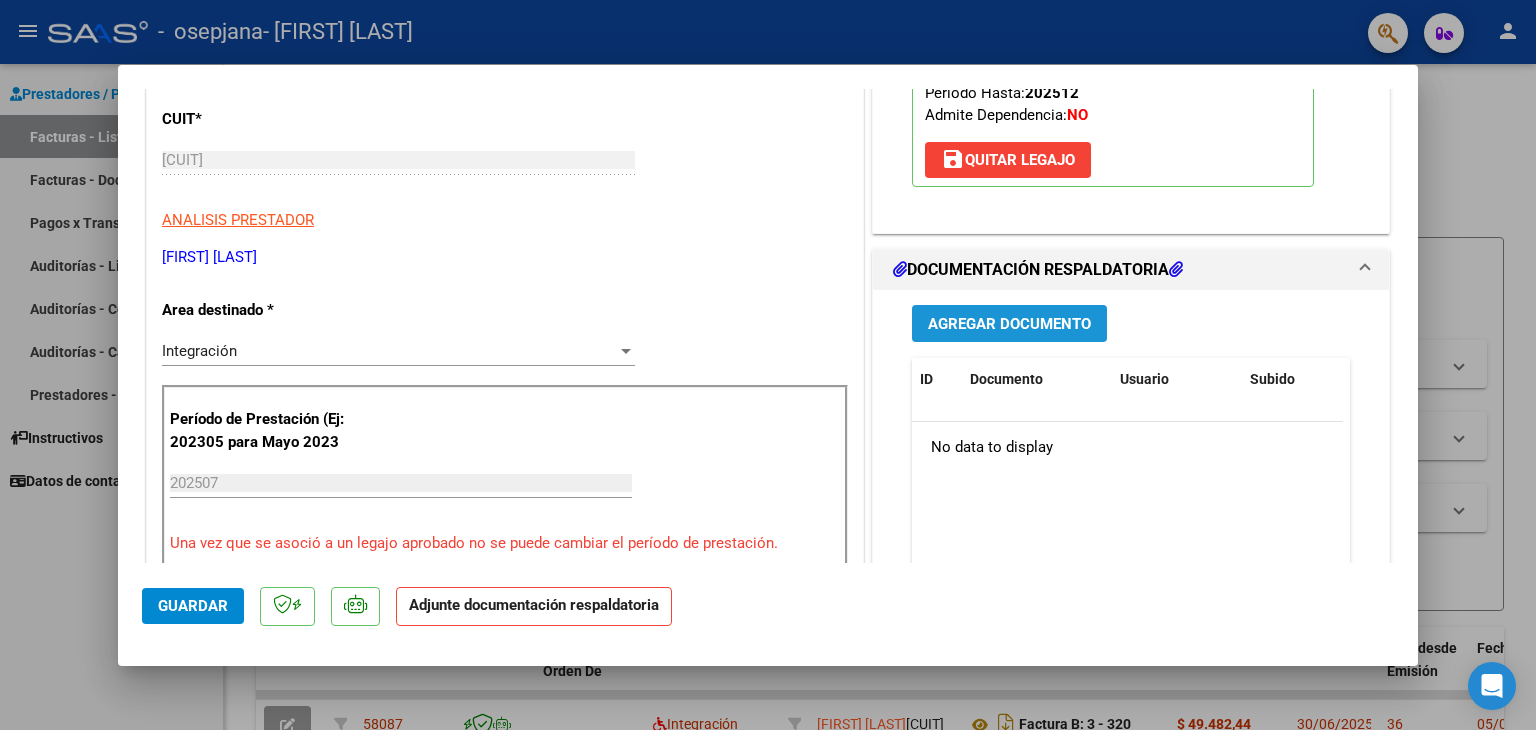 click on "Agregar Documento" at bounding box center (1009, 324) 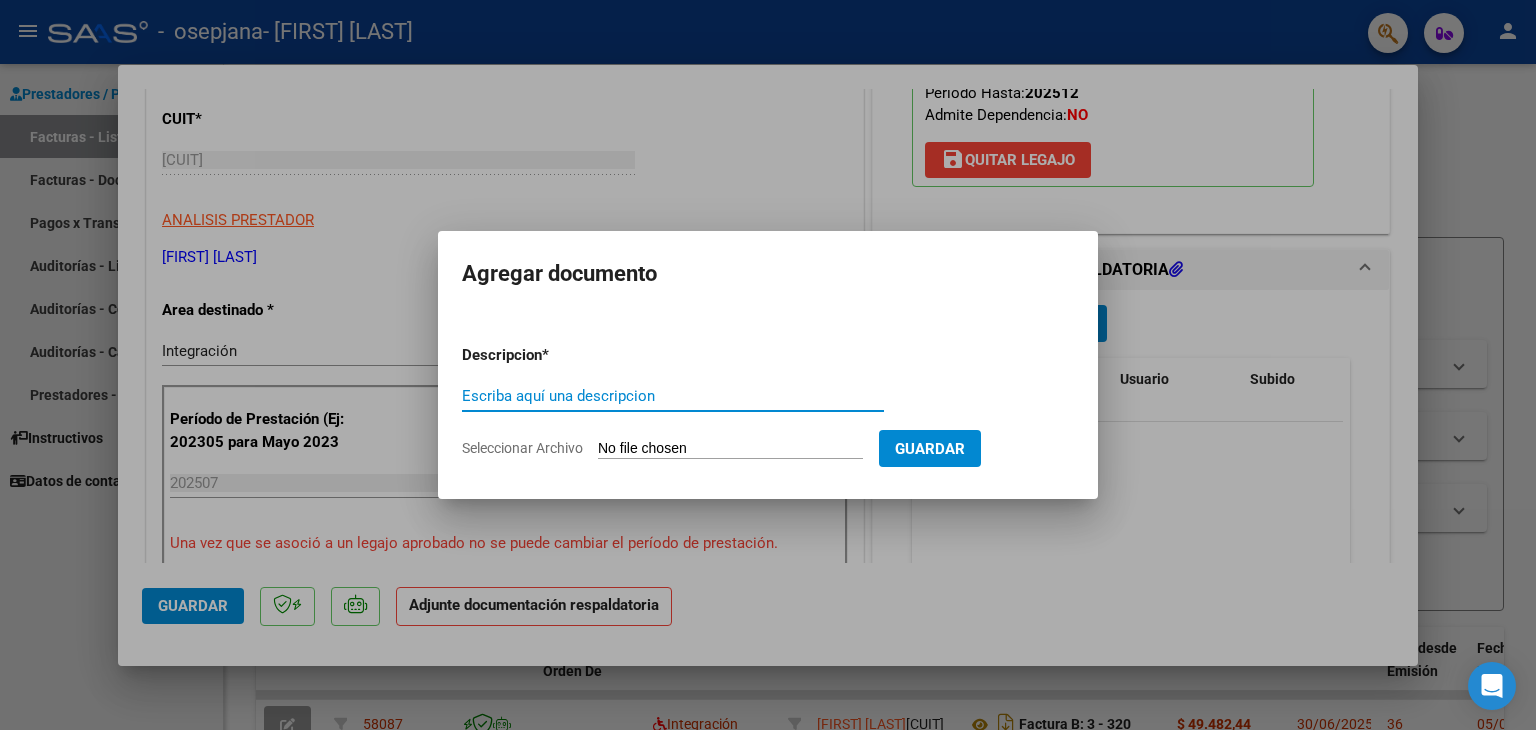 click on "Escriba aquí una descripcion" at bounding box center (673, 396) 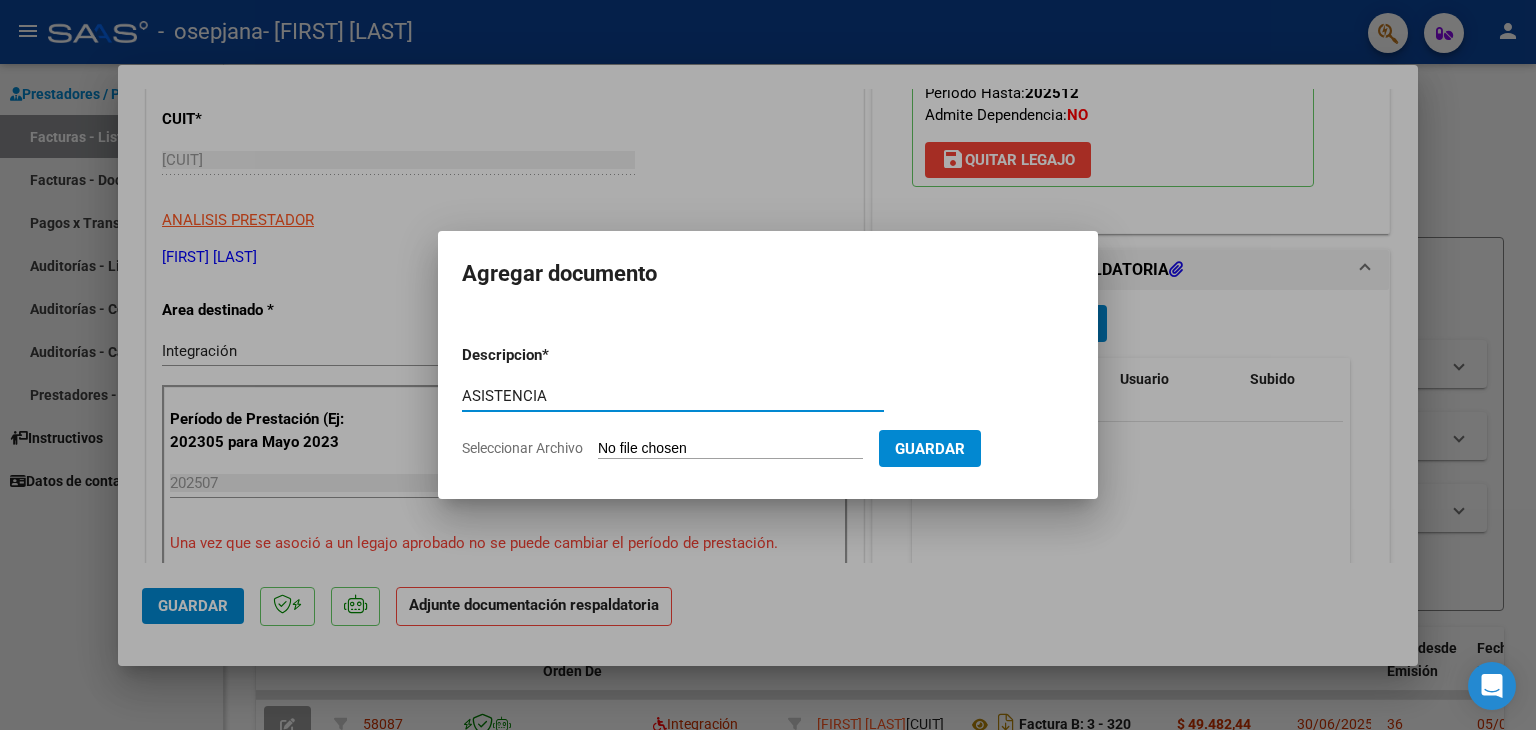 type on "ASISTENCIA" 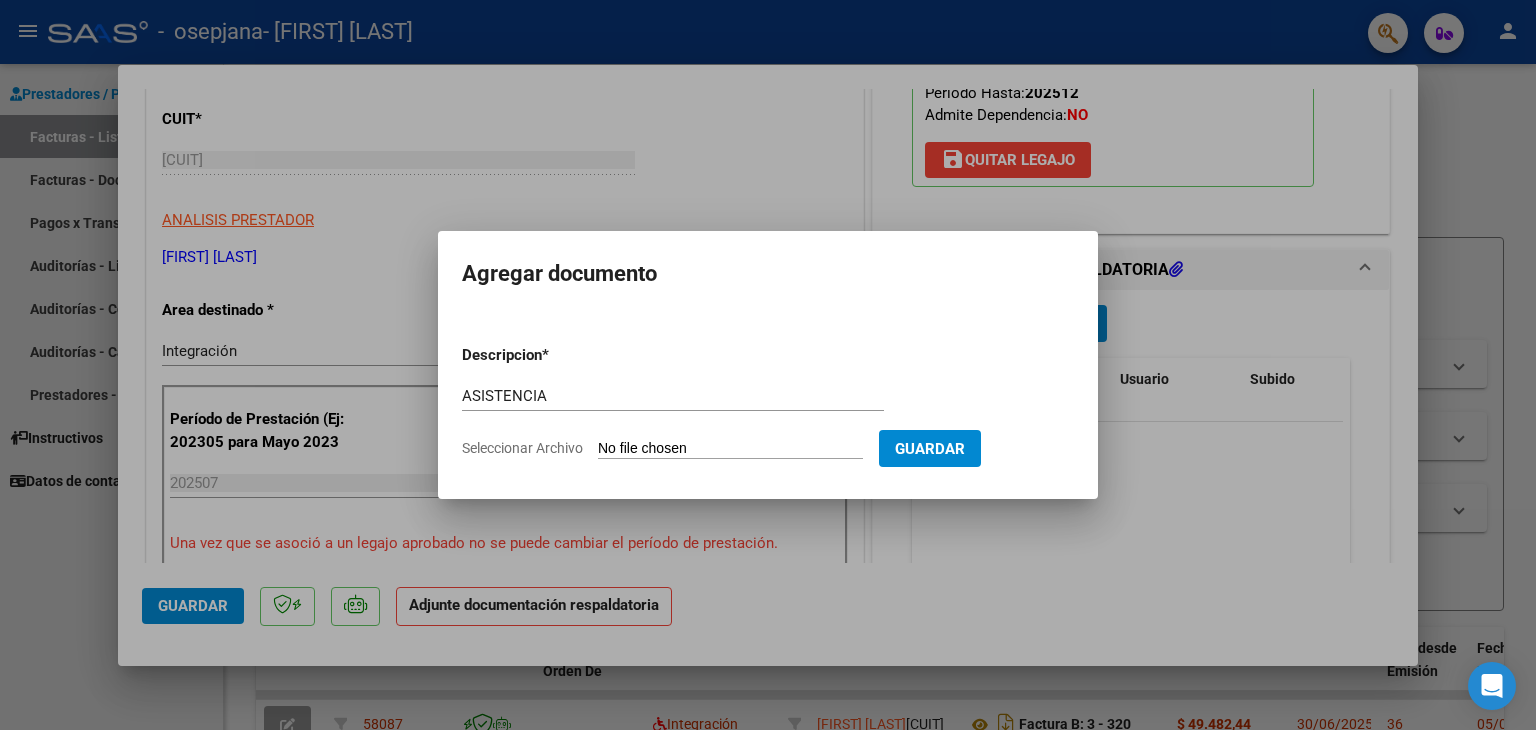 type on "C:\fakepath\asist 07 25 [FIRST] [LAST][DATE]" 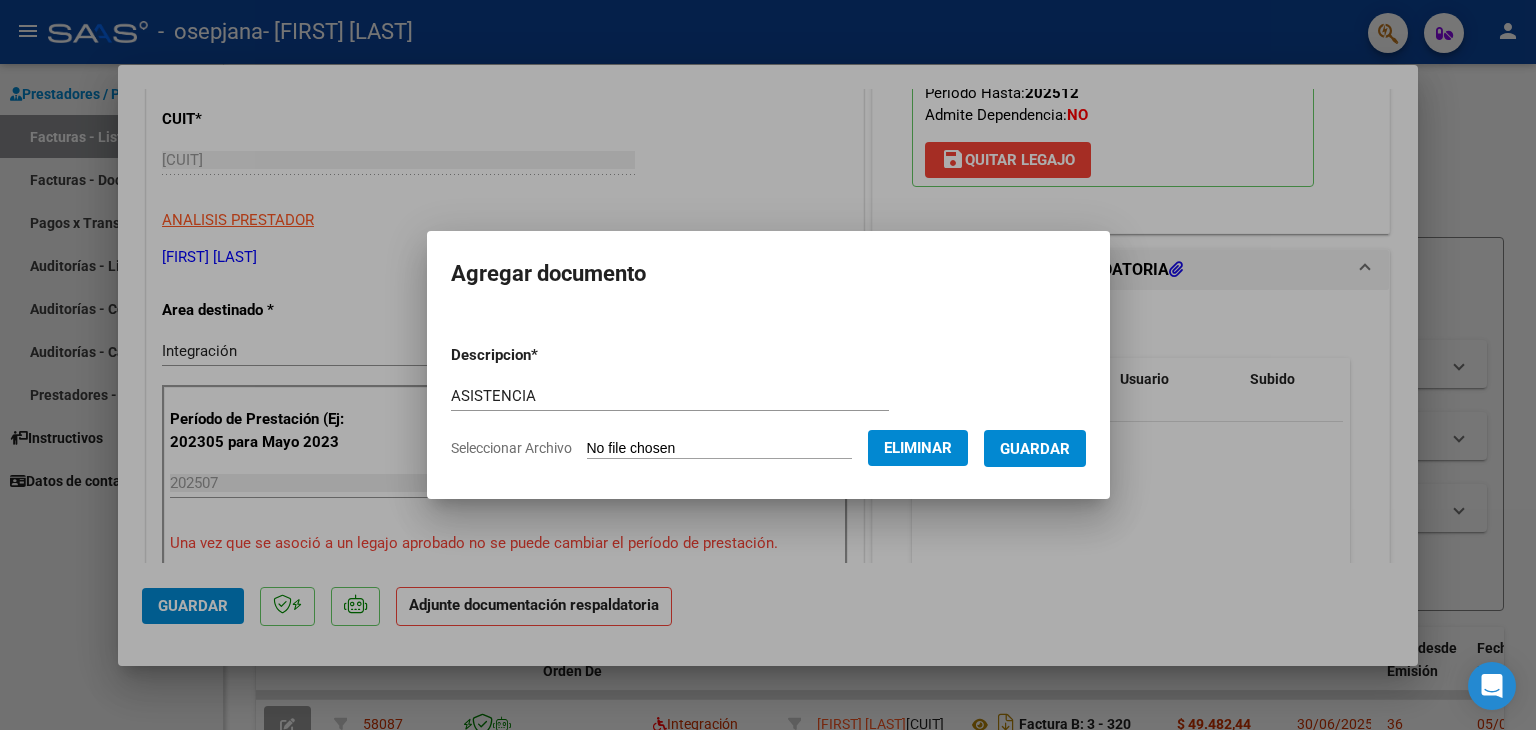 click on "Guardar" at bounding box center [1035, 449] 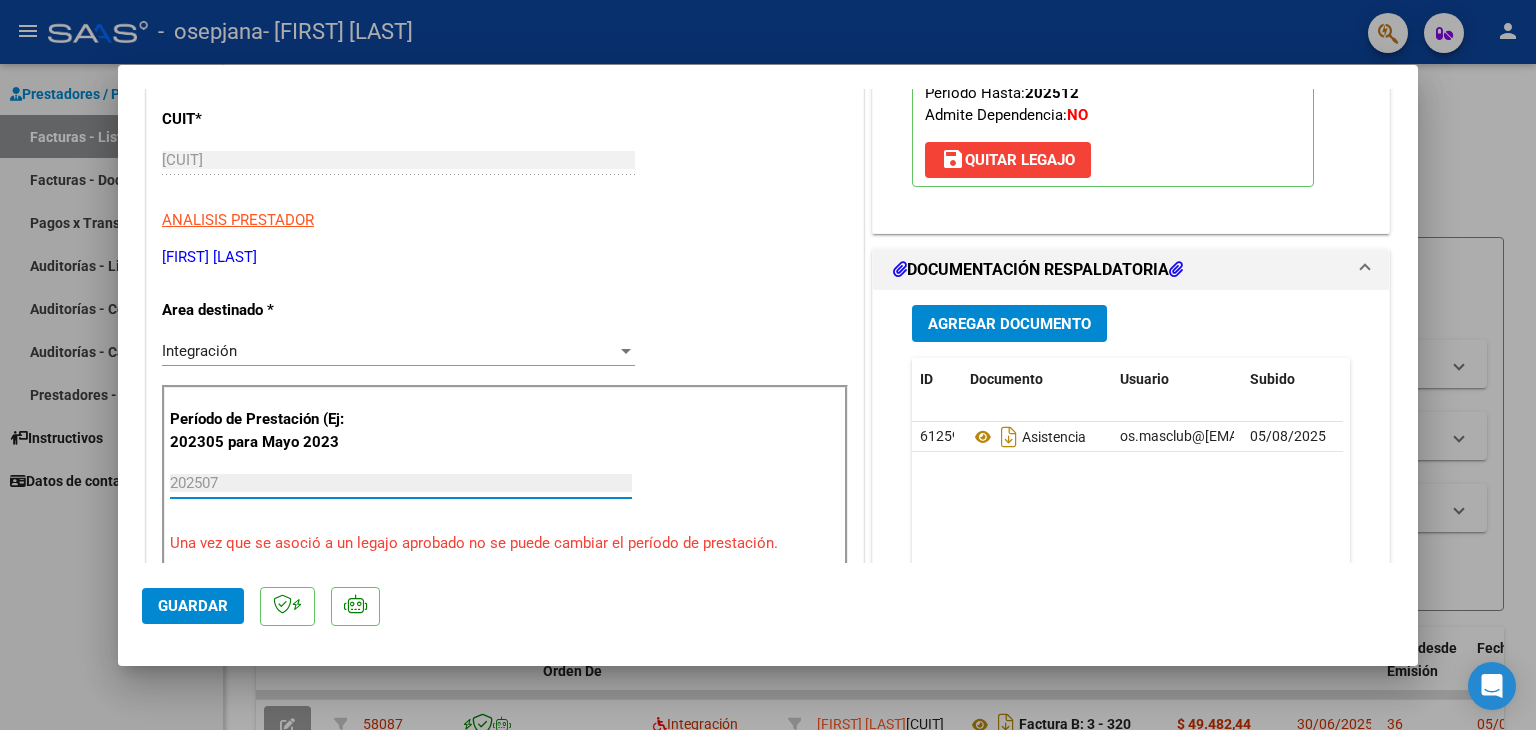 click on "202507" at bounding box center [401, 483] 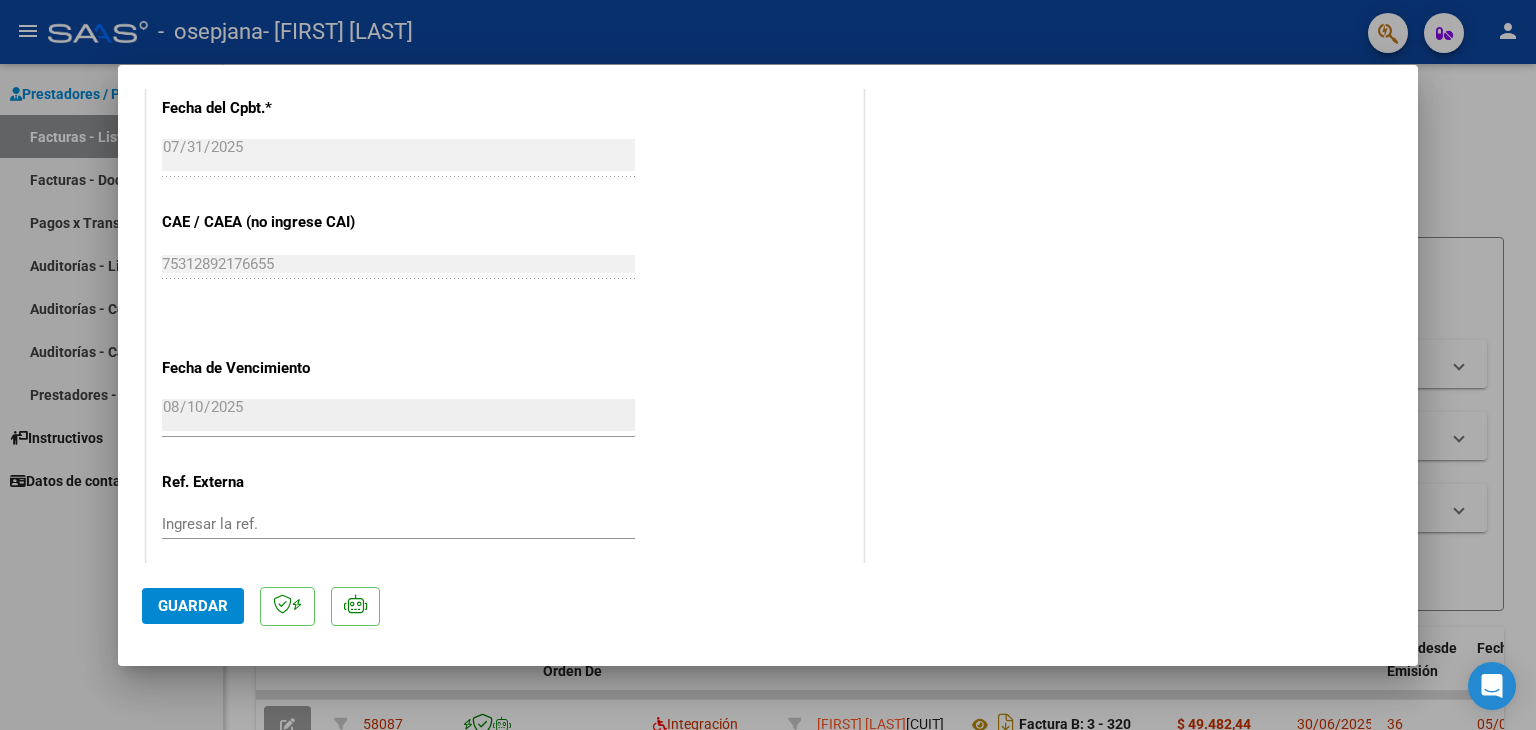 scroll, scrollTop: 1313, scrollLeft: 0, axis: vertical 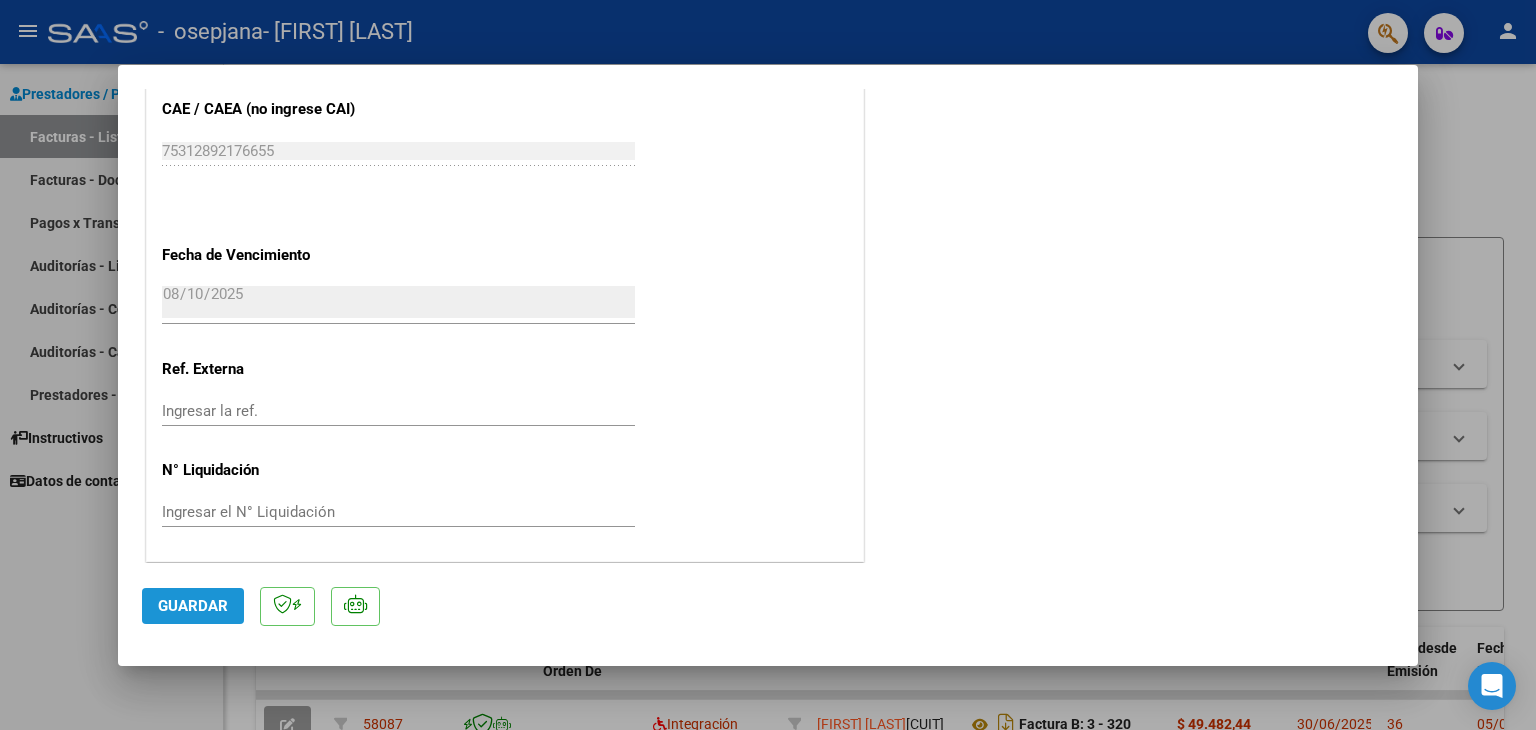 click on "Guardar" 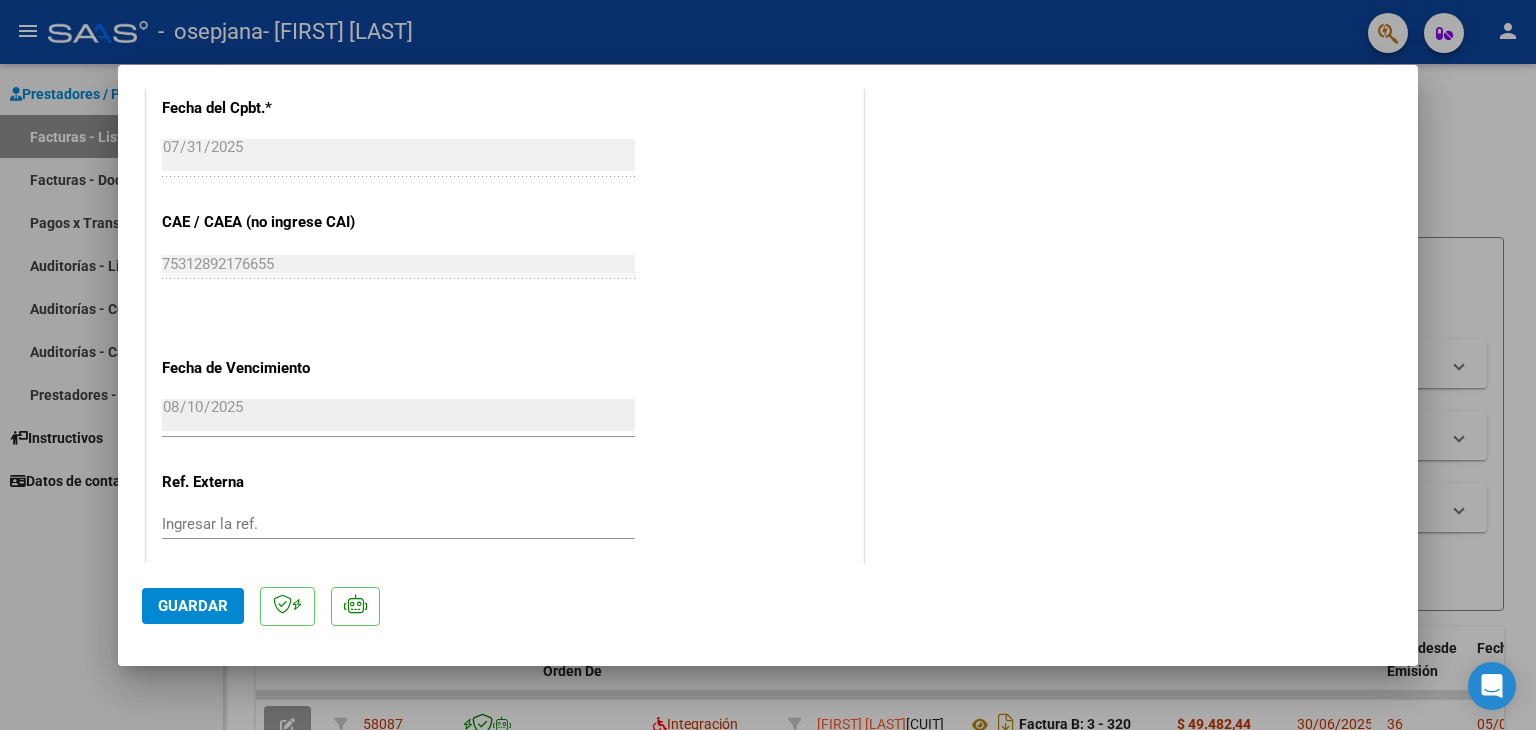 scroll, scrollTop: 1313, scrollLeft: 0, axis: vertical 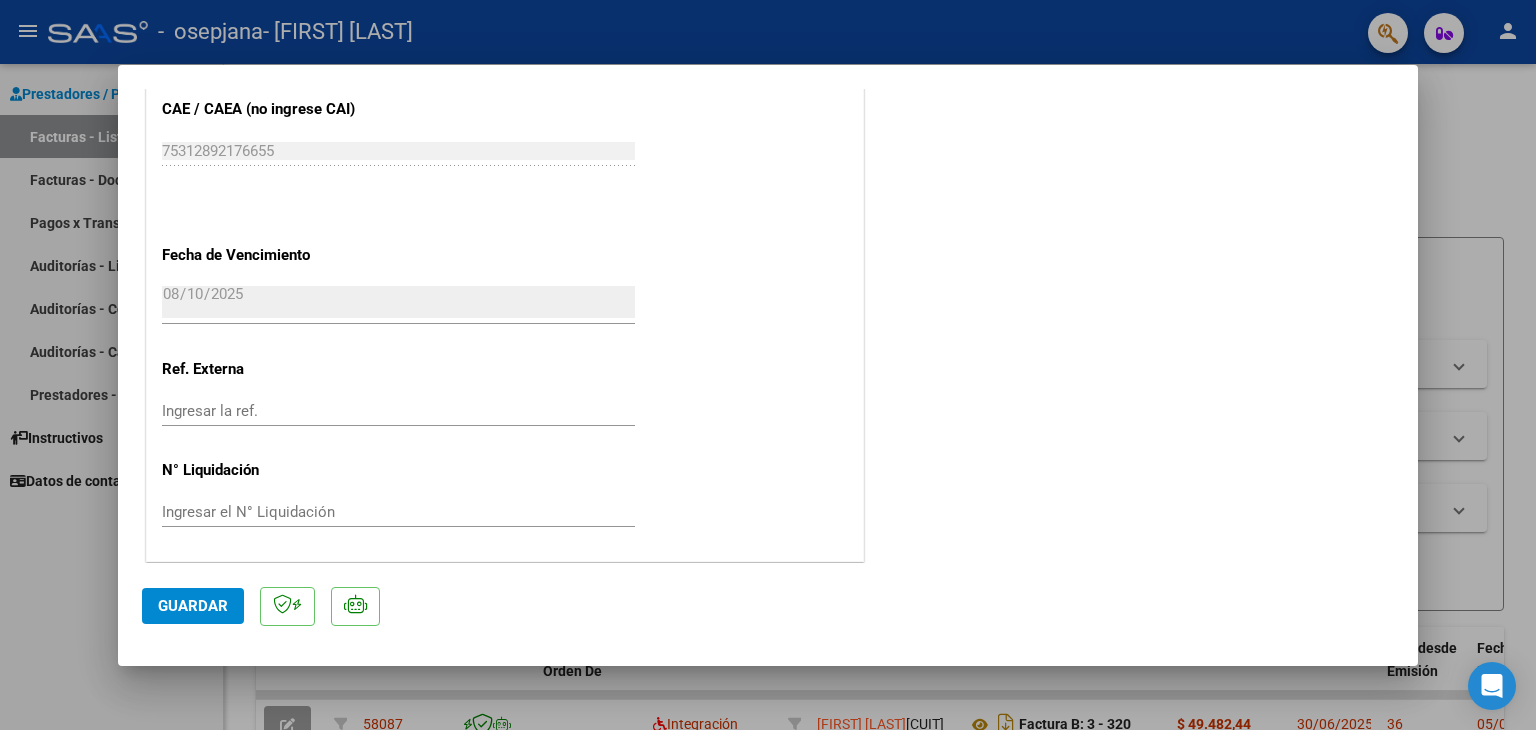 click at bounding box center (768, 365) 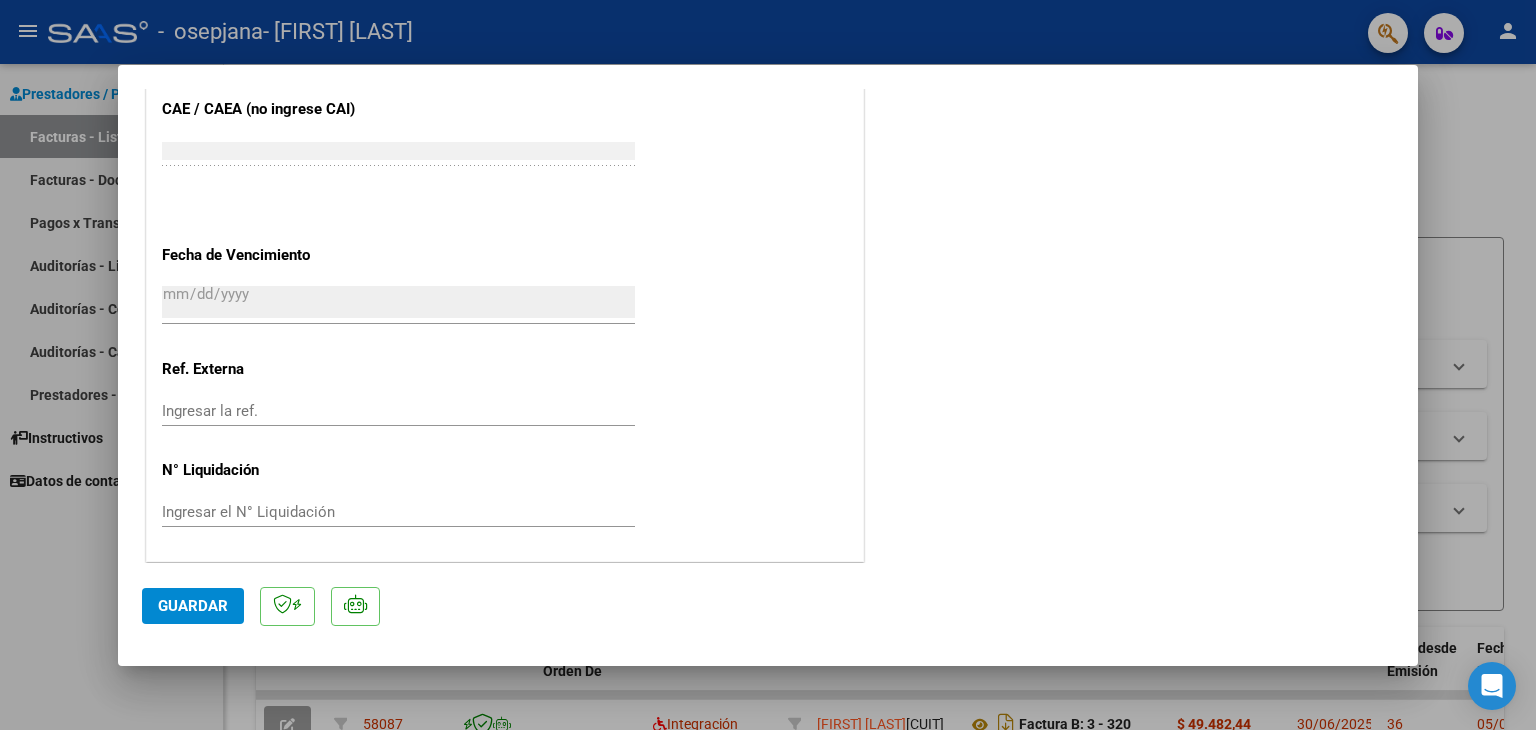 scroll, scrollTop: 0, scrollLeft: 0, axis: both 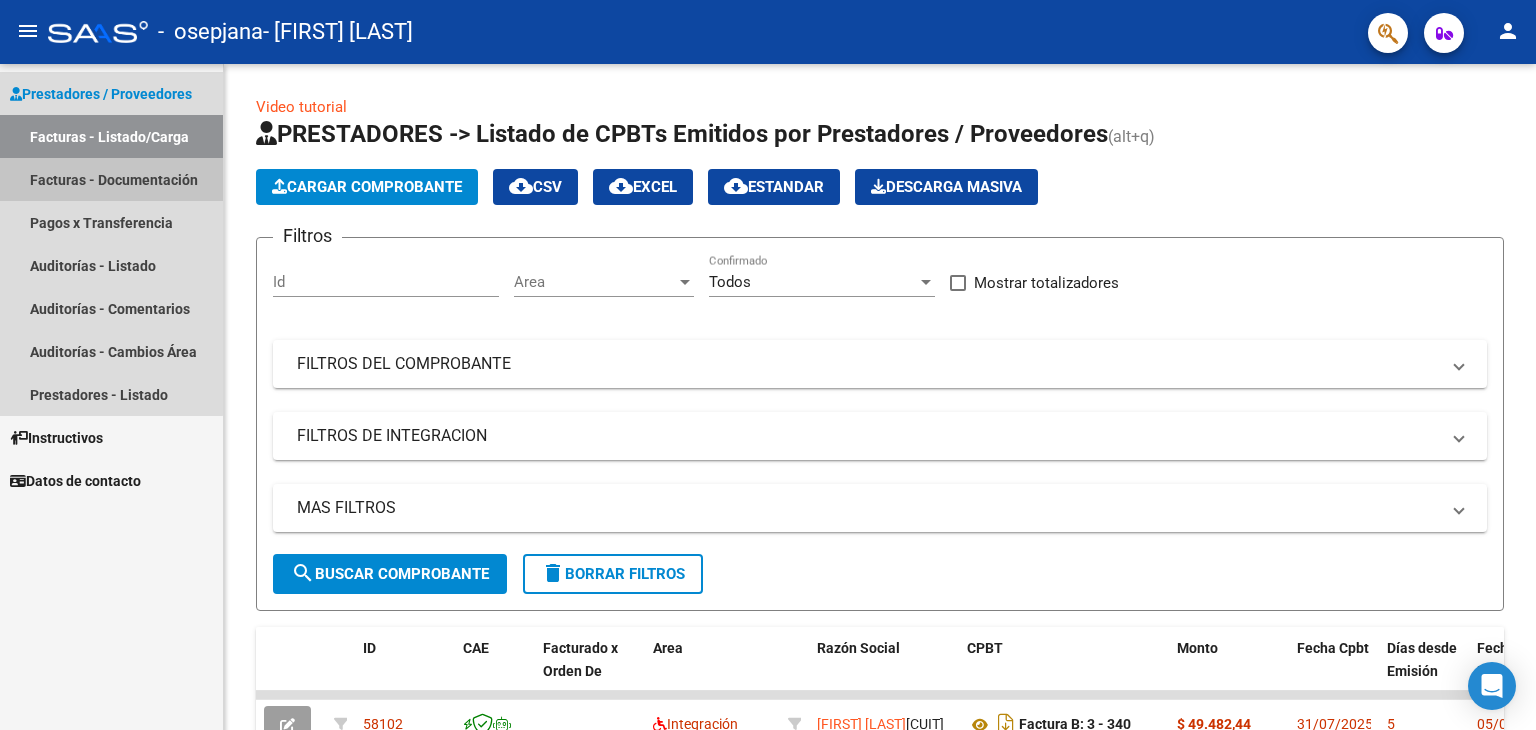 click on "Facturas - Documentación" at bounding box center [111, 179] 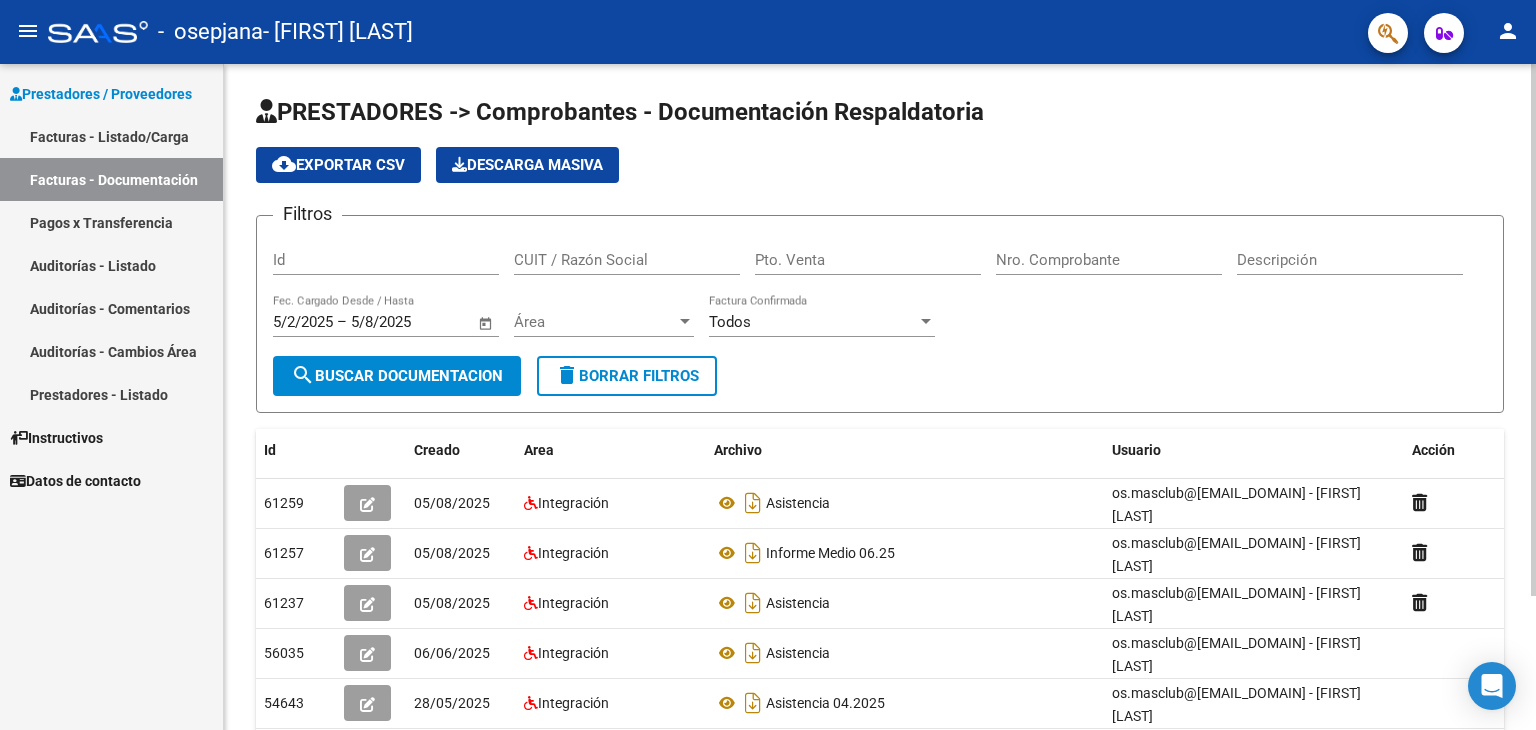 scroll, scrollTop: 100, scrollLeft: 0, axis: vertical 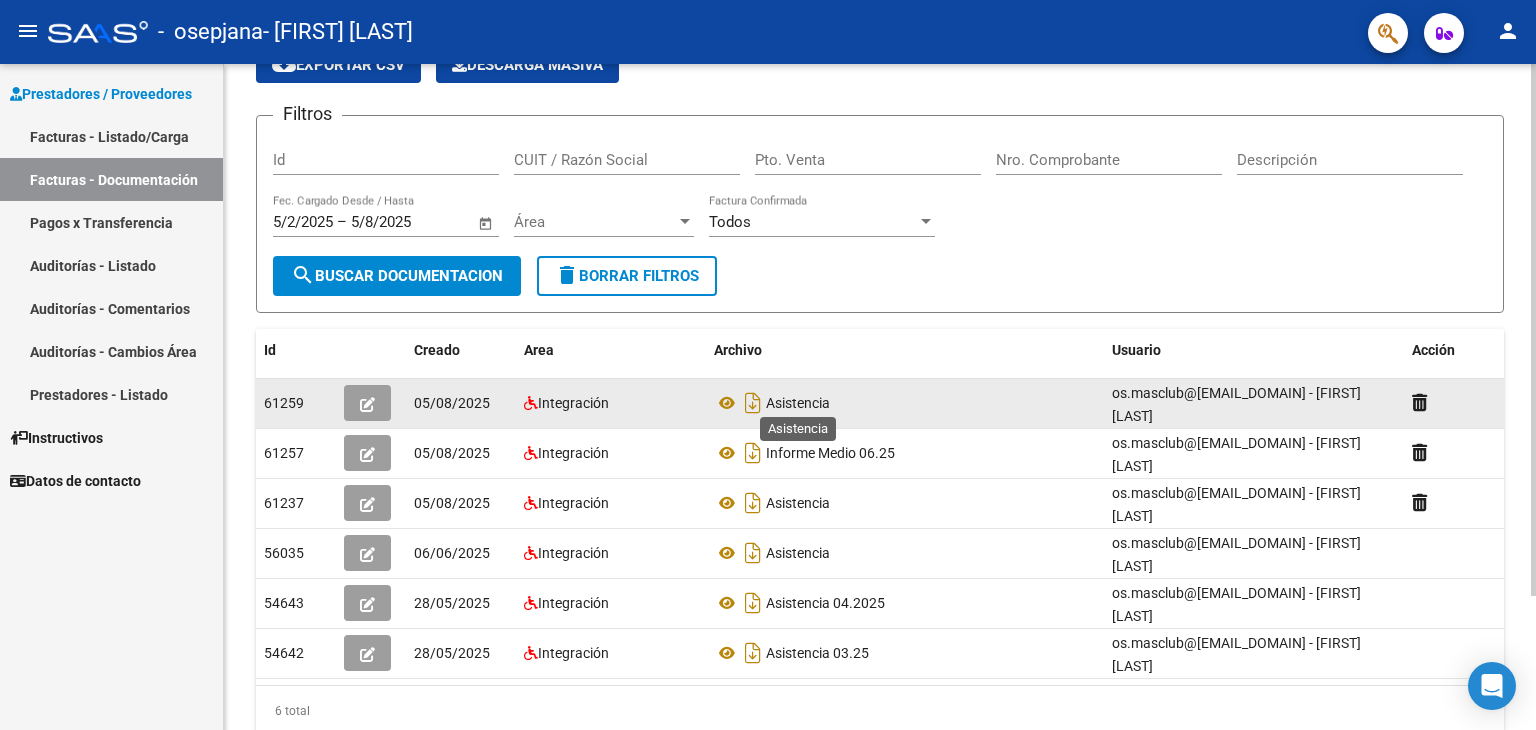 click on "Asistencia" 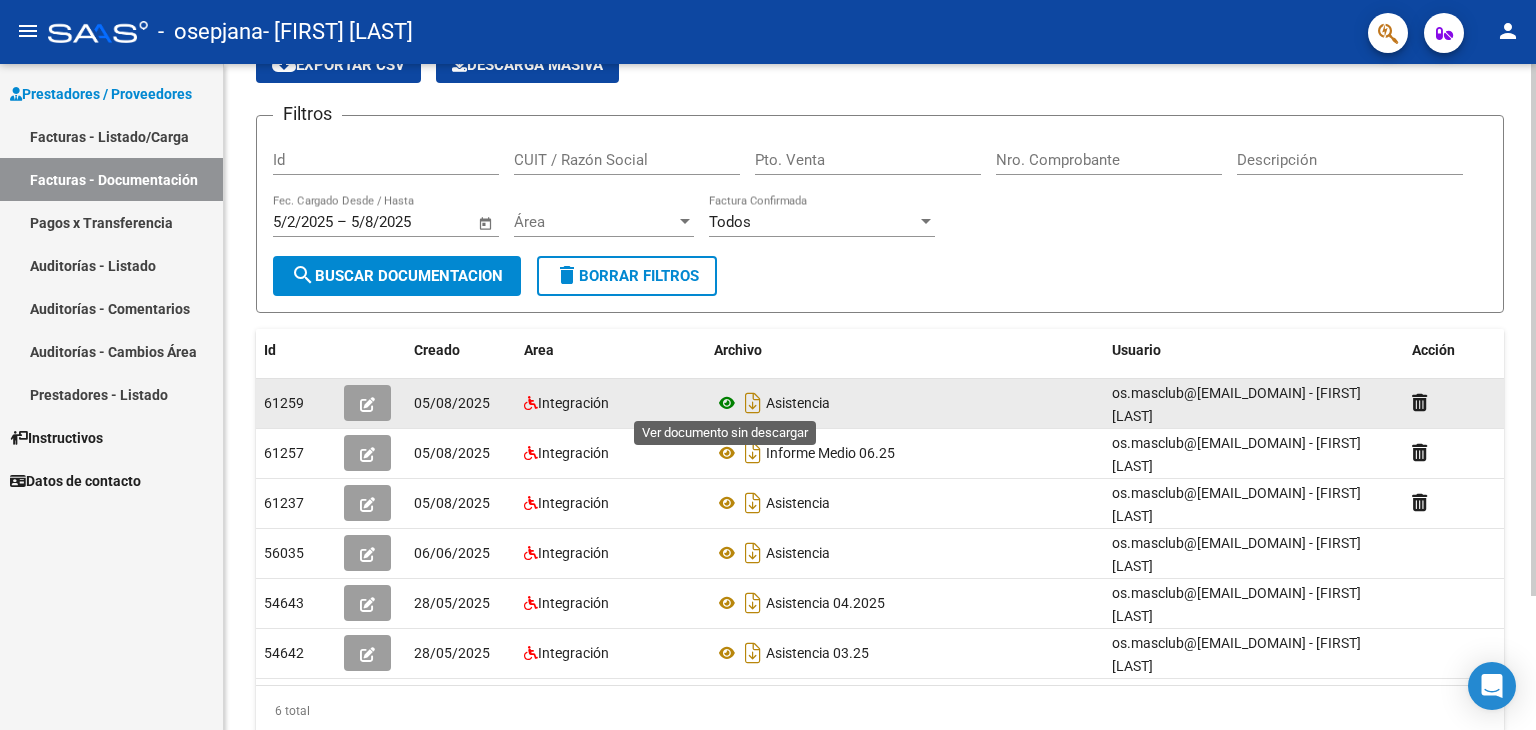 click 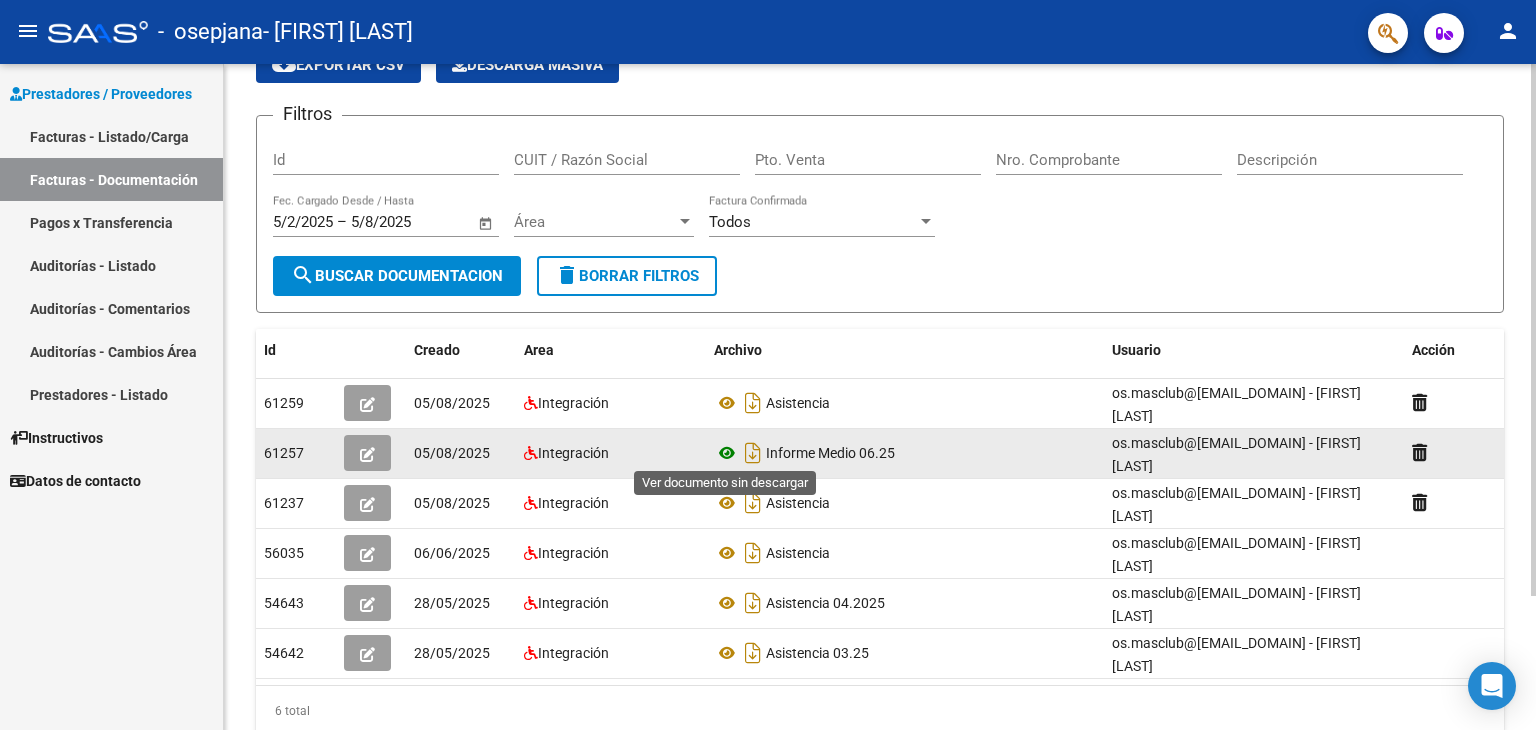 click 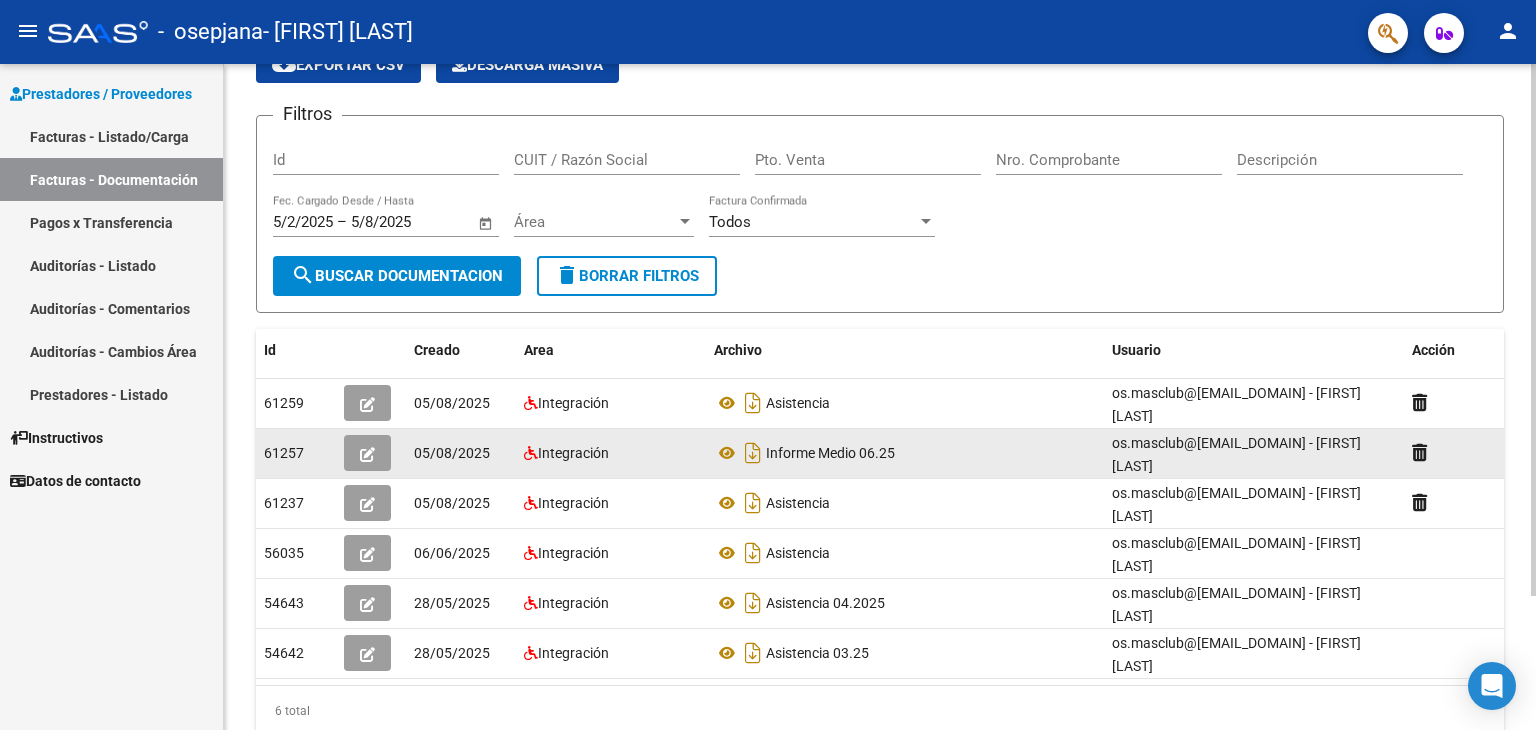 click 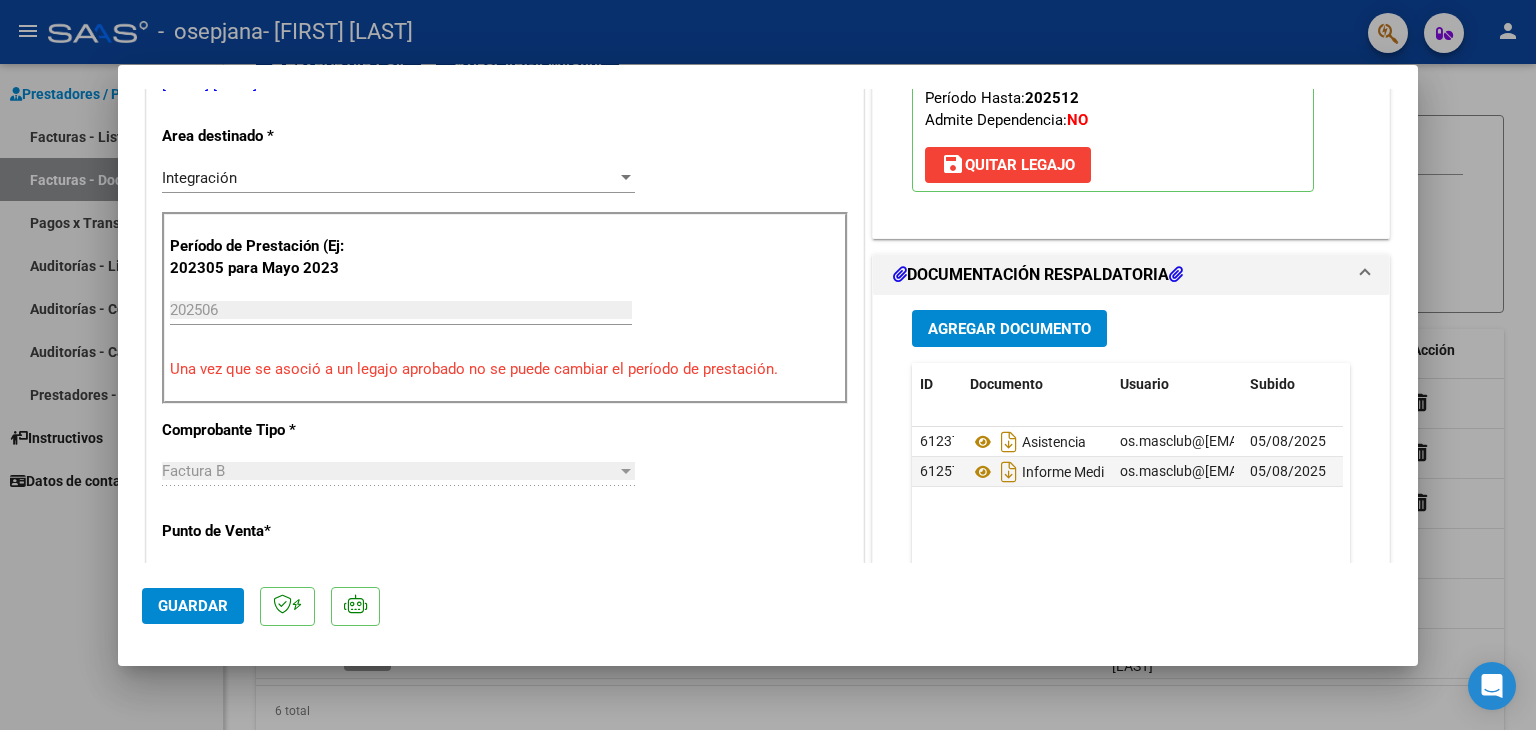scroll, scrollTop: 500, scrollLeft: 0, axis: vertical 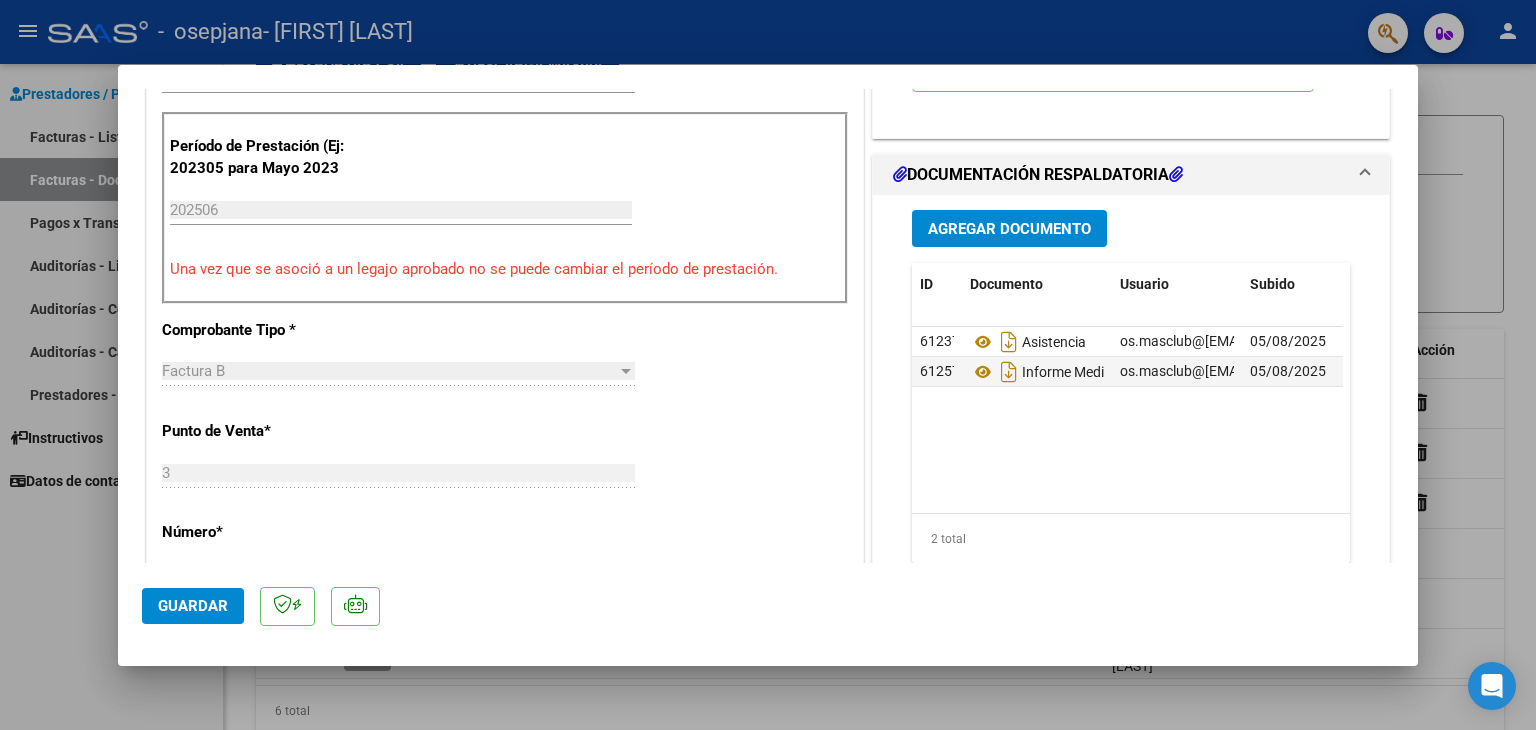 click at bounding box center [768, 365] 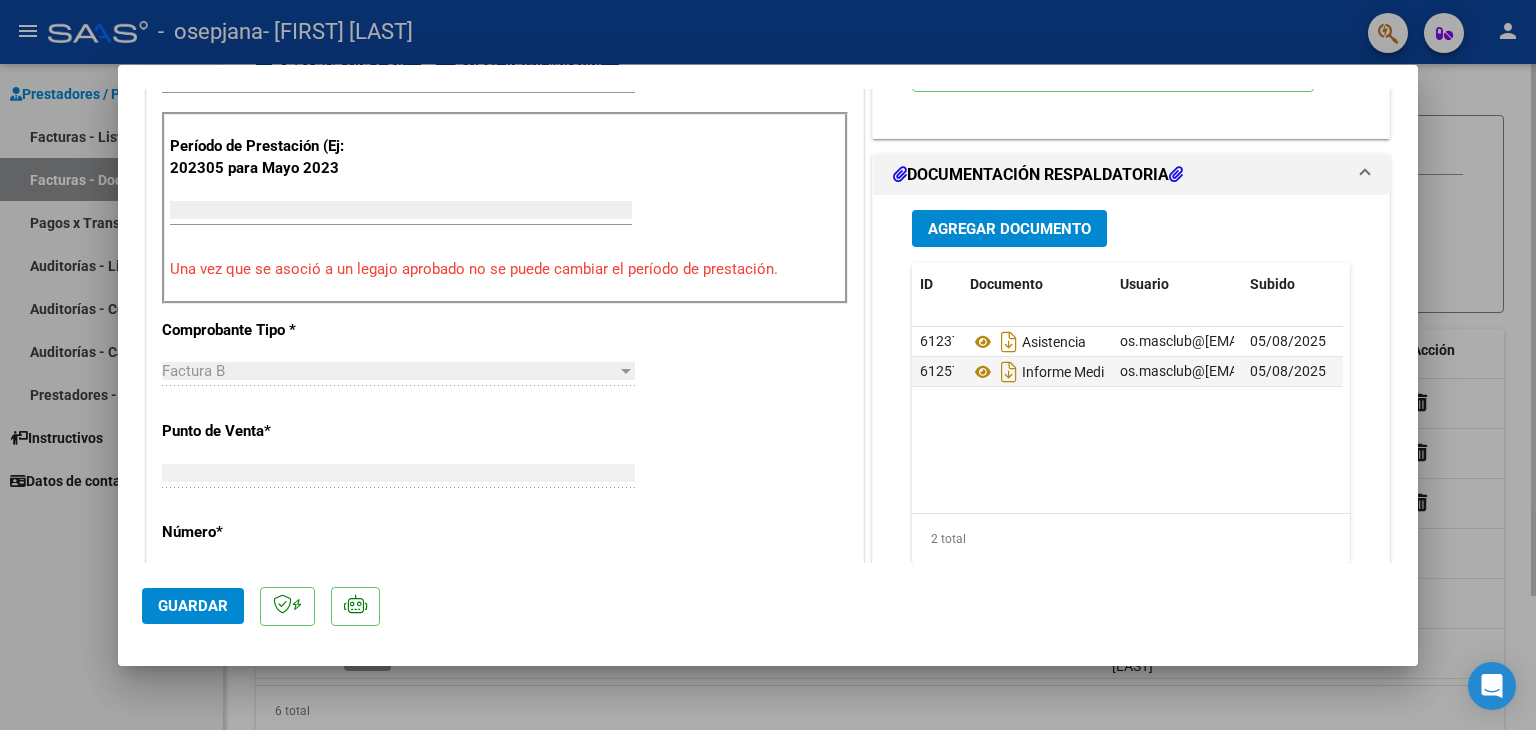scroll, scrollTop: 0, scrollLeft: 0, axis: both 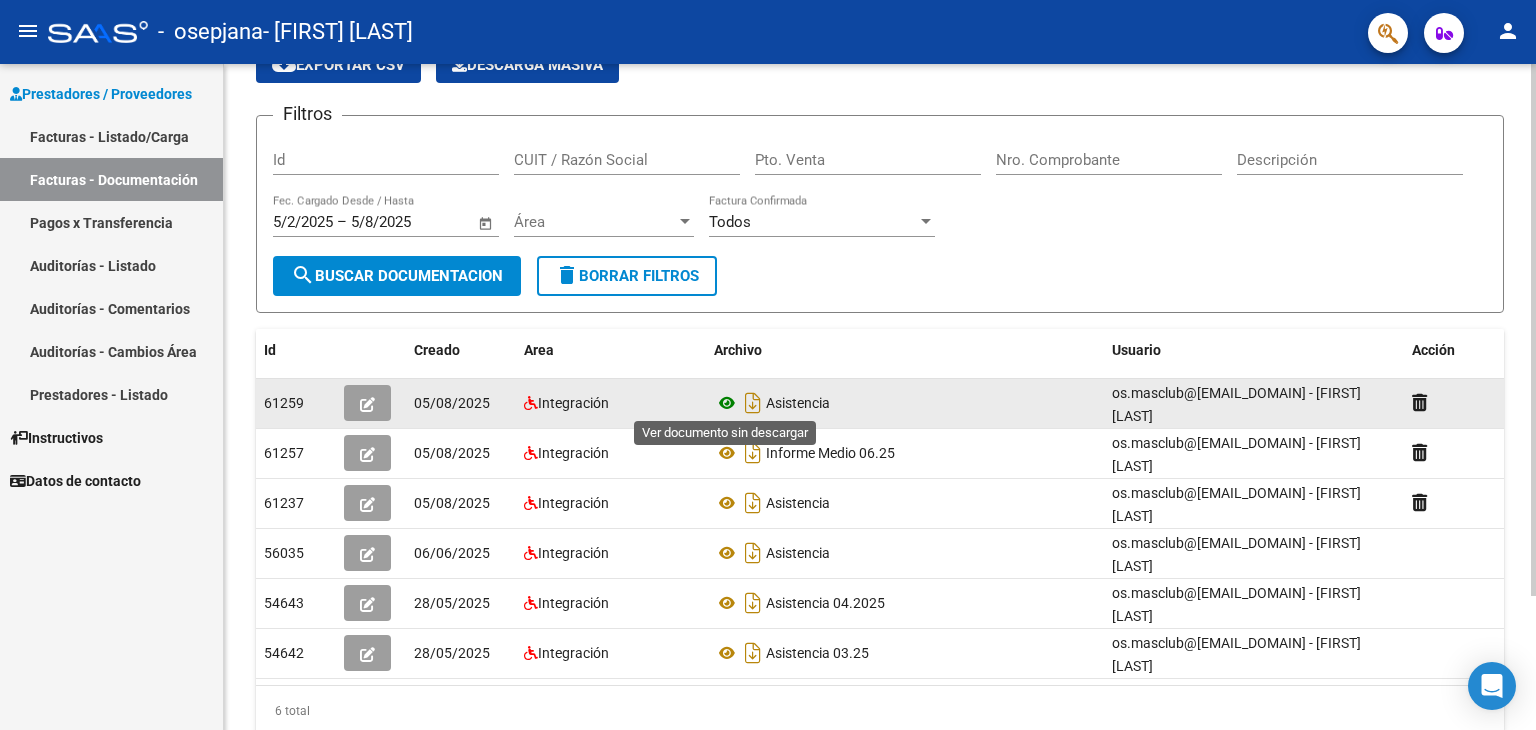 click 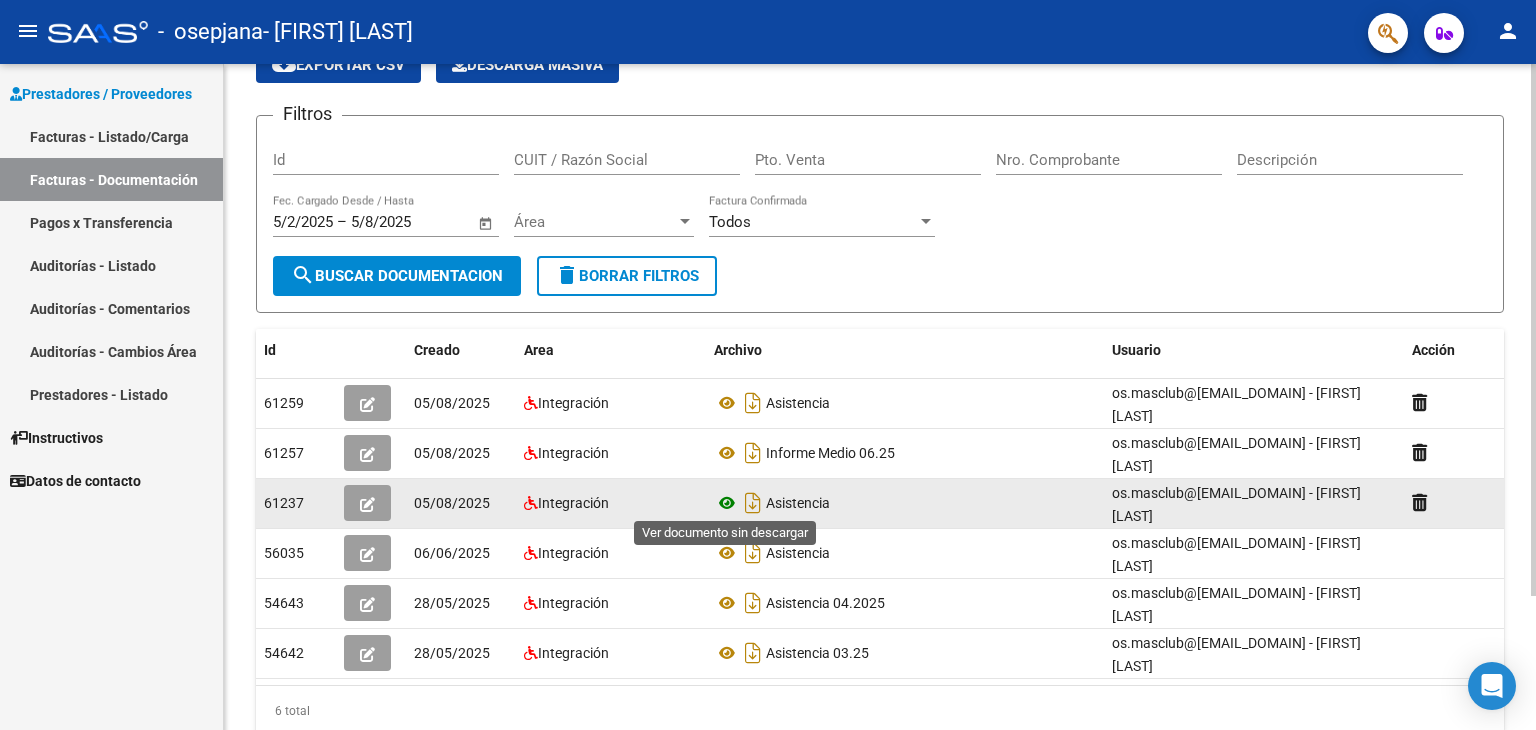 click 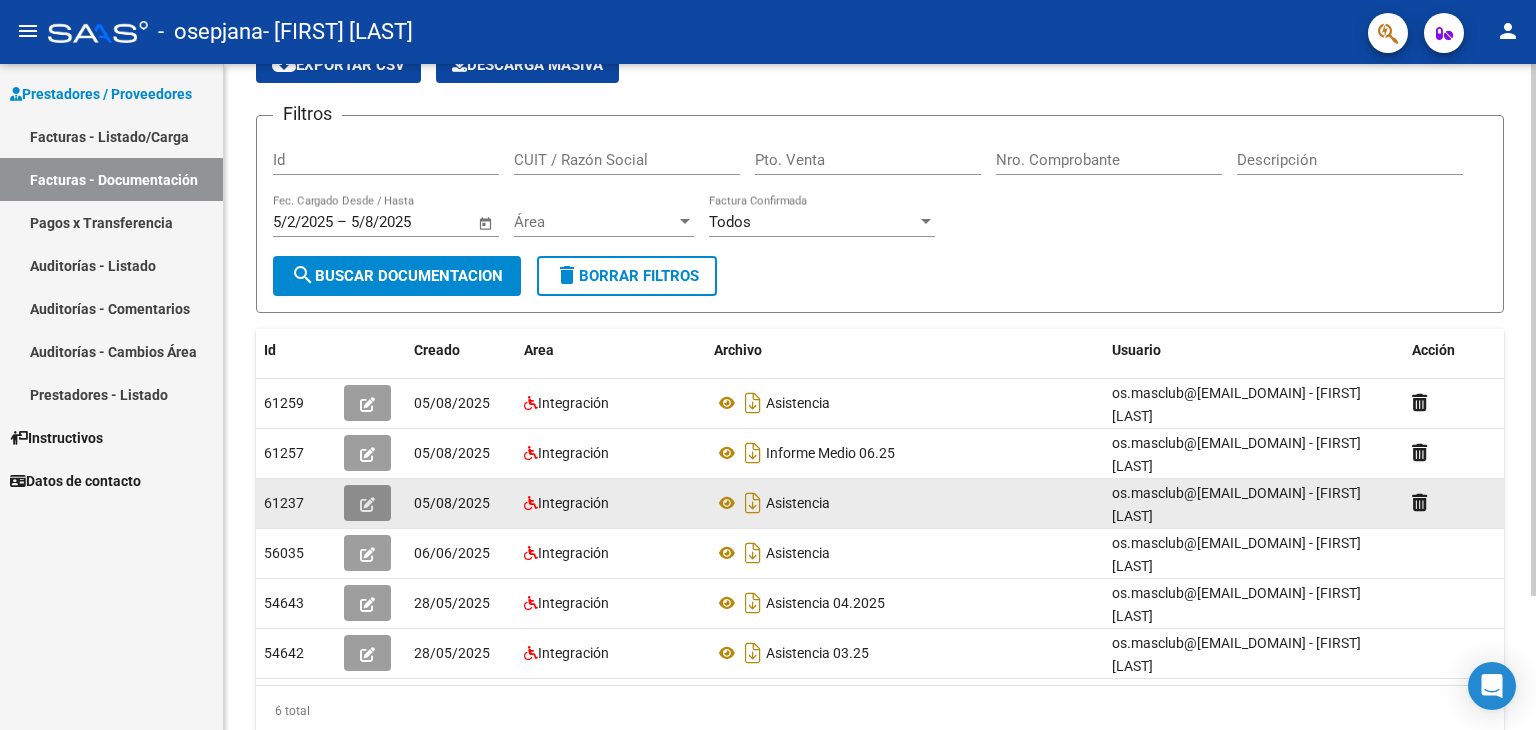 click 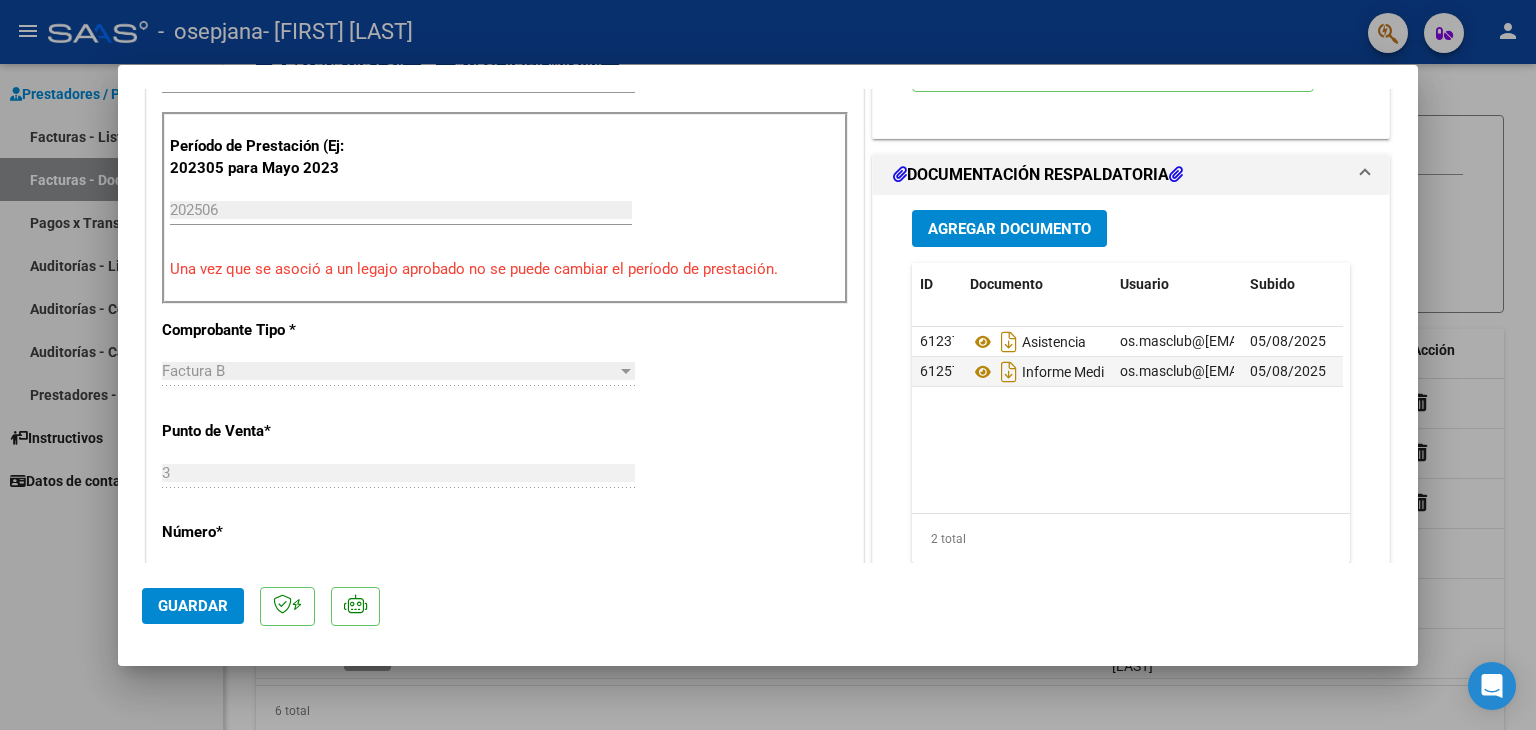 scroll, scrollTop: 0, scrollLeft: 0, axis: both 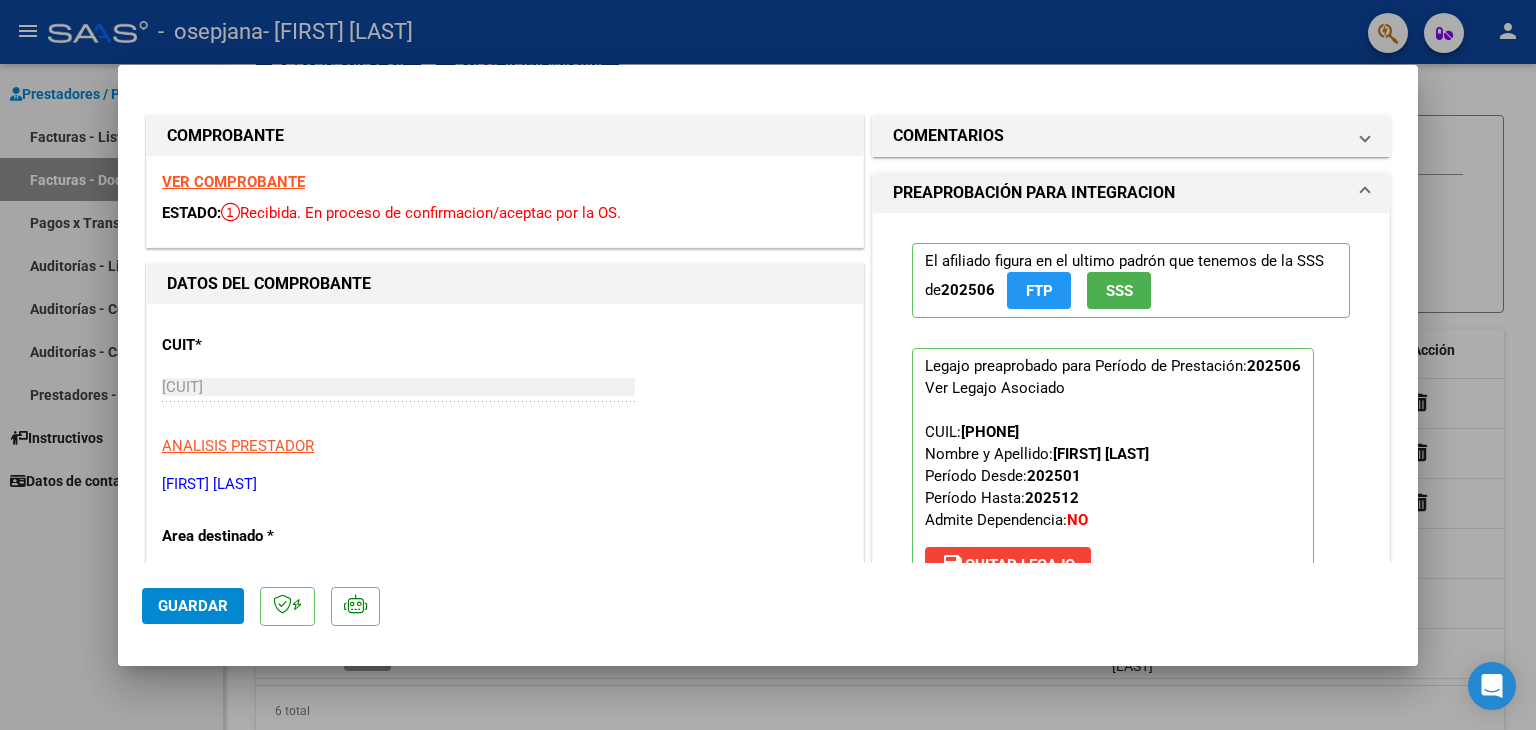 click at bounding box center (768, 365) 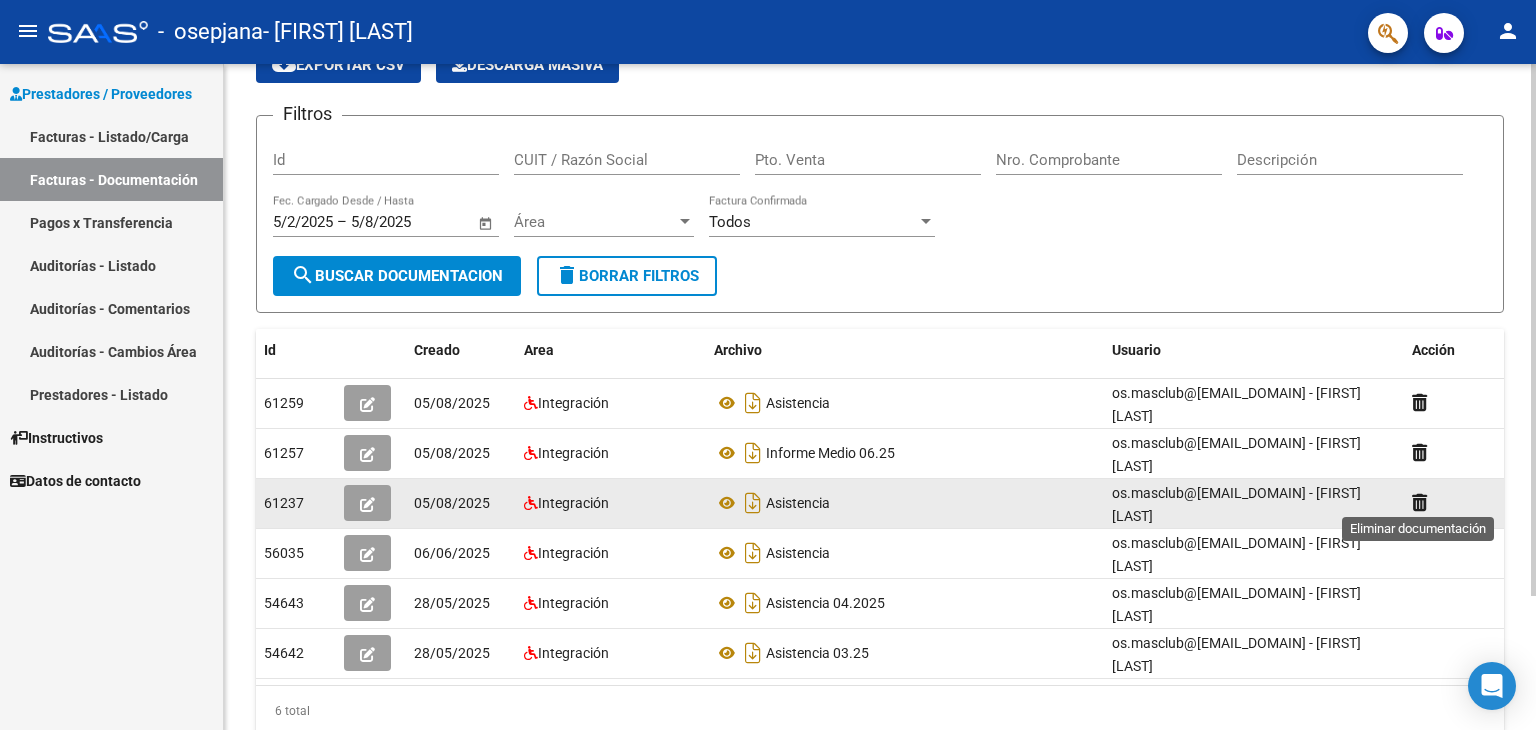 click 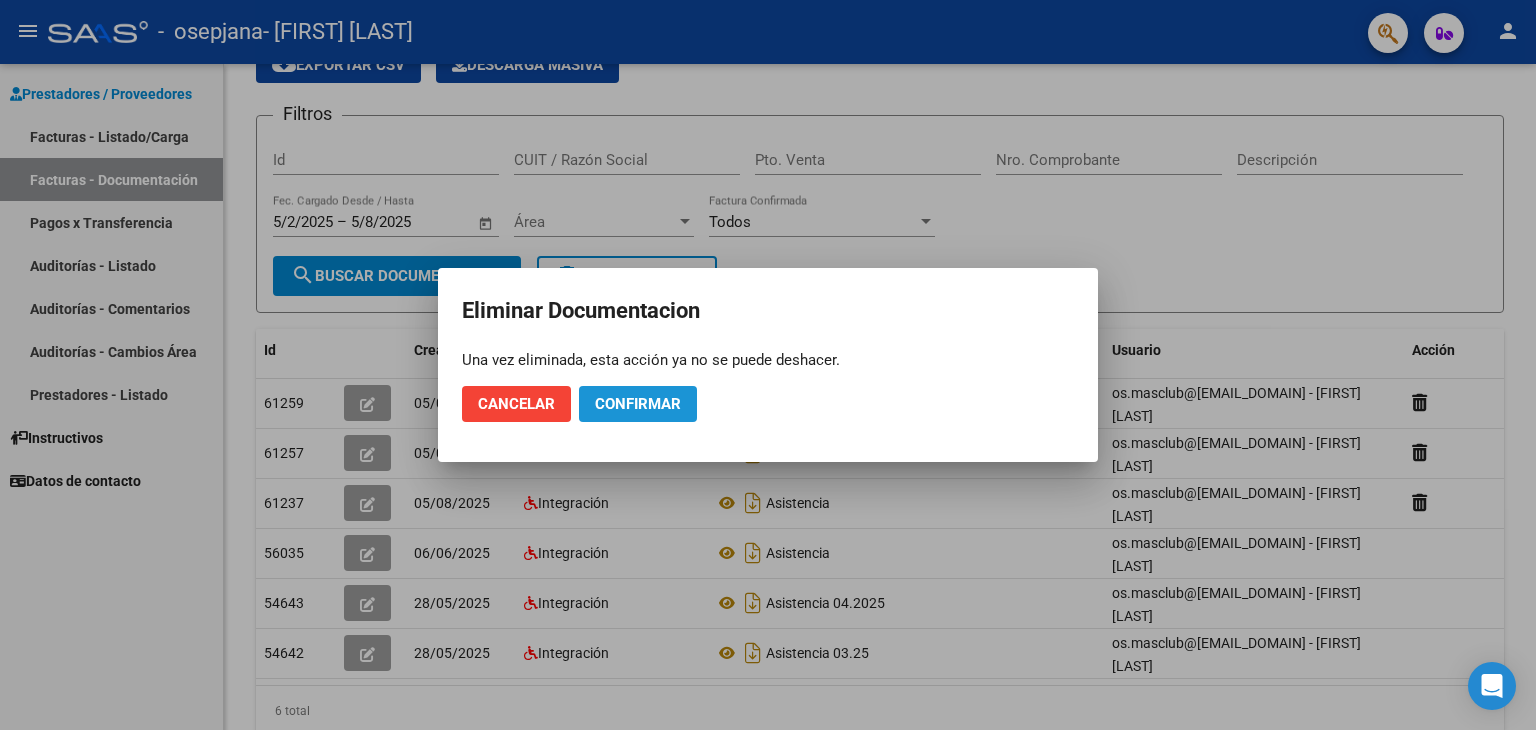 click on "Confirmar" 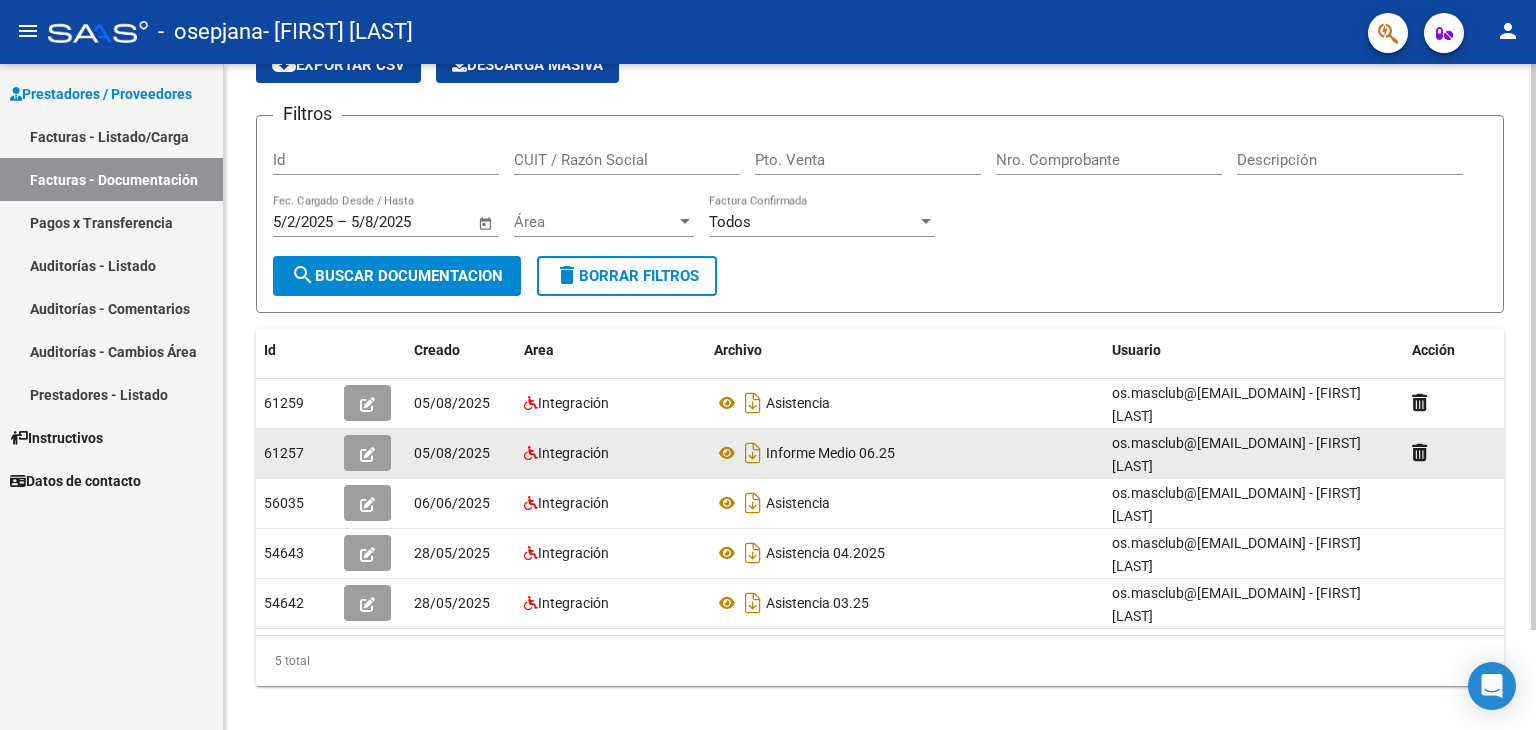 click 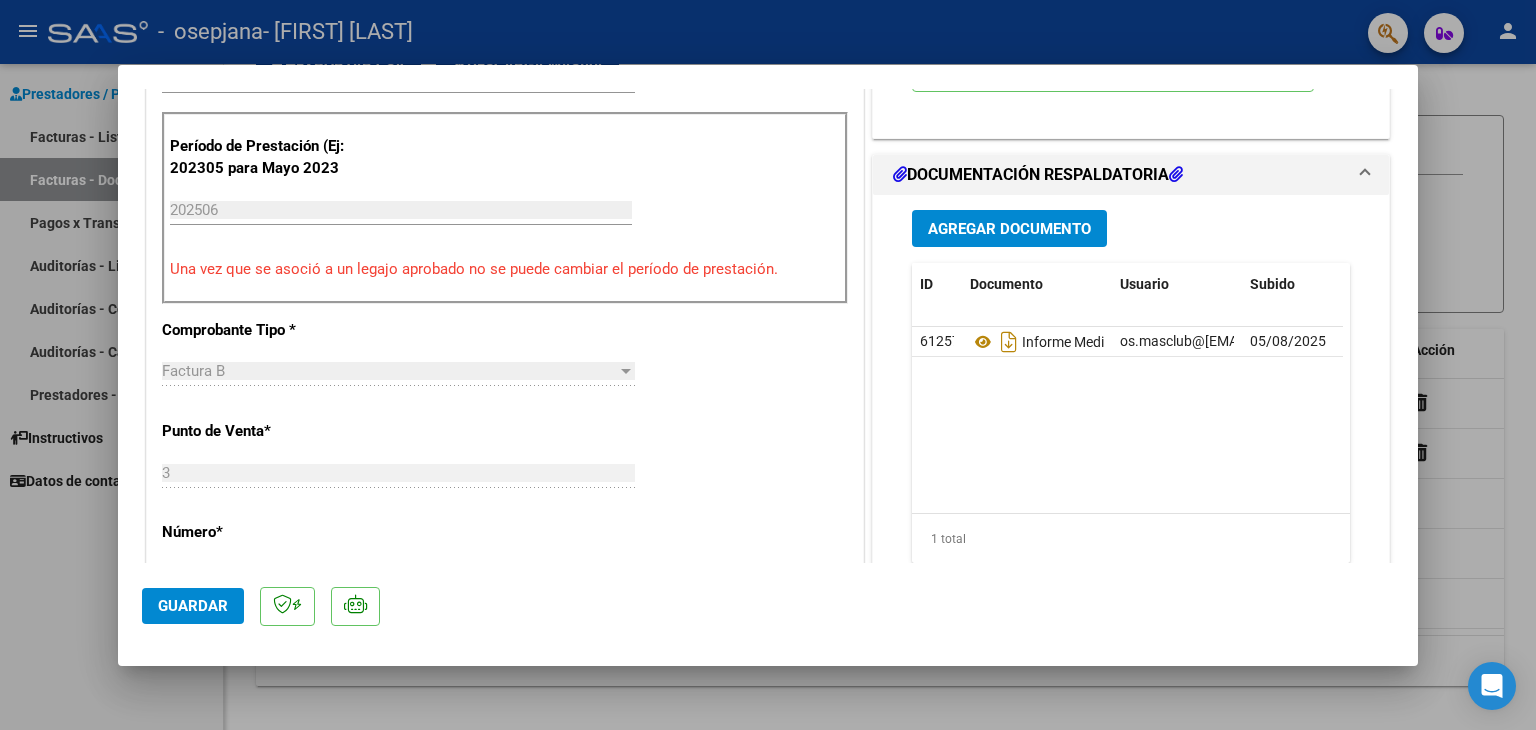 scroll, scrollTop: 400, scrollLeft: 0, axis: vertical 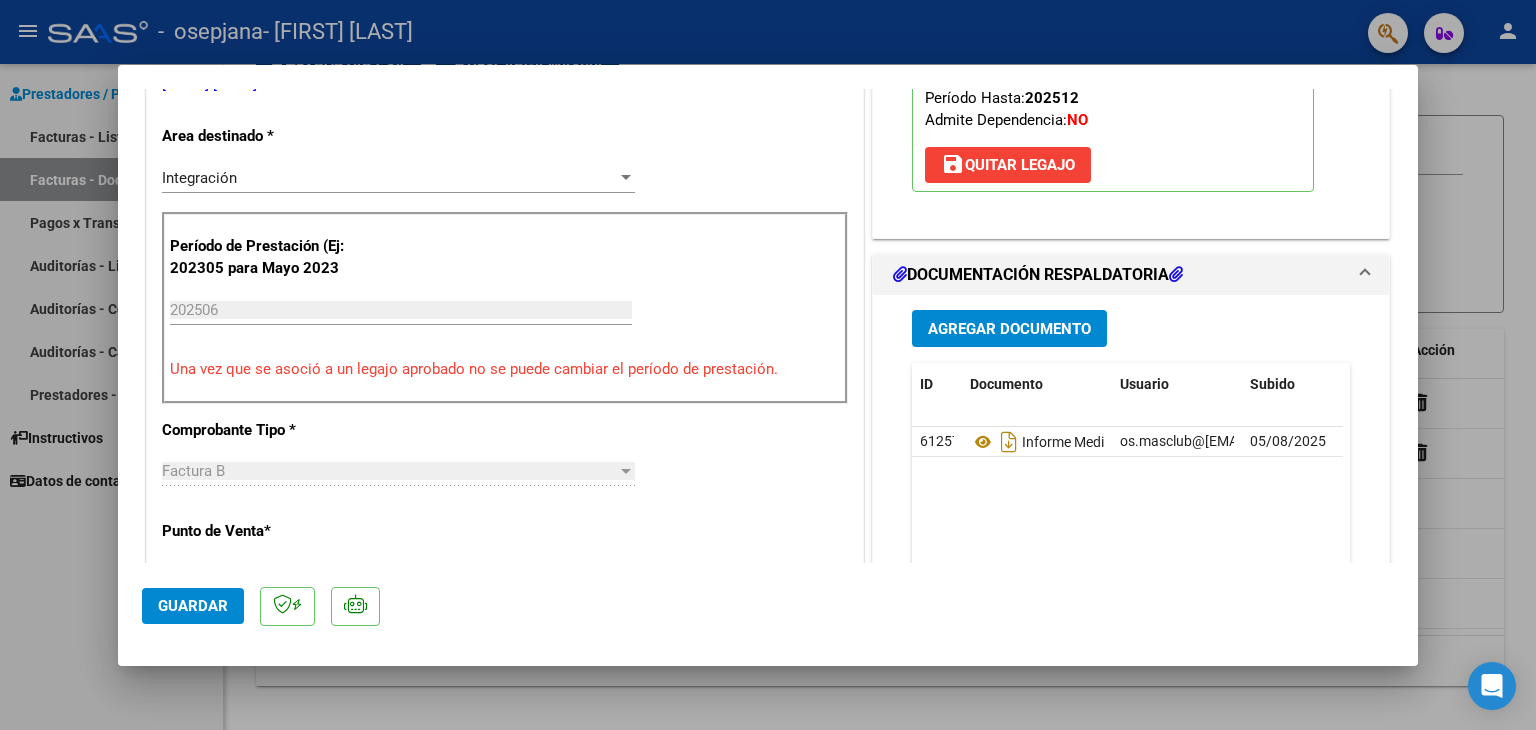 click on "Agregar Documento" at bounding box center [1009, 329] 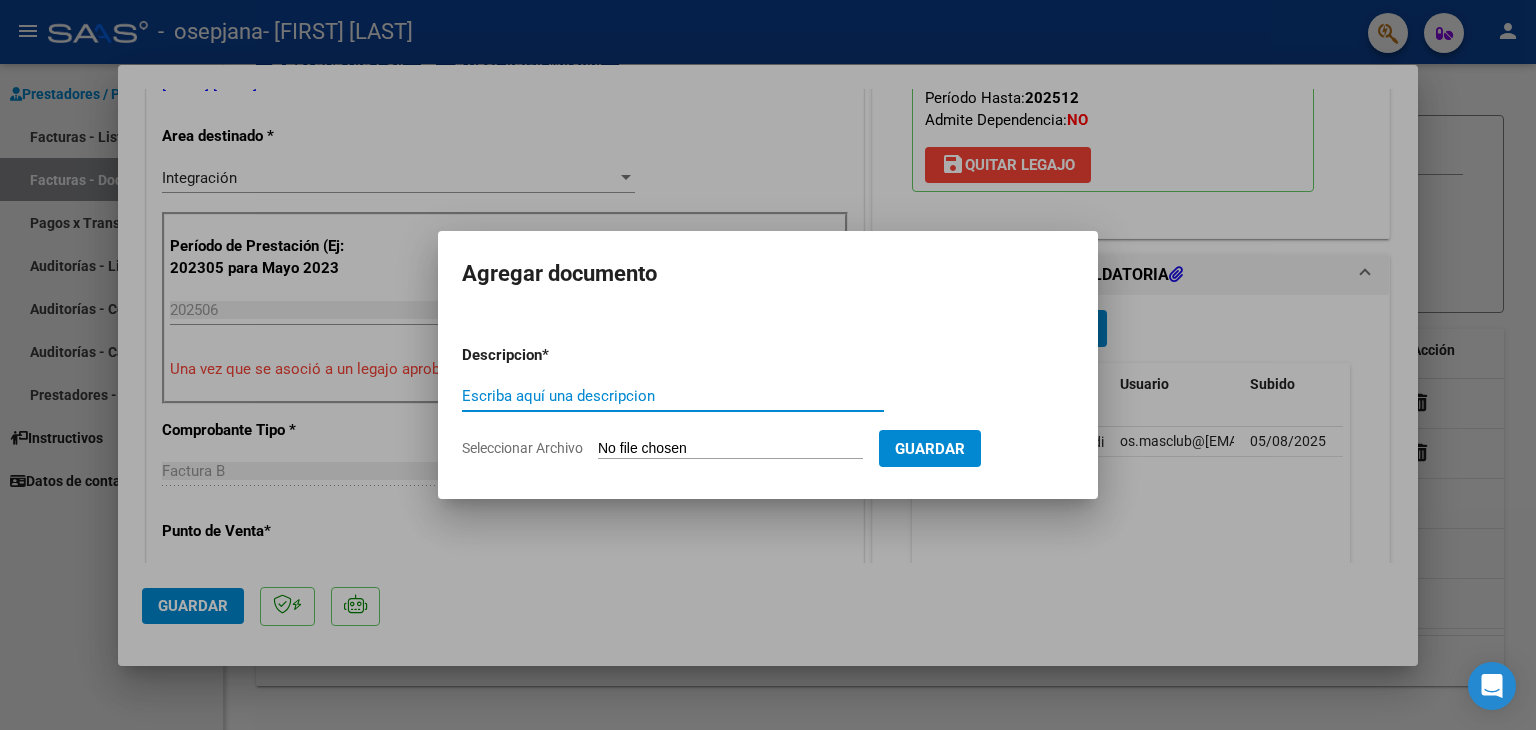 click on "Escriba aquí una descripcion" at bounding box center [673, 396] 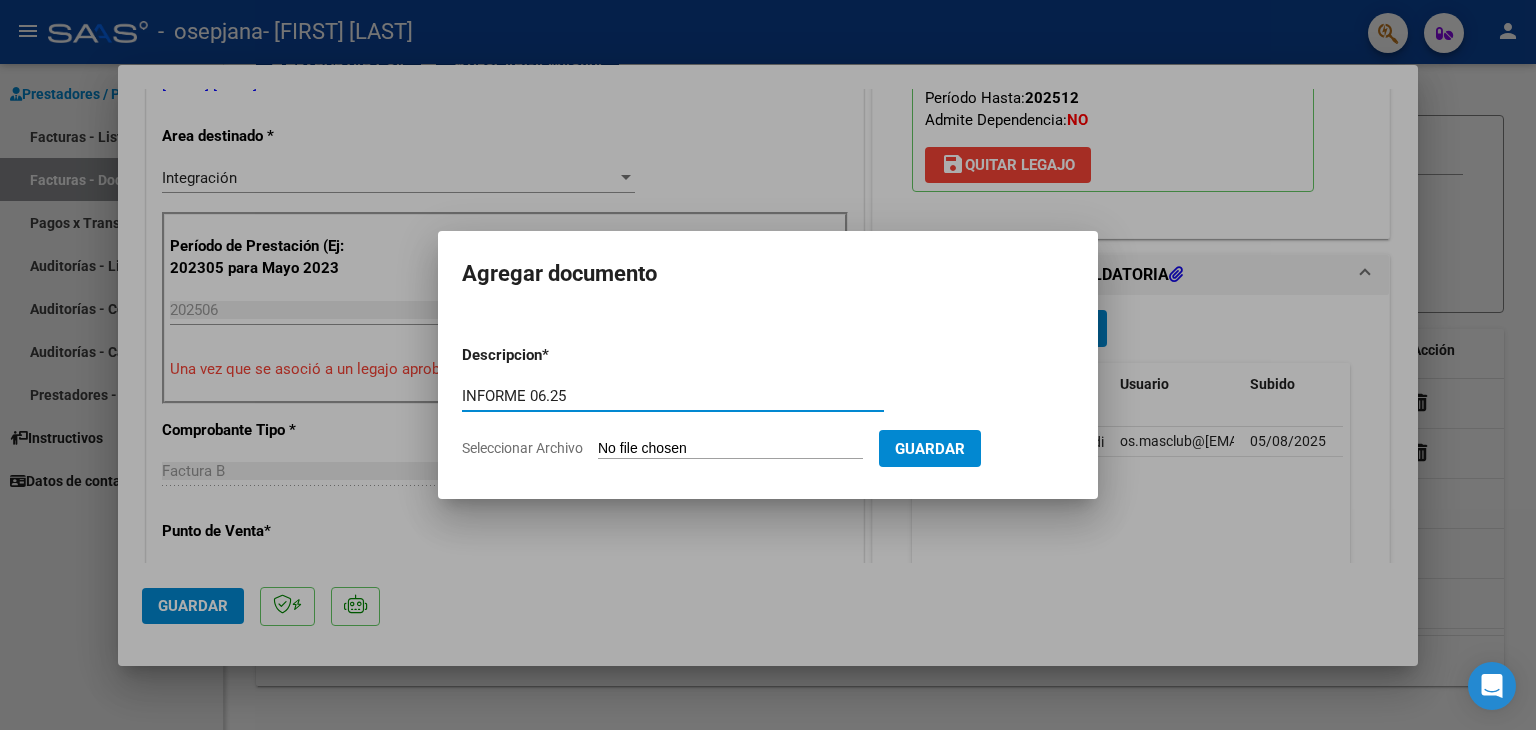type on "INFORME 06.25" 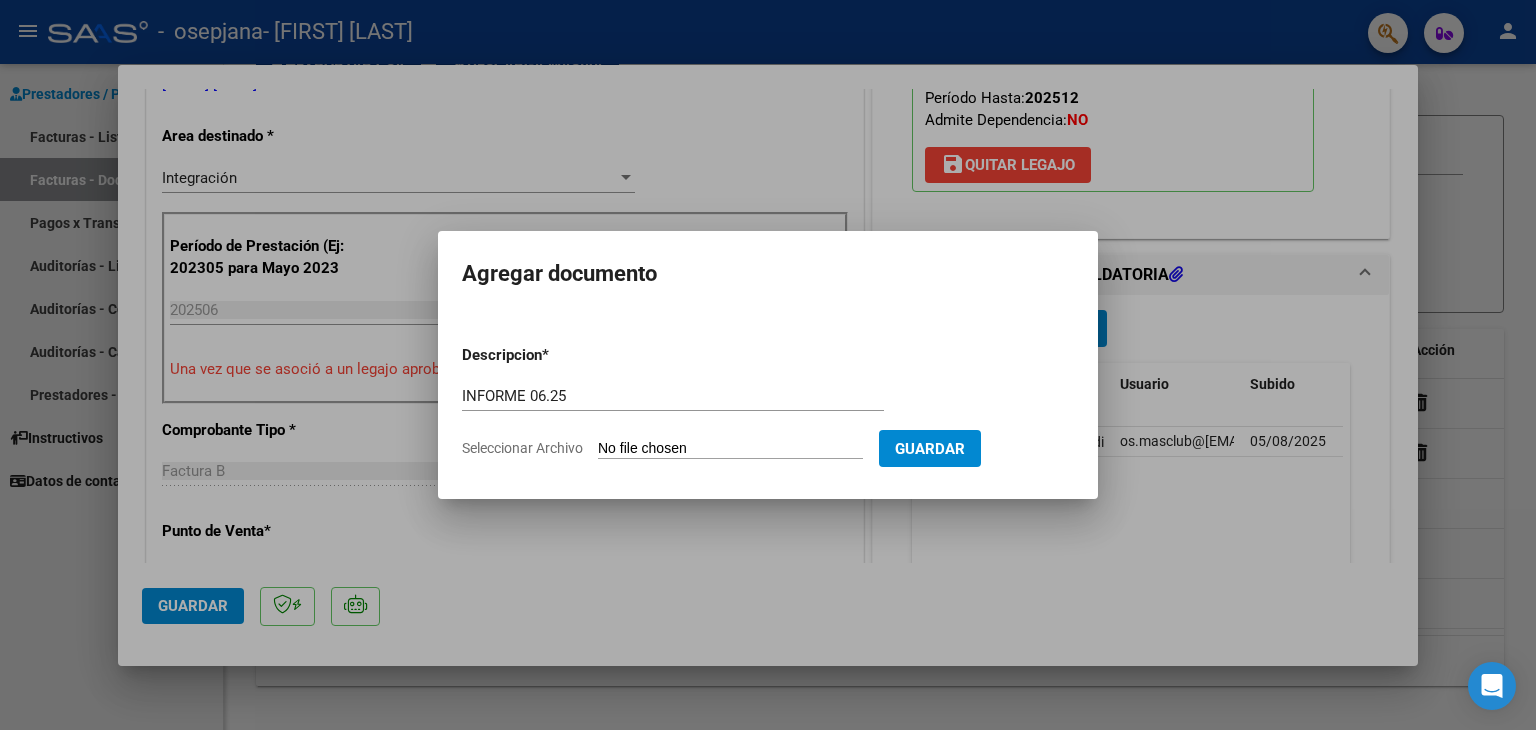 type on "C:\fakepath\informe medio [FIRST] [LAST] 06.25.docx" 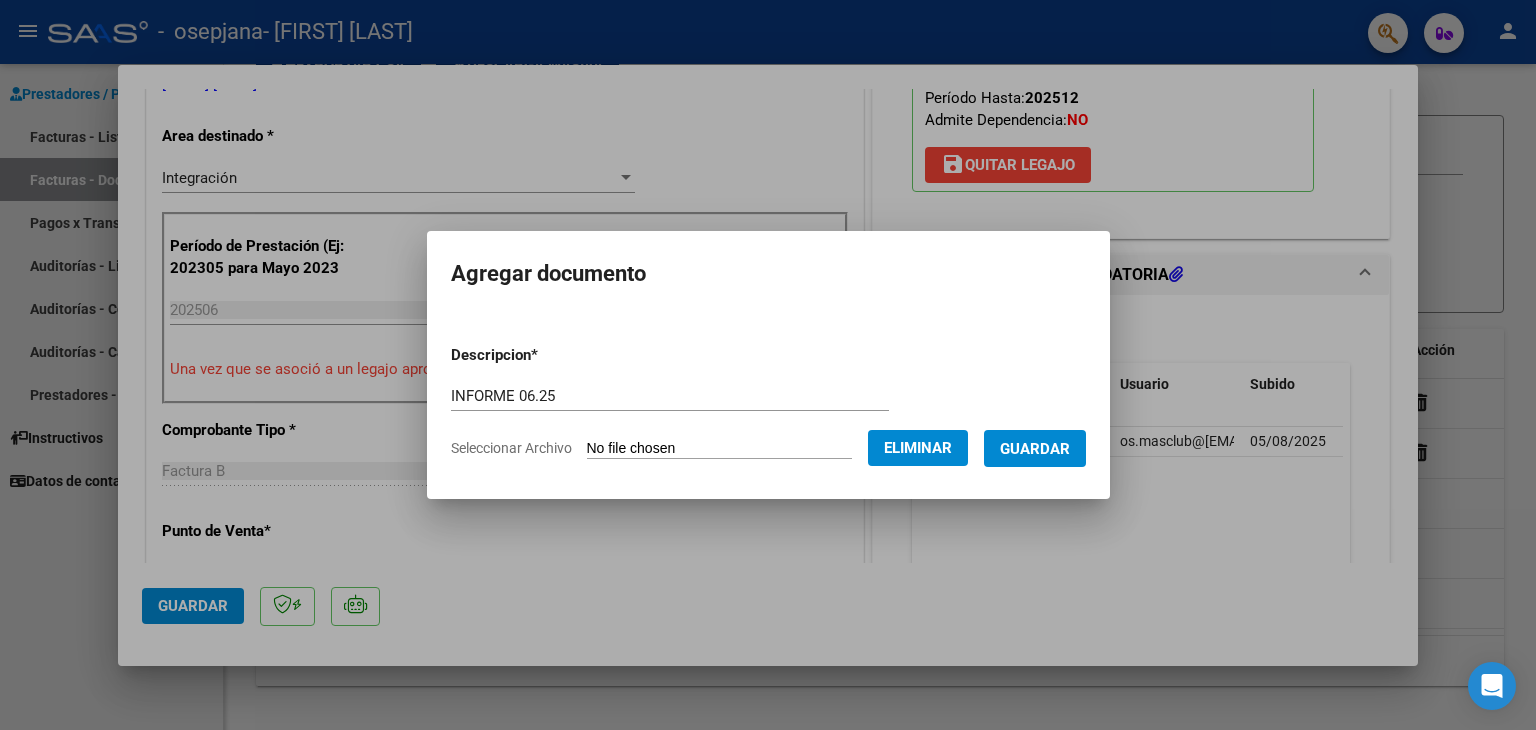 drag, startPoint x: 1076, startPoint y: 450, endPoint x: 1079, endPoint y: 472, distance: 22.203604 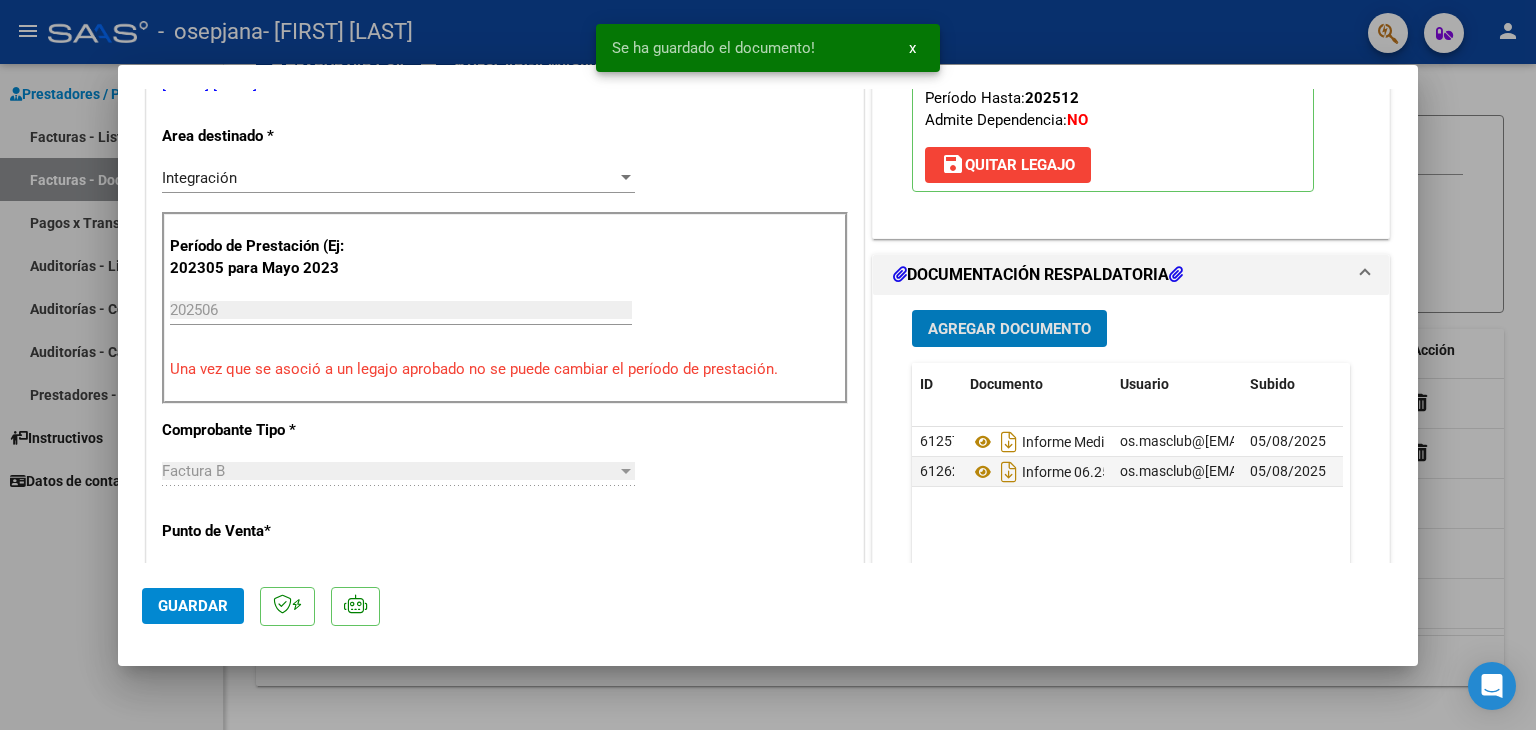 drag, startPoint x: 188, startPoint y: 610, endPoint x: 239, endPoint y: 610, distance: 51 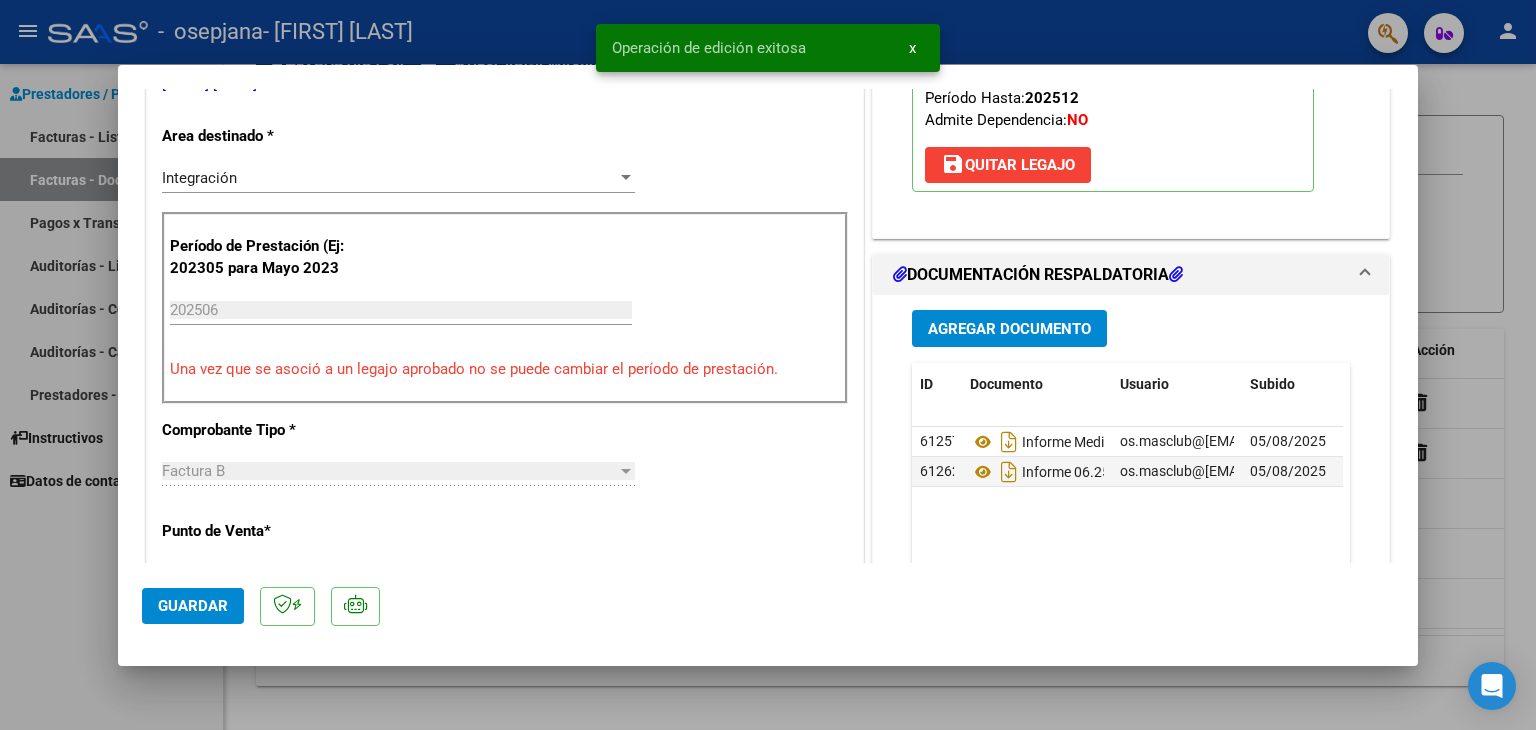 click at bounding box center (768, 365) 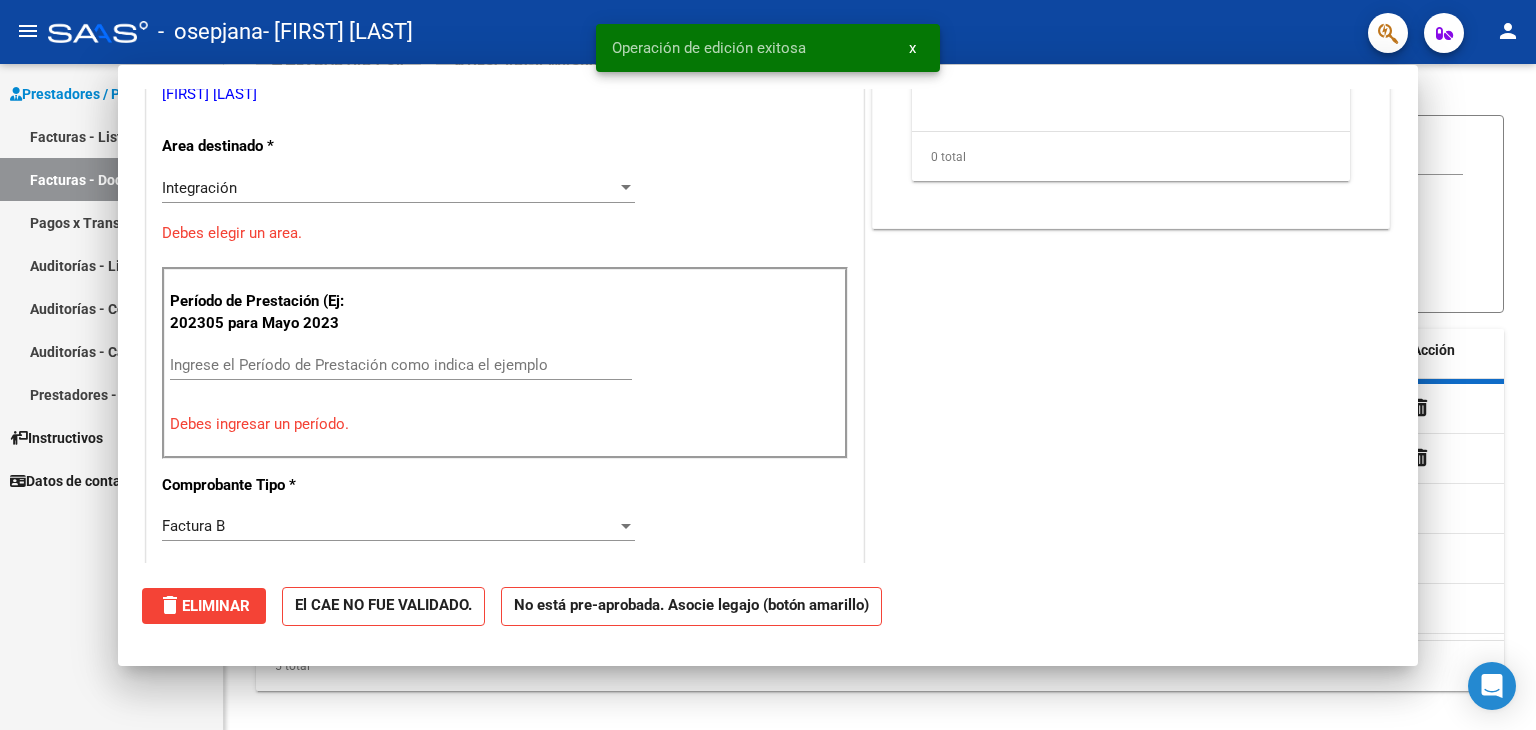 scroll, scrollTop: 0, scrollLeft: 0, axis: both 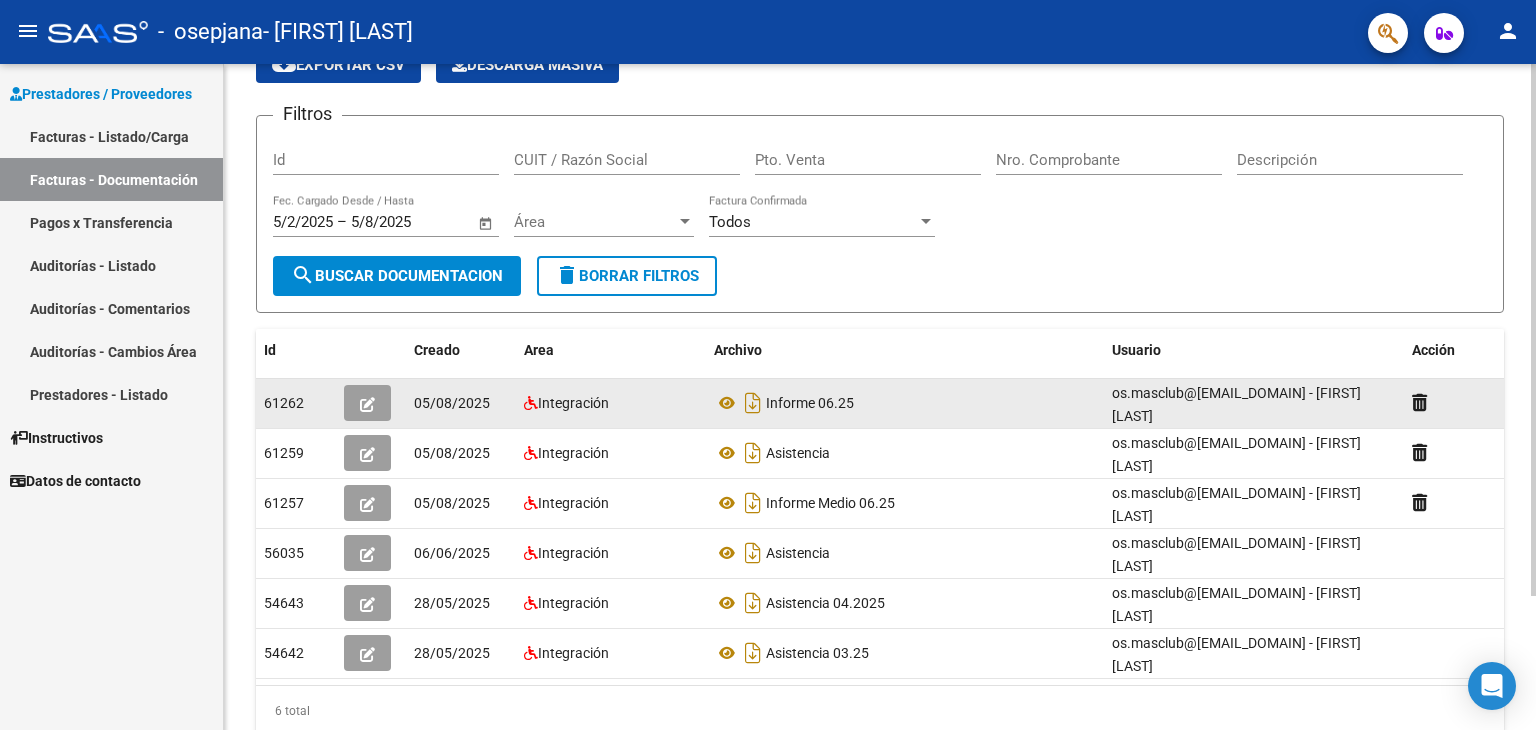 click 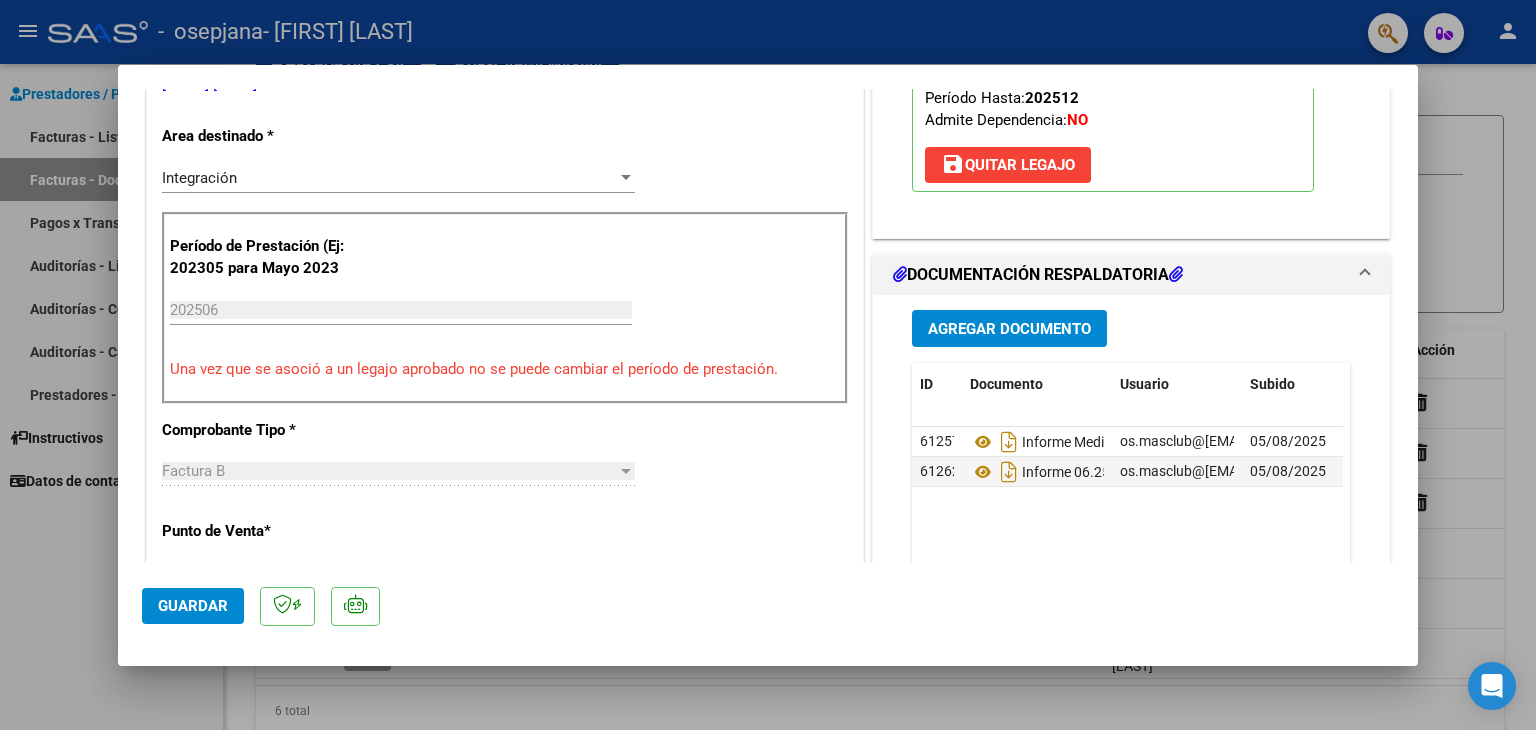 scroll, scrollTop: 500, scrollLeft: 0, axis: vertical 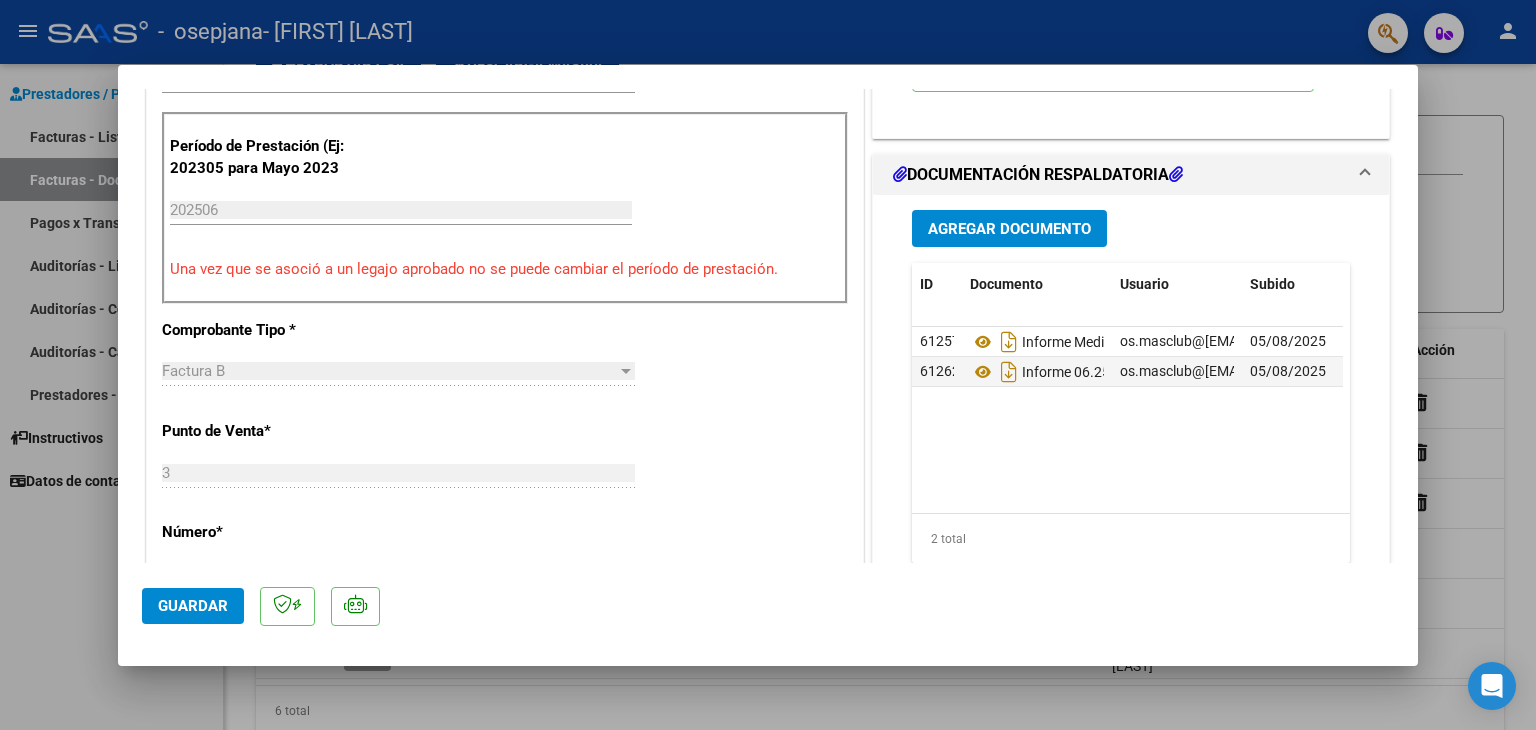 click at bounding box center (768, 365) 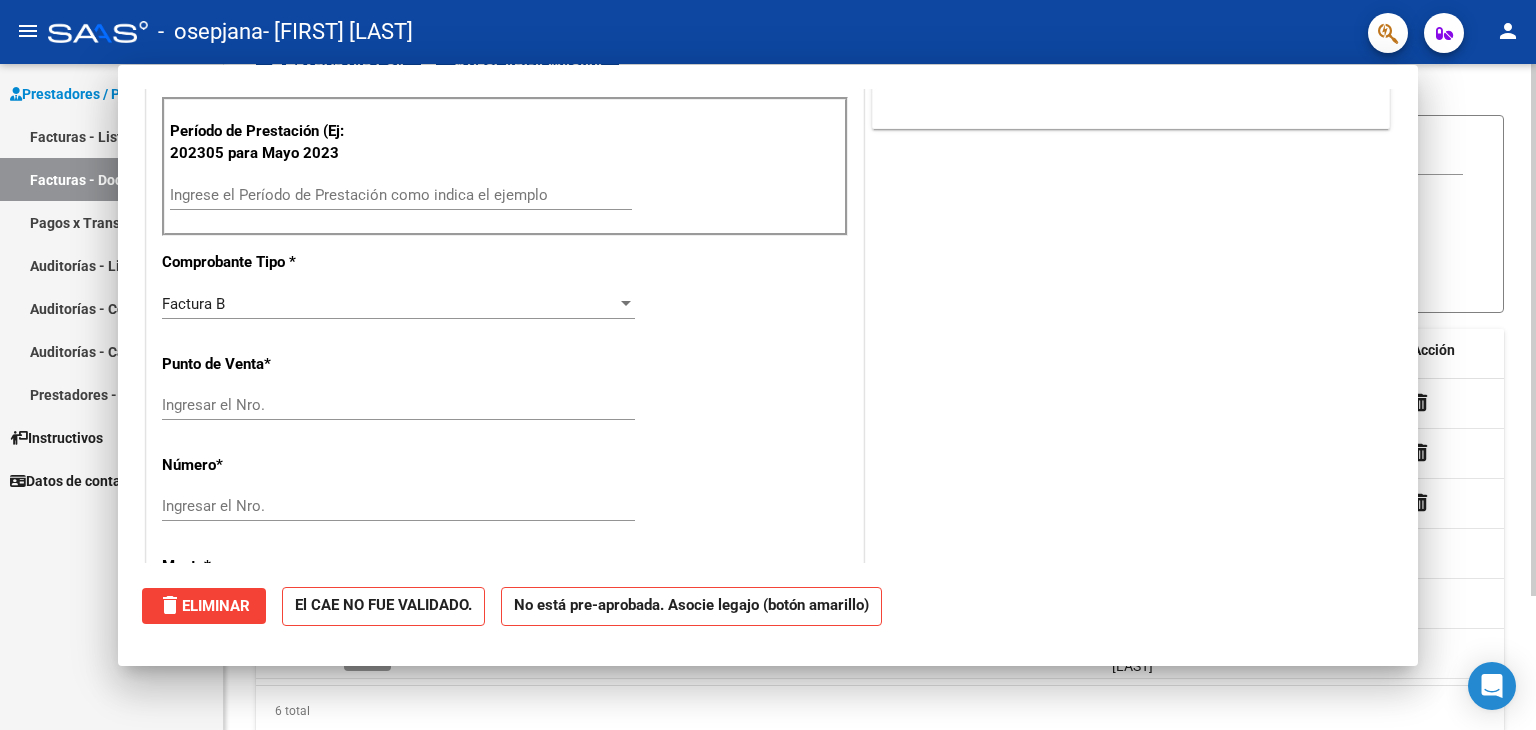 scroll, scrollTop: 0, scrollLeft: 0, axis: both 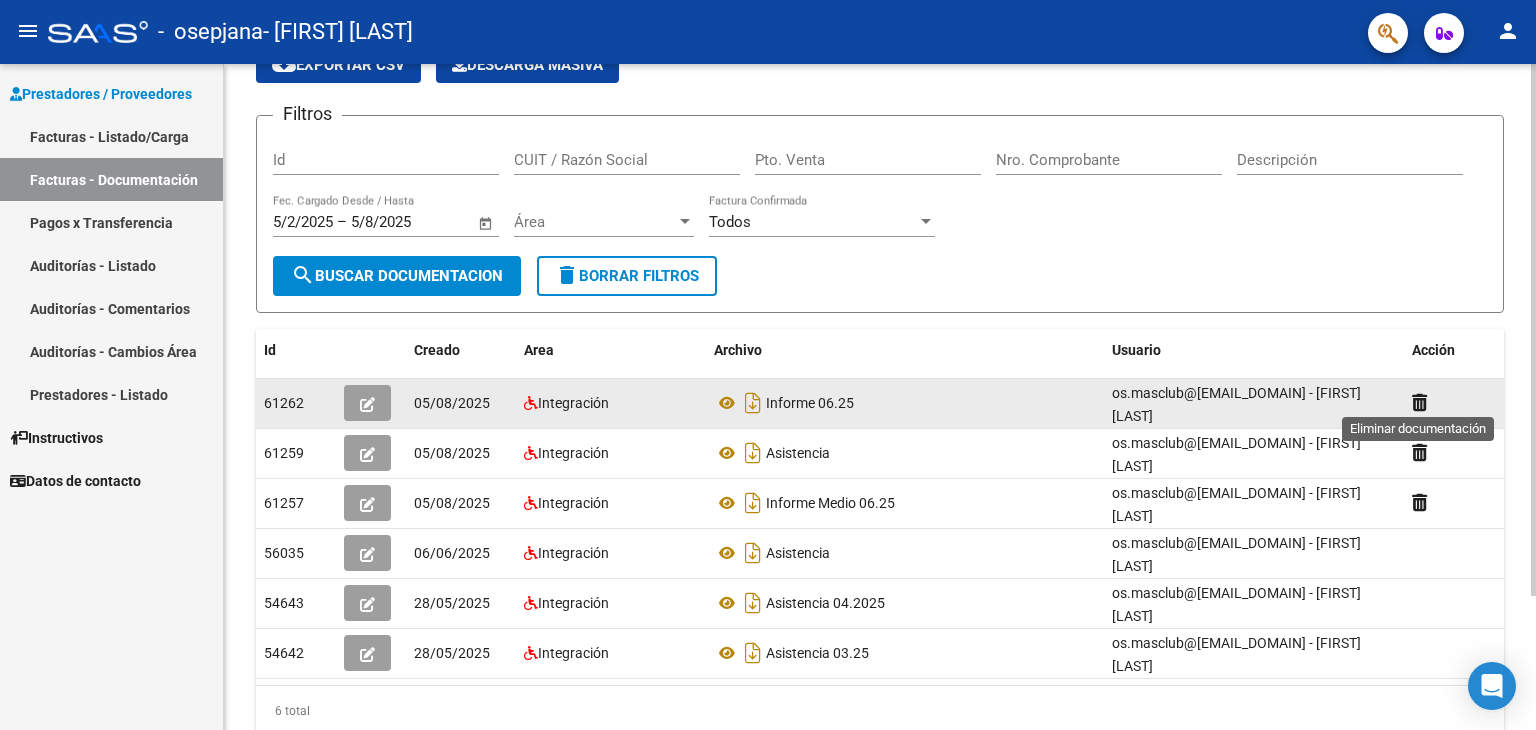 click 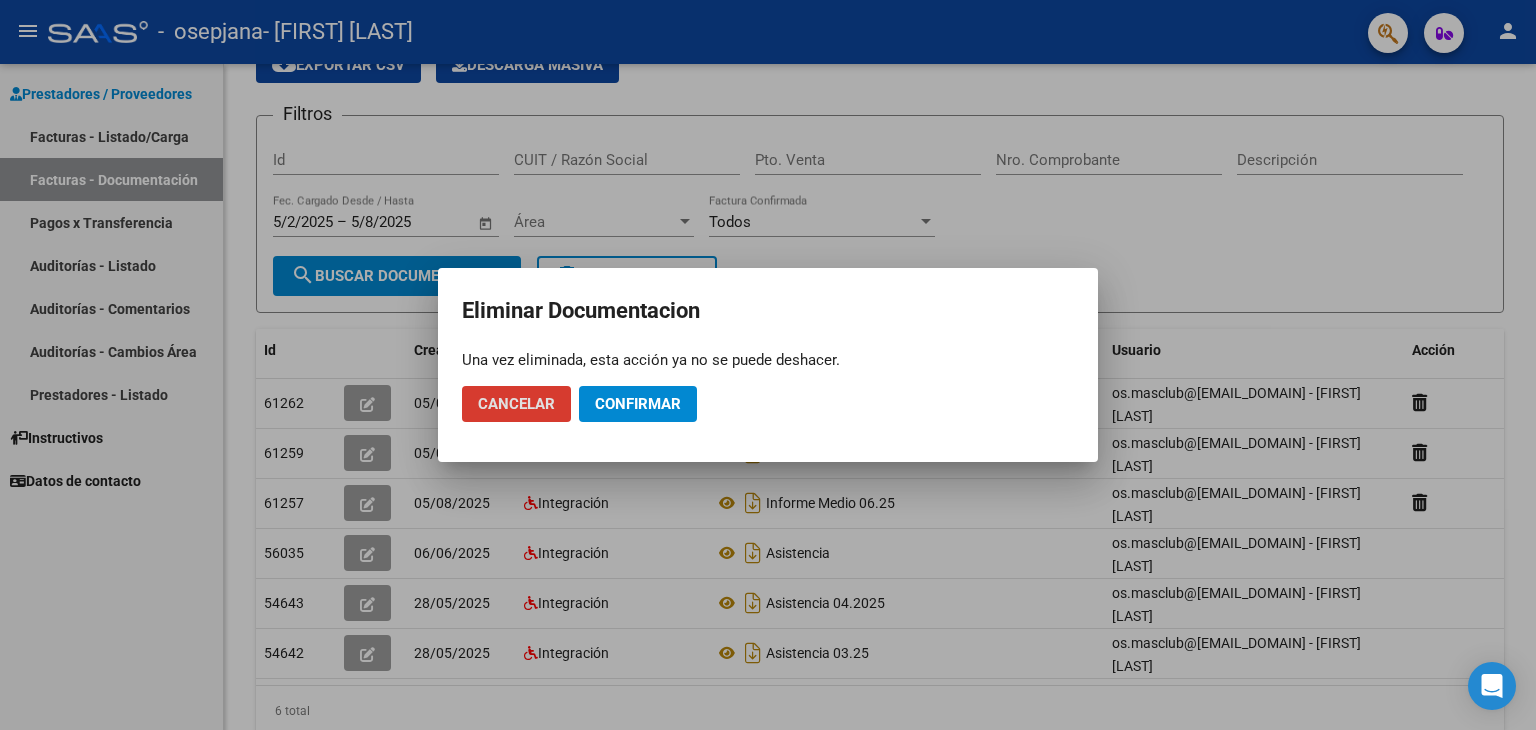 click on "Confirmar" 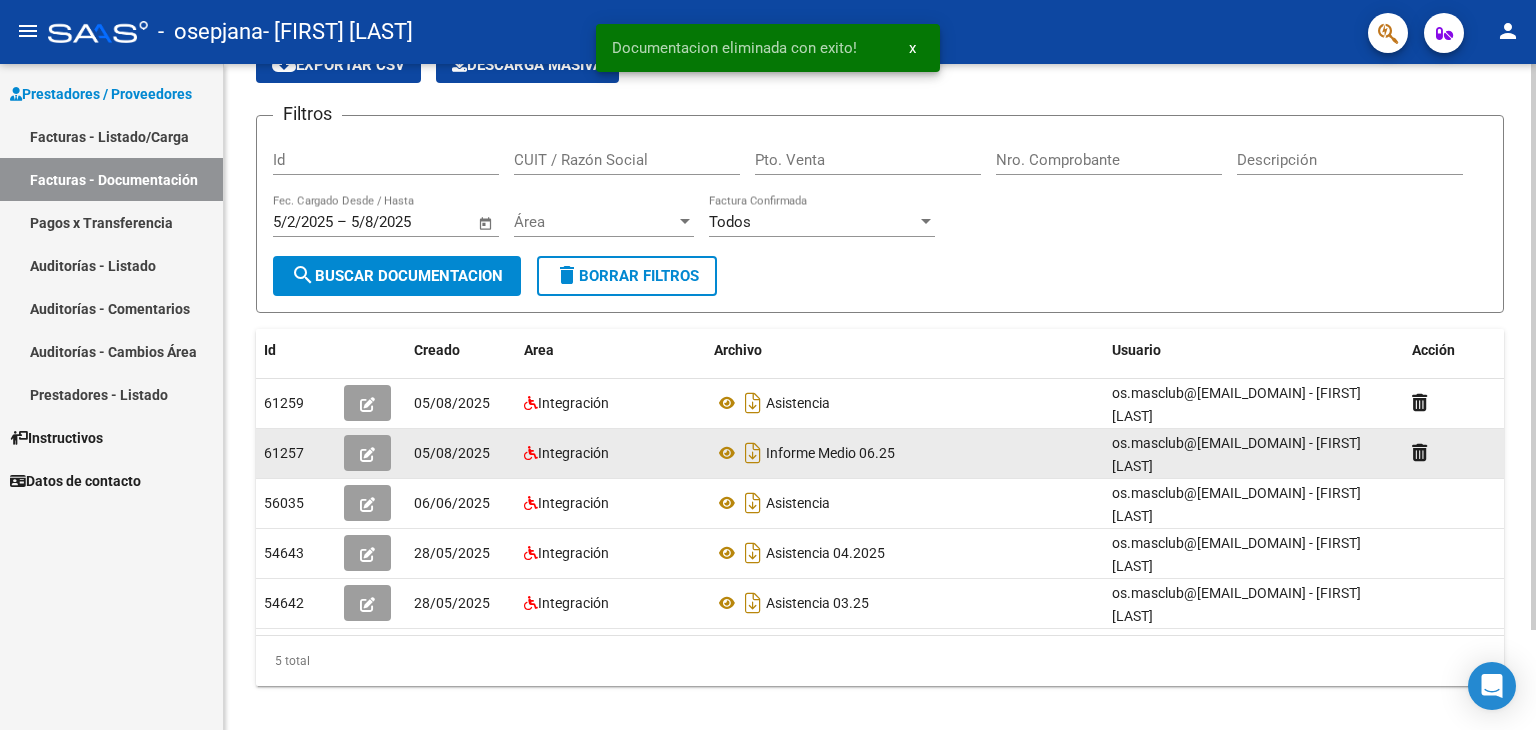 click 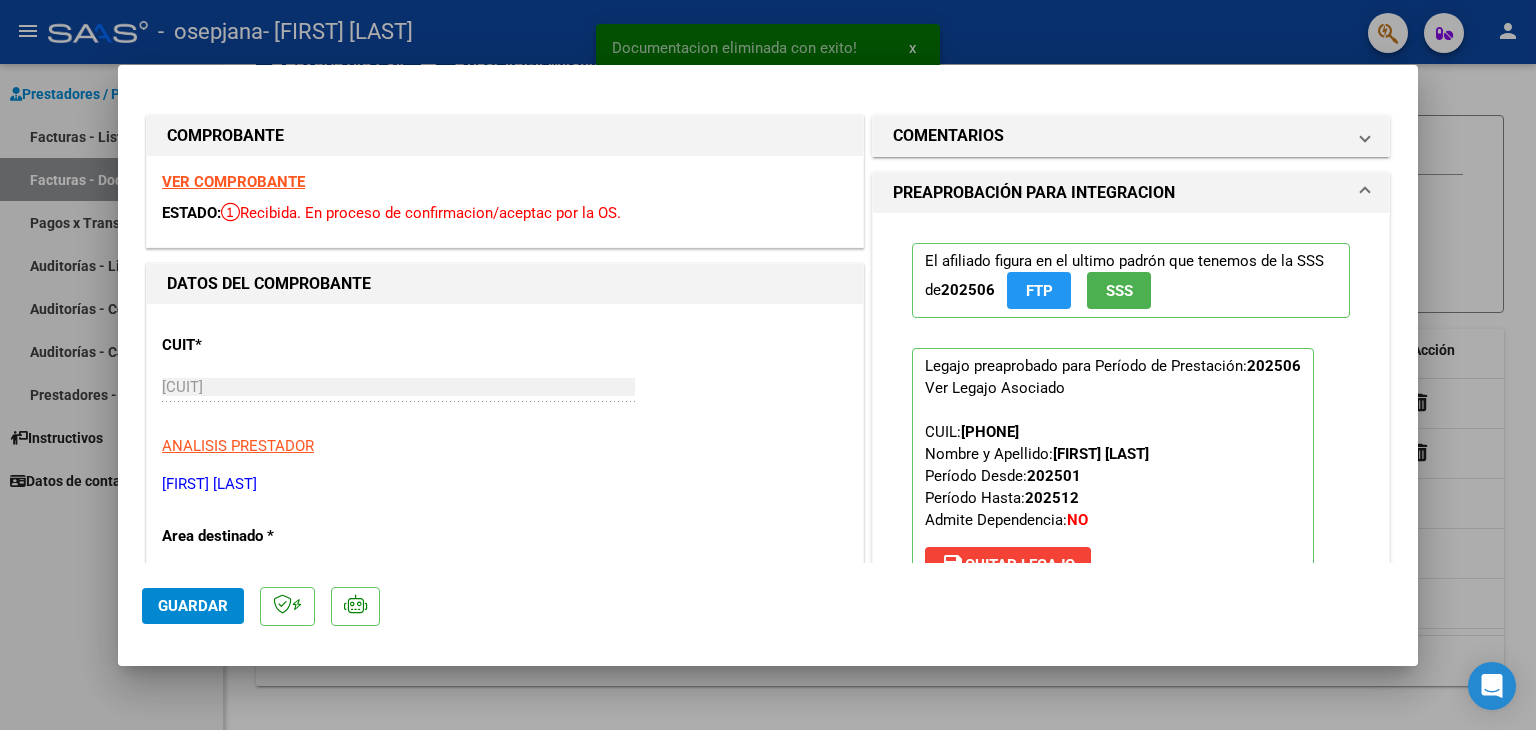 scroll, scrollTop: 300, scrollLeft: 0, axis: vertical 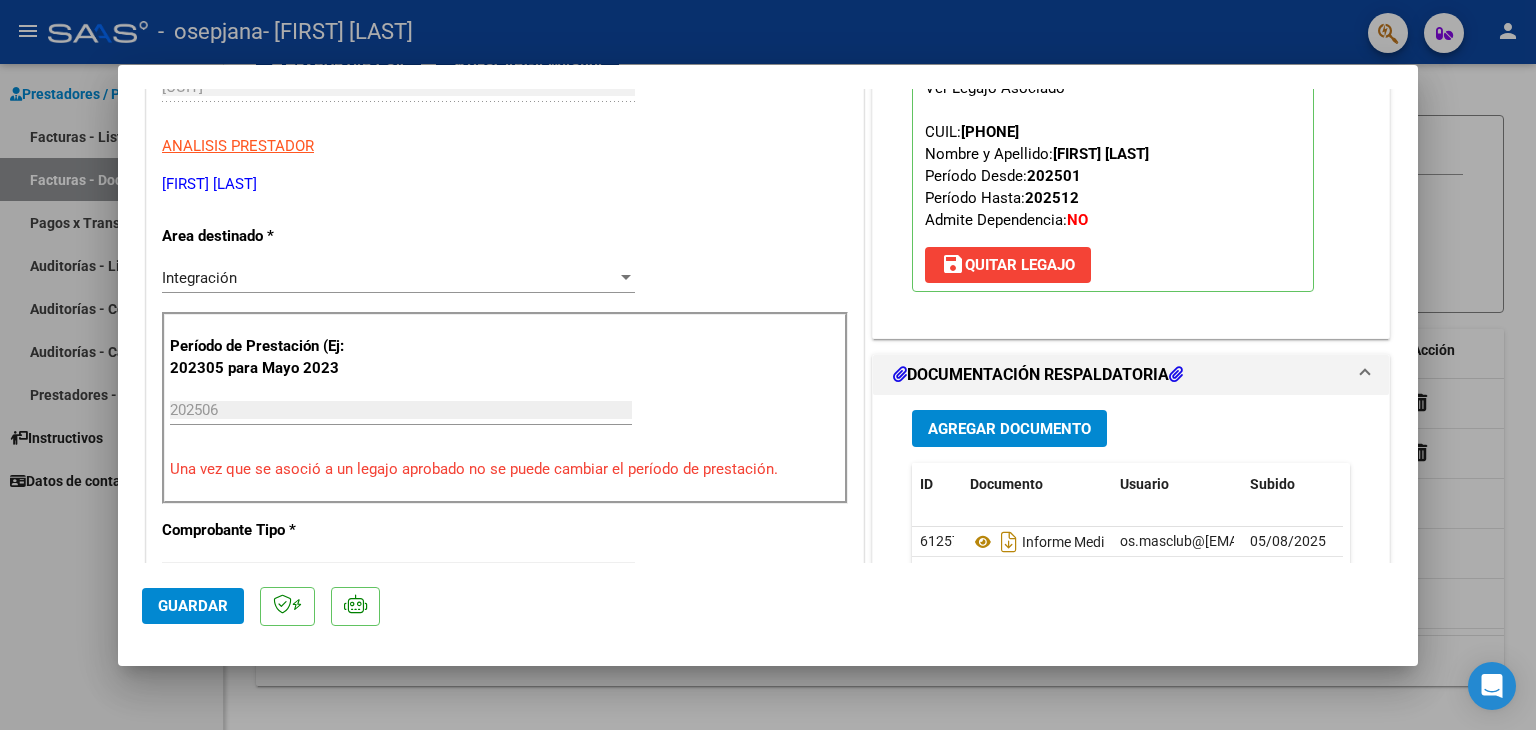 click on "Agregar Documento" at bounding box center (1009, 429) 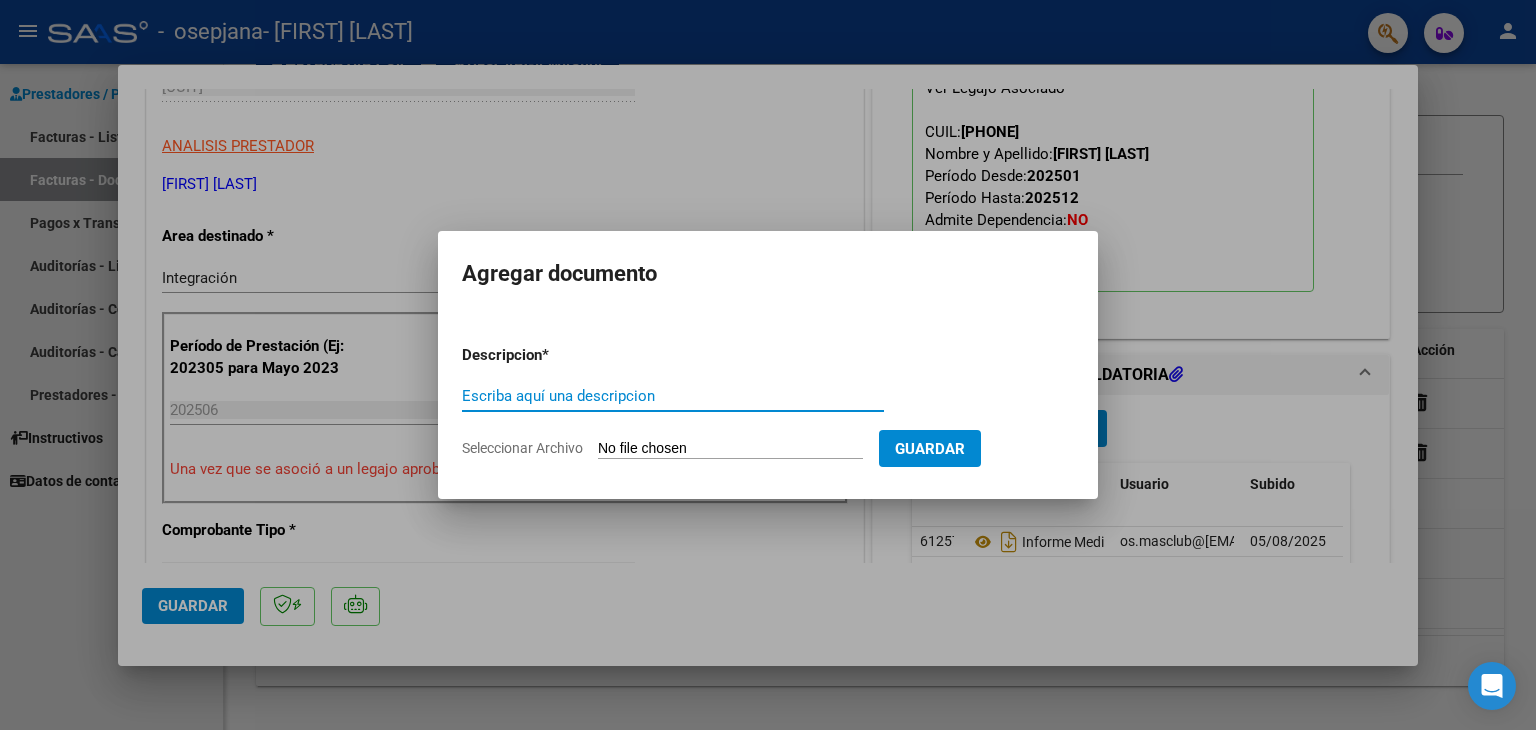 click on "Escriba aquí una descripcion" at bounding box center [673, 396] 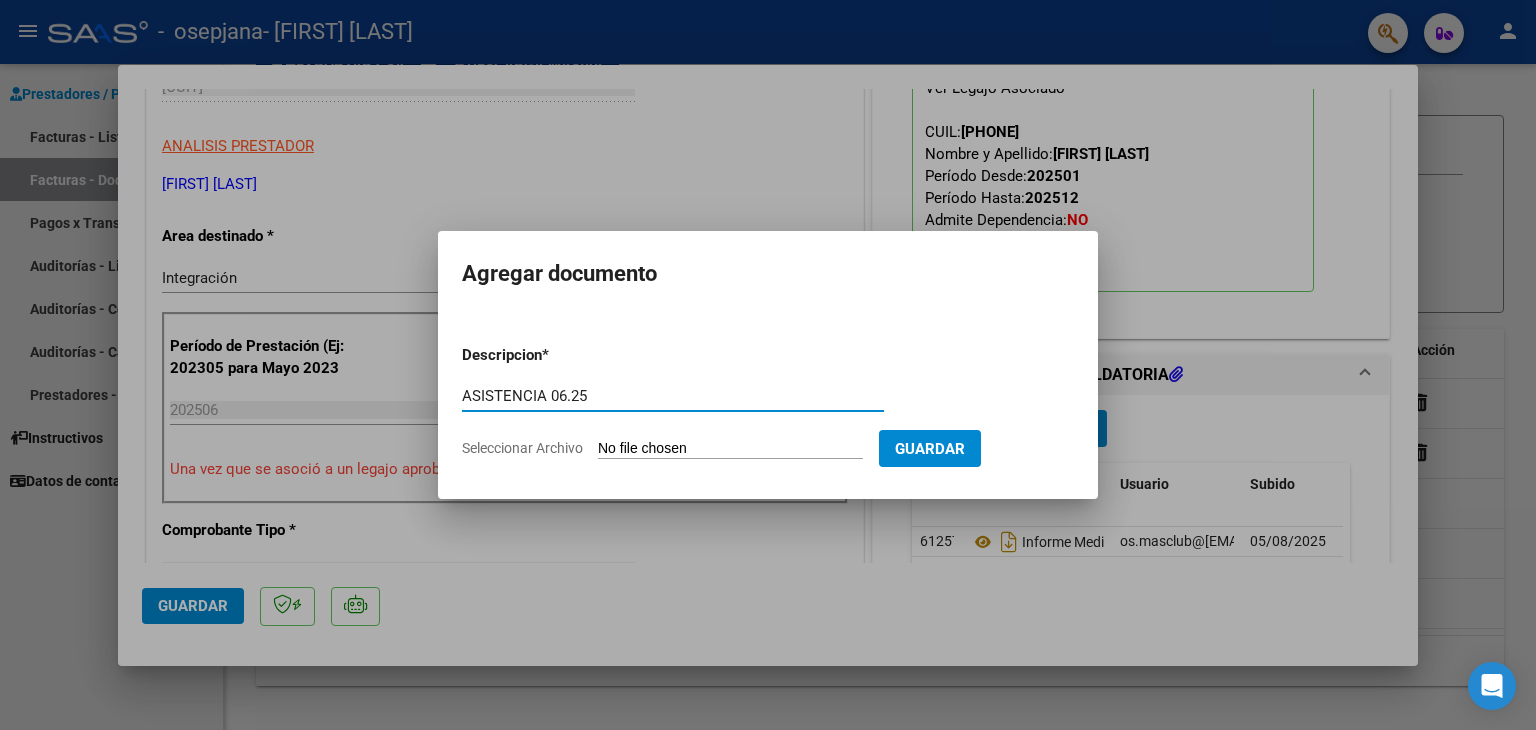 type on "ASISTENCIA 06.25" 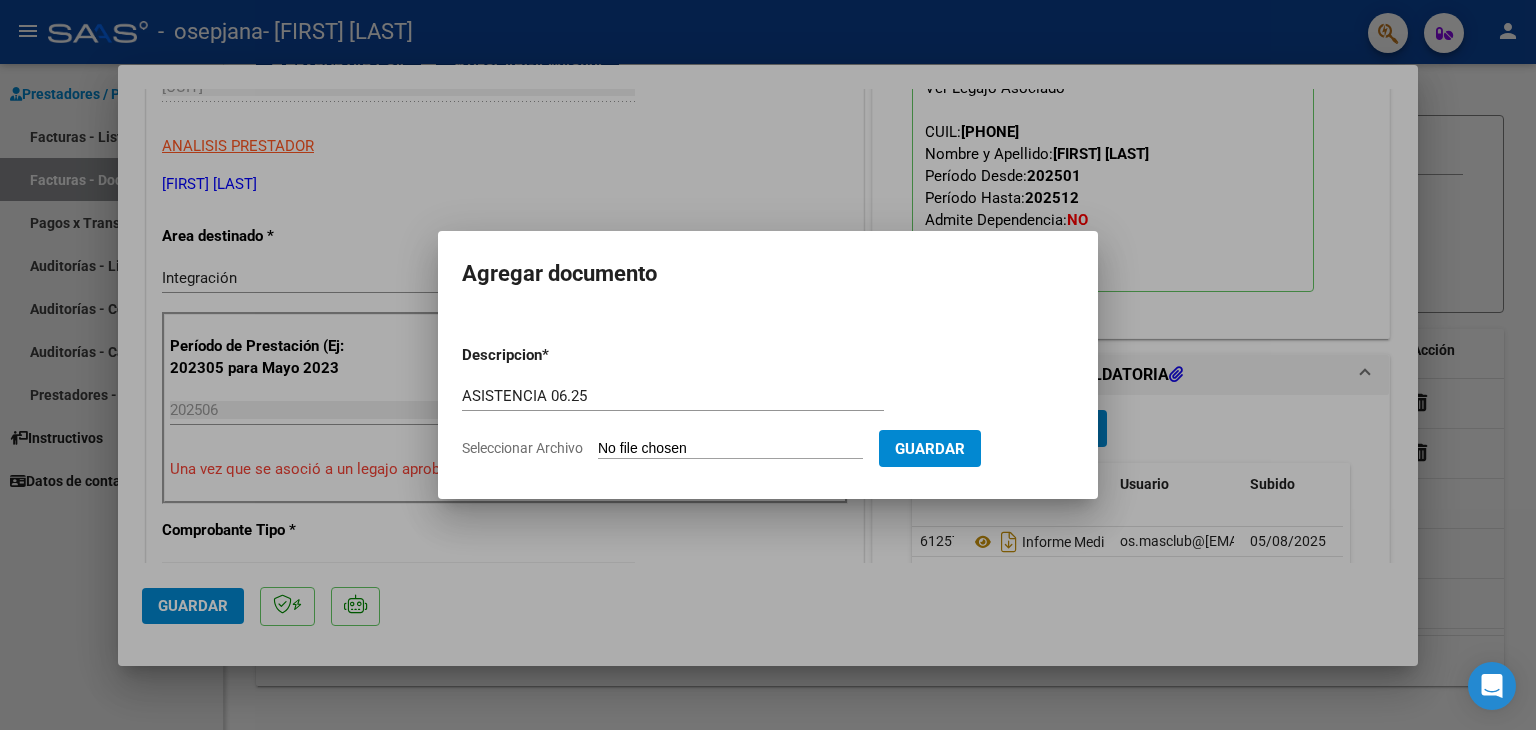 type on "C:\fakepath\ASIST [FIRST] [LAST] 06  25      [DATE].pdf" 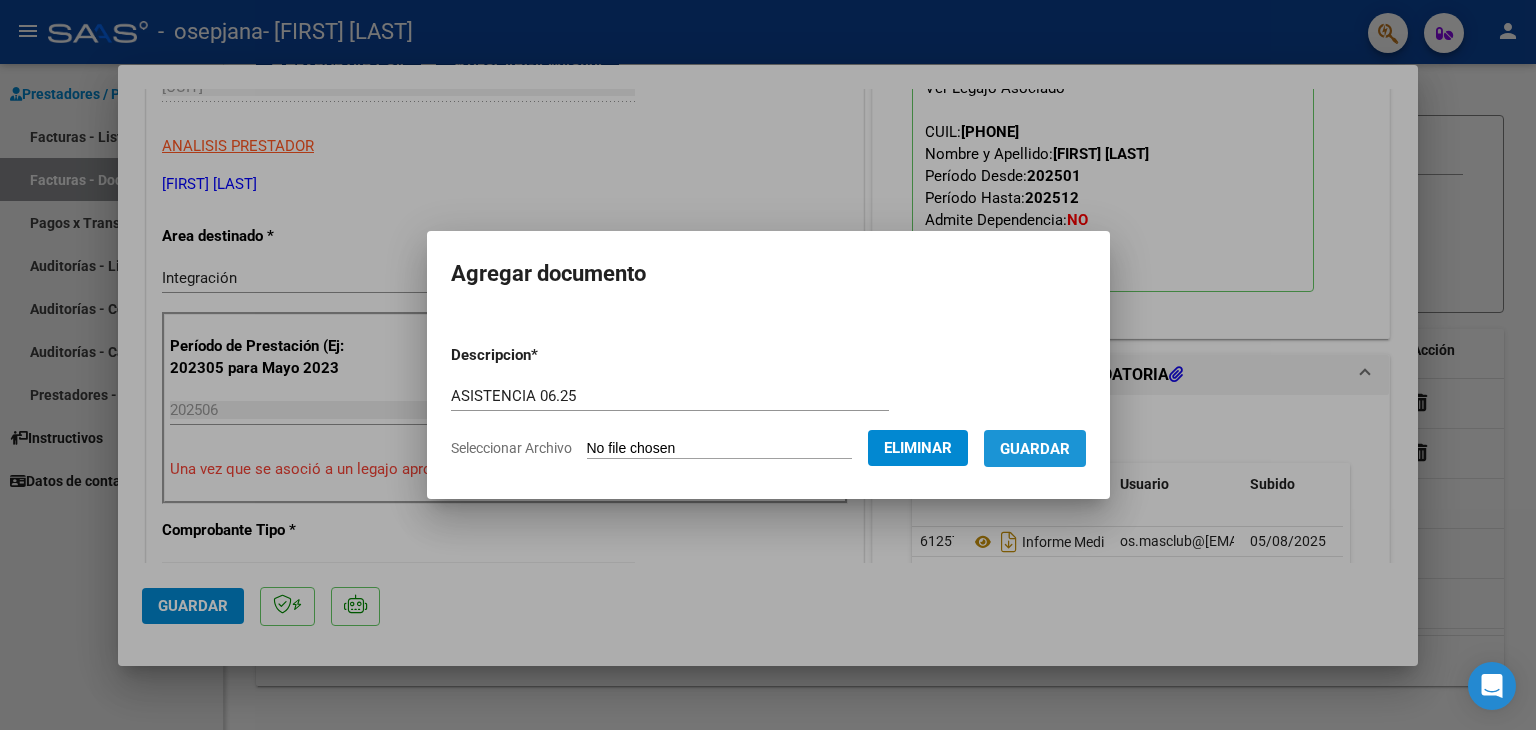 click on "Guardar" at bounding box center [1035, 449] 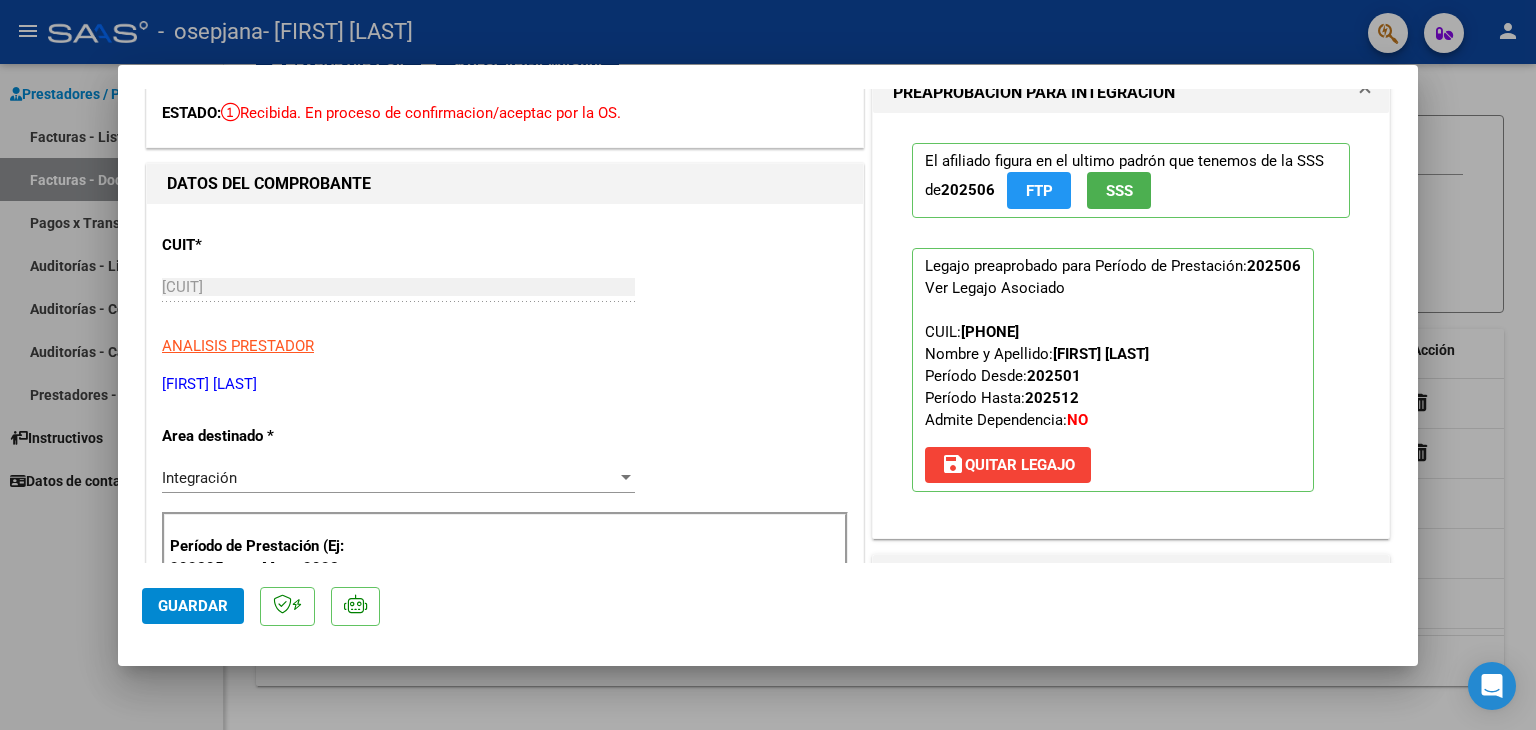 scroll, scrollTop: 600, scrollLeft: 0, axis: vertical 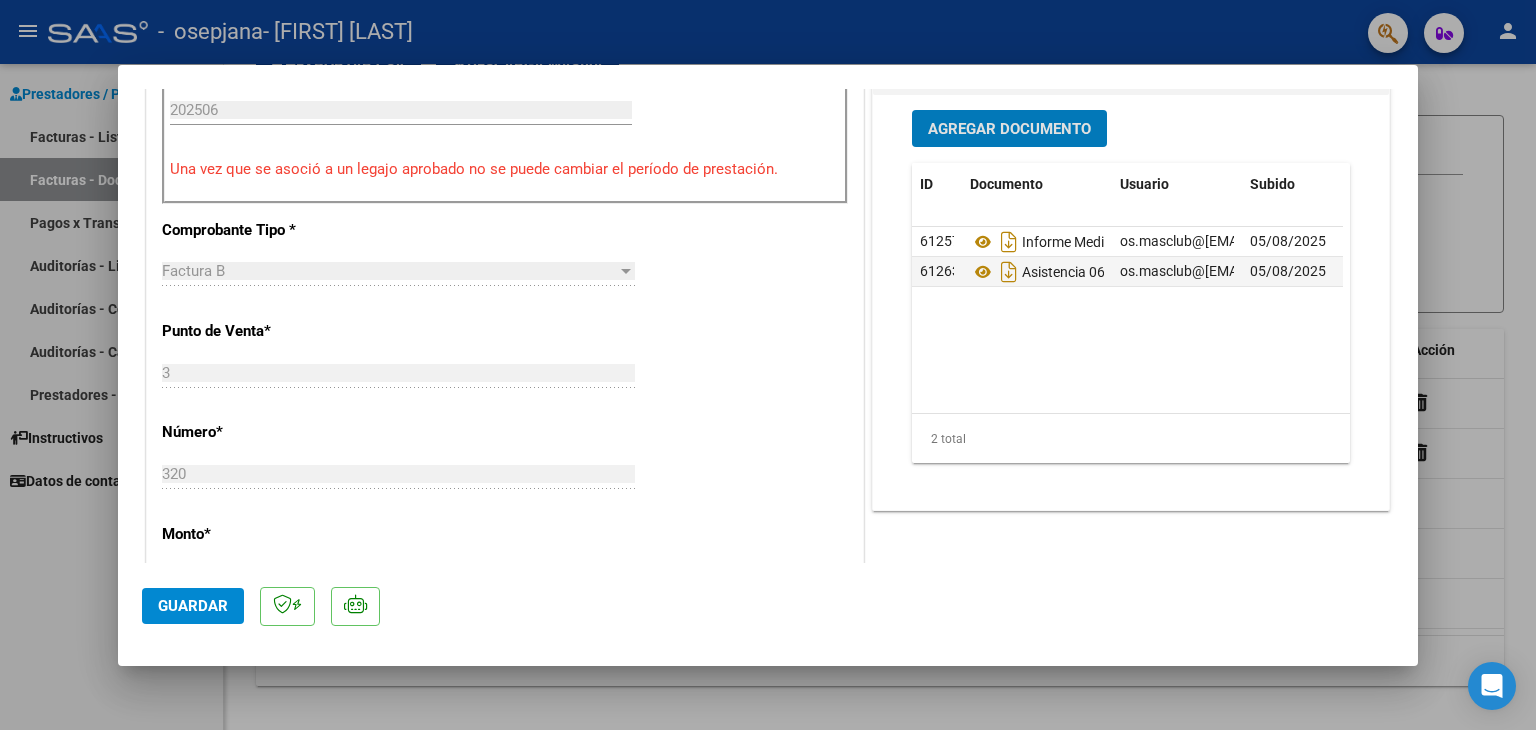click at bounding box center (768, 365) 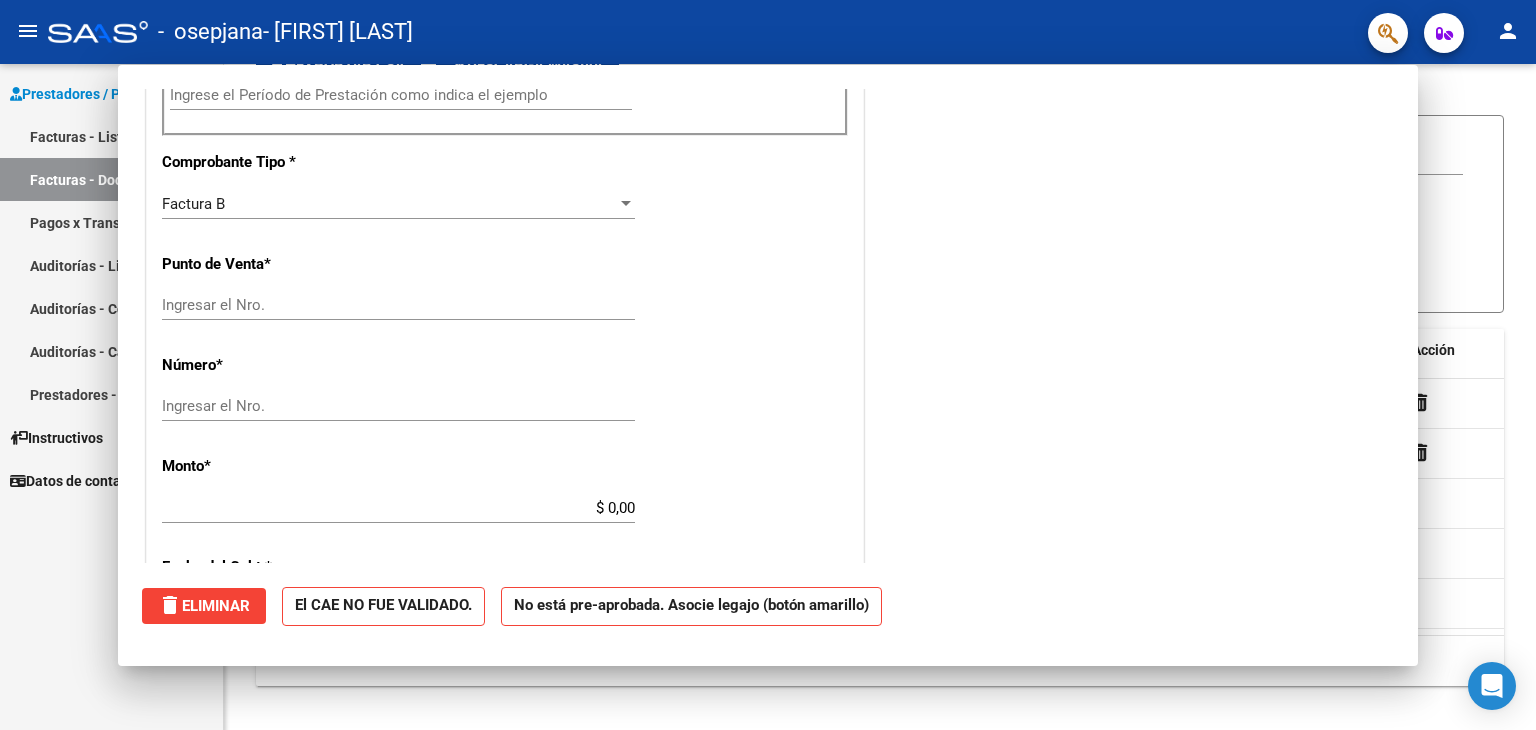 scroll, scrollTop: 0, scrollLeft: 0, axis: both 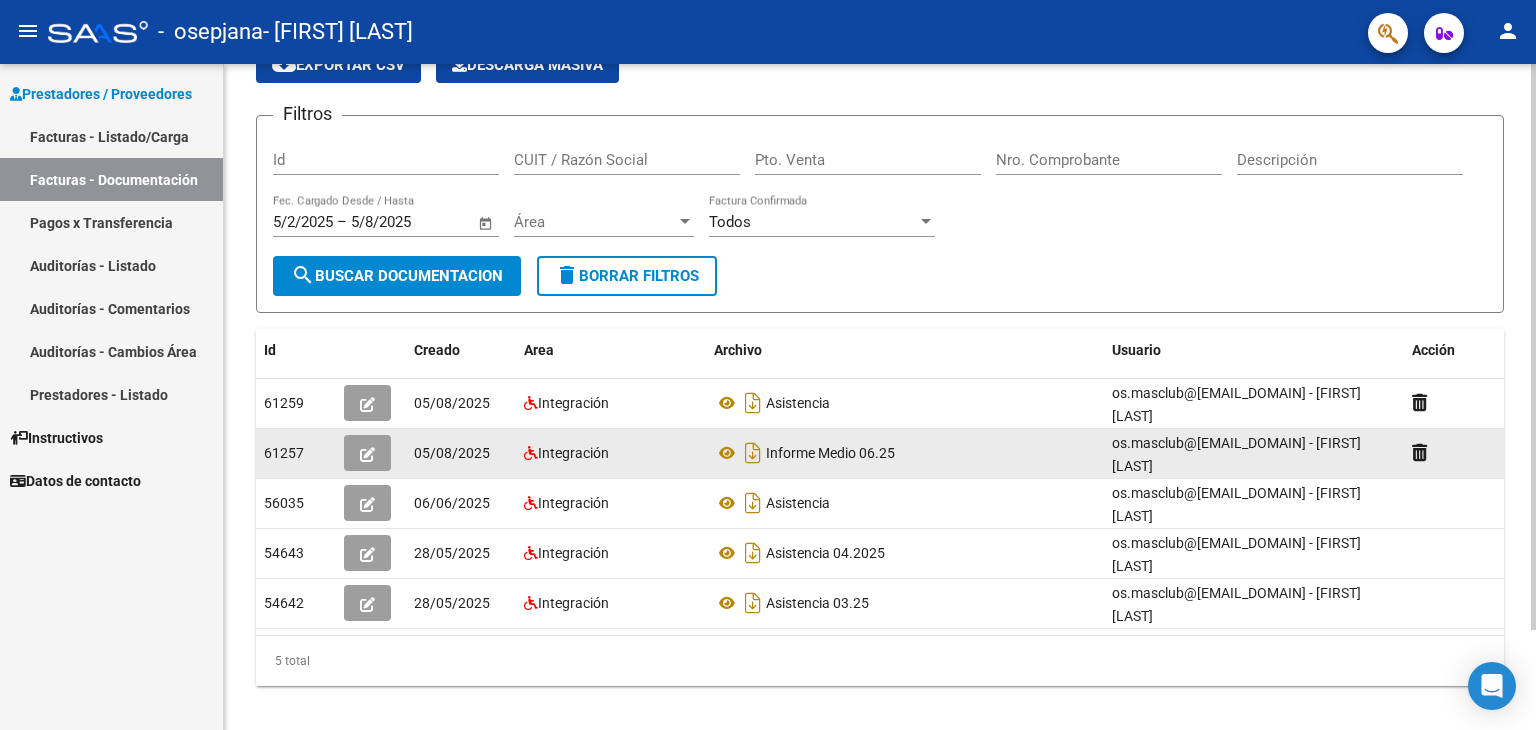 click 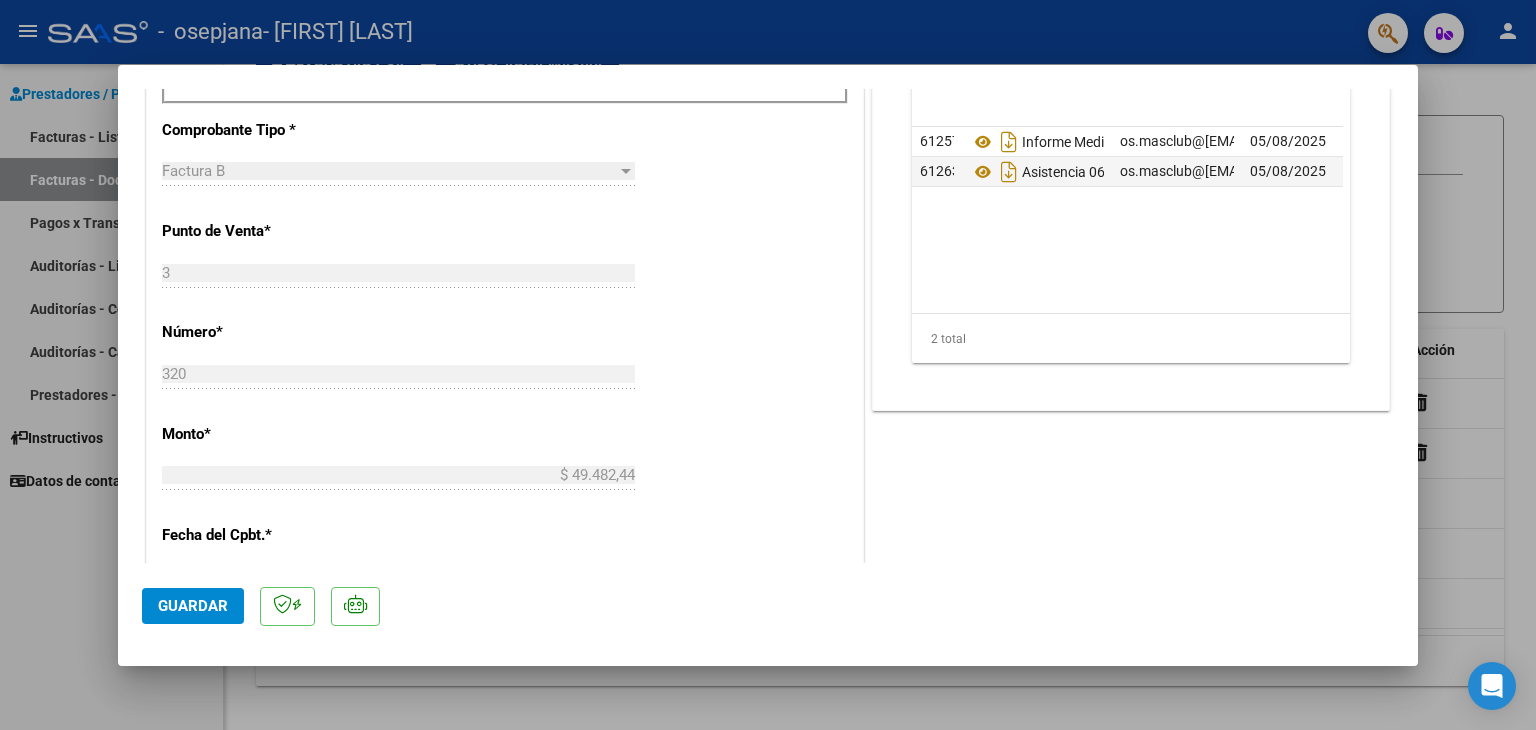 scroll, scrollTop: 1000, scrollLeft: 0, axis: vertical 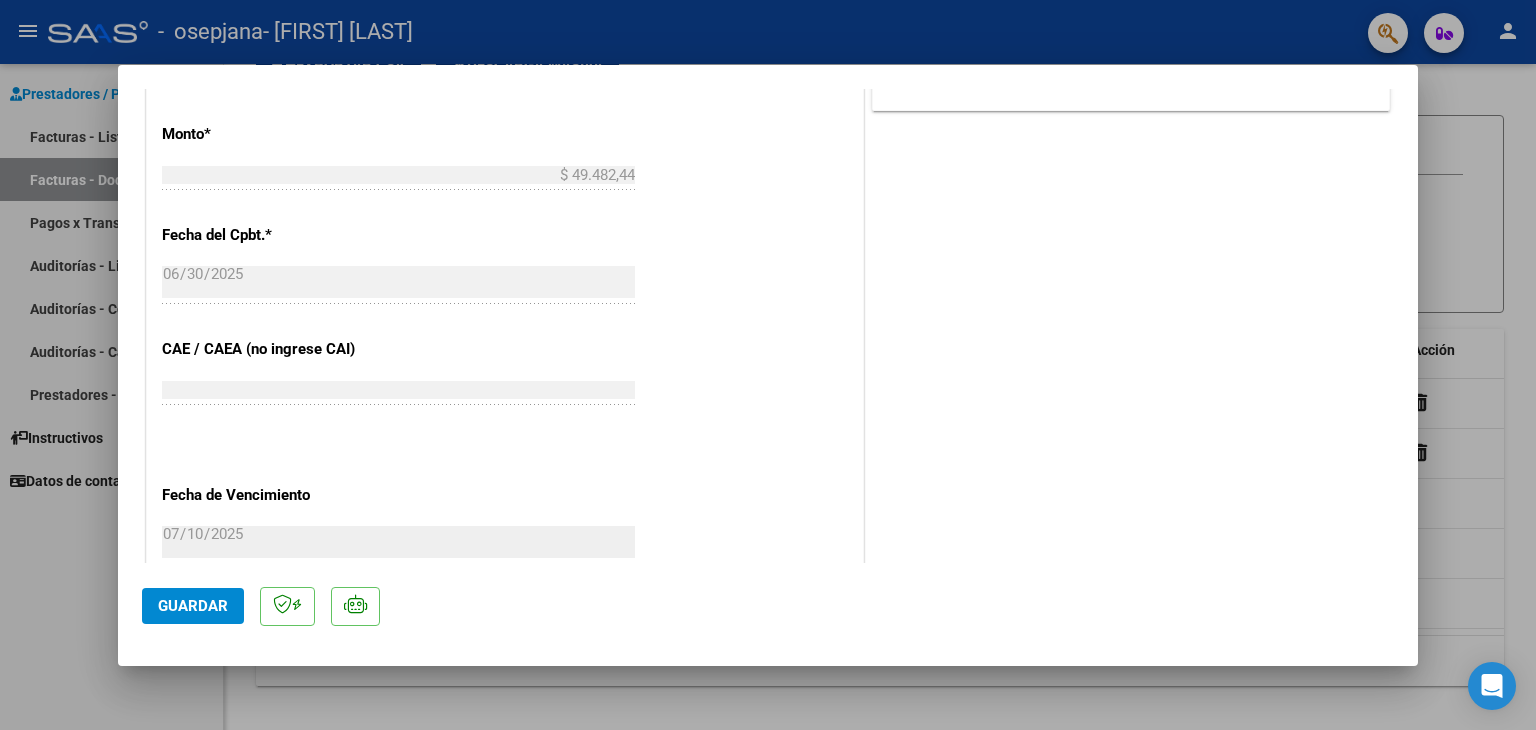 click at bounding box center [768, 365] 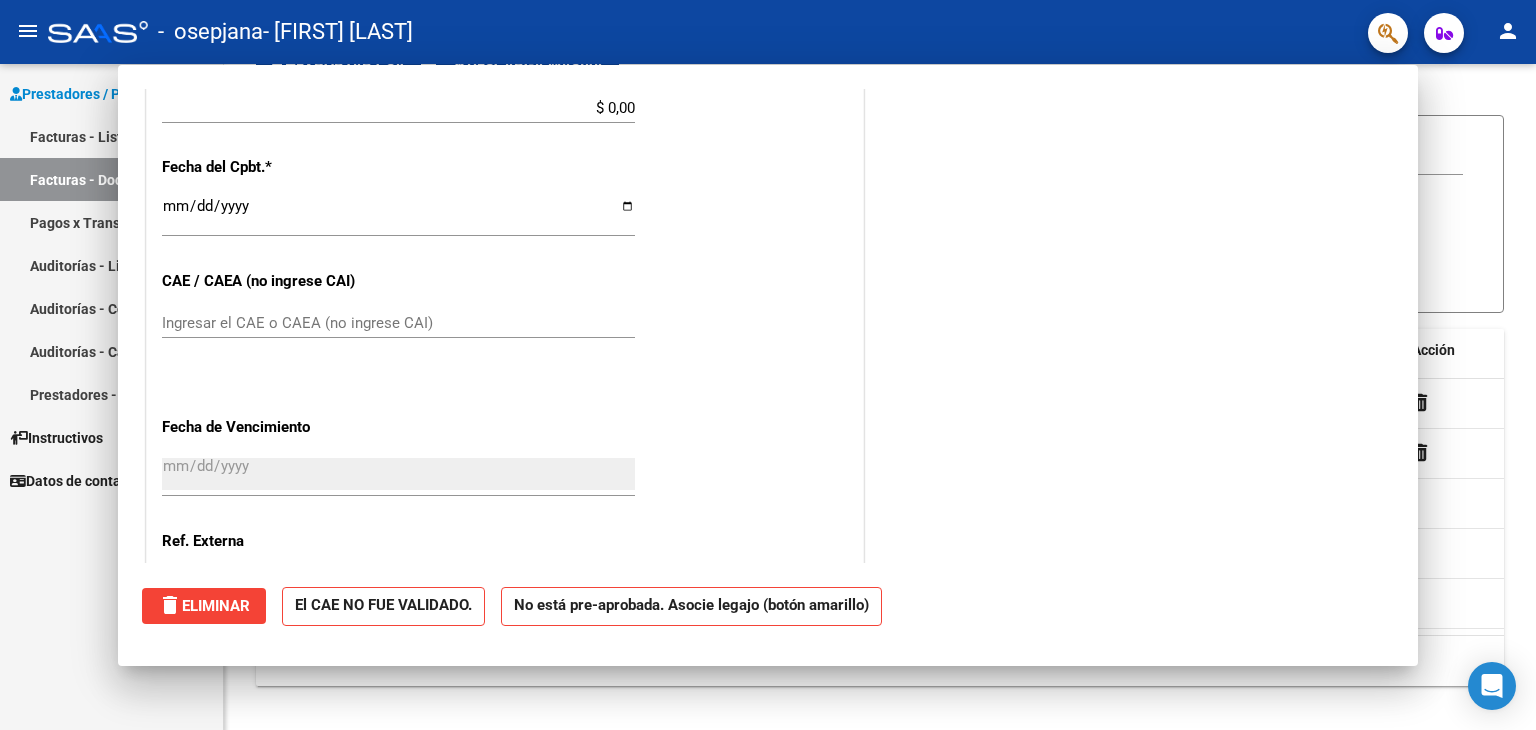 scroll, scrollTop: 0, scrollLeft: 0, axis: both 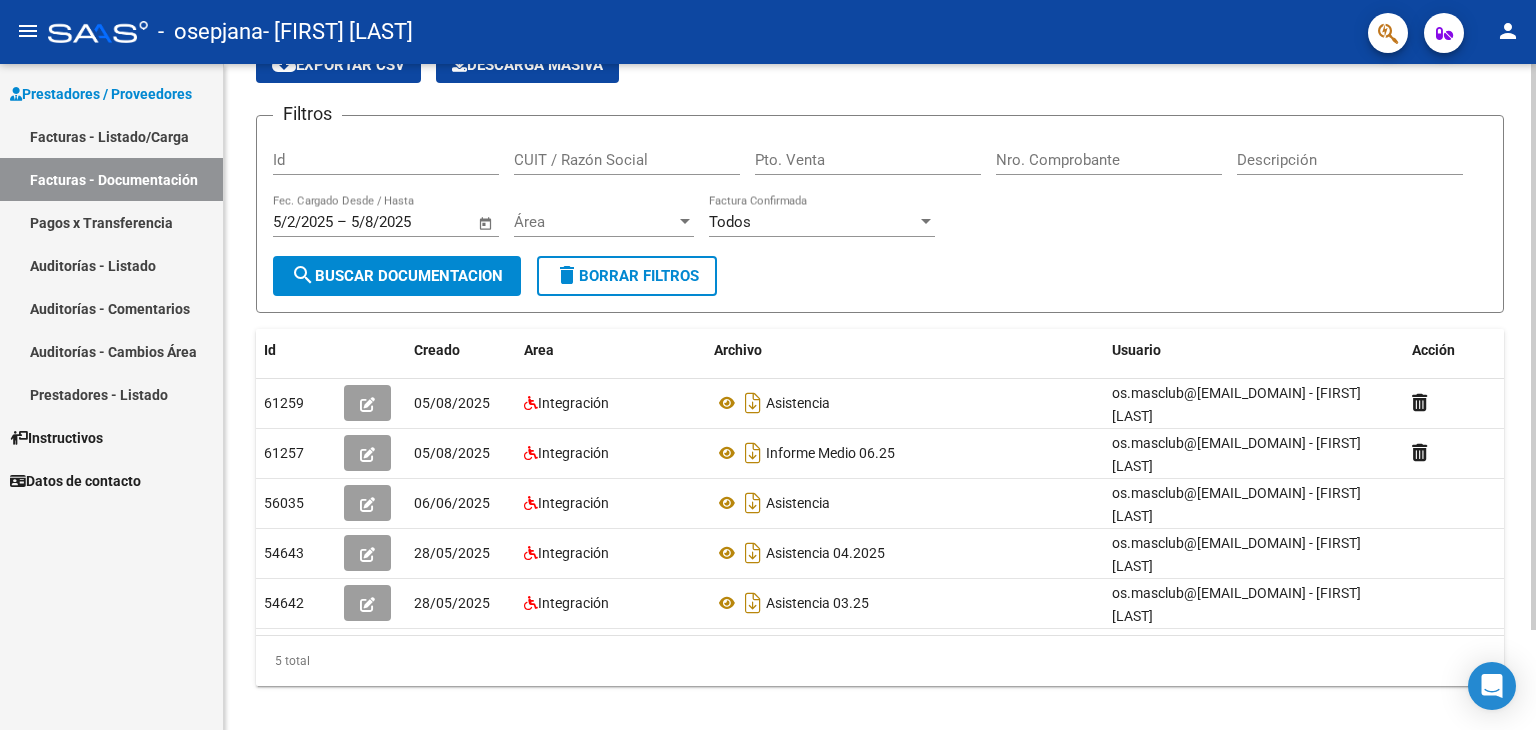 drag, startPoint x: 651, startPoint y: 1, endPoint x: 1523, endPoint y: 541, distance: 1025.6627 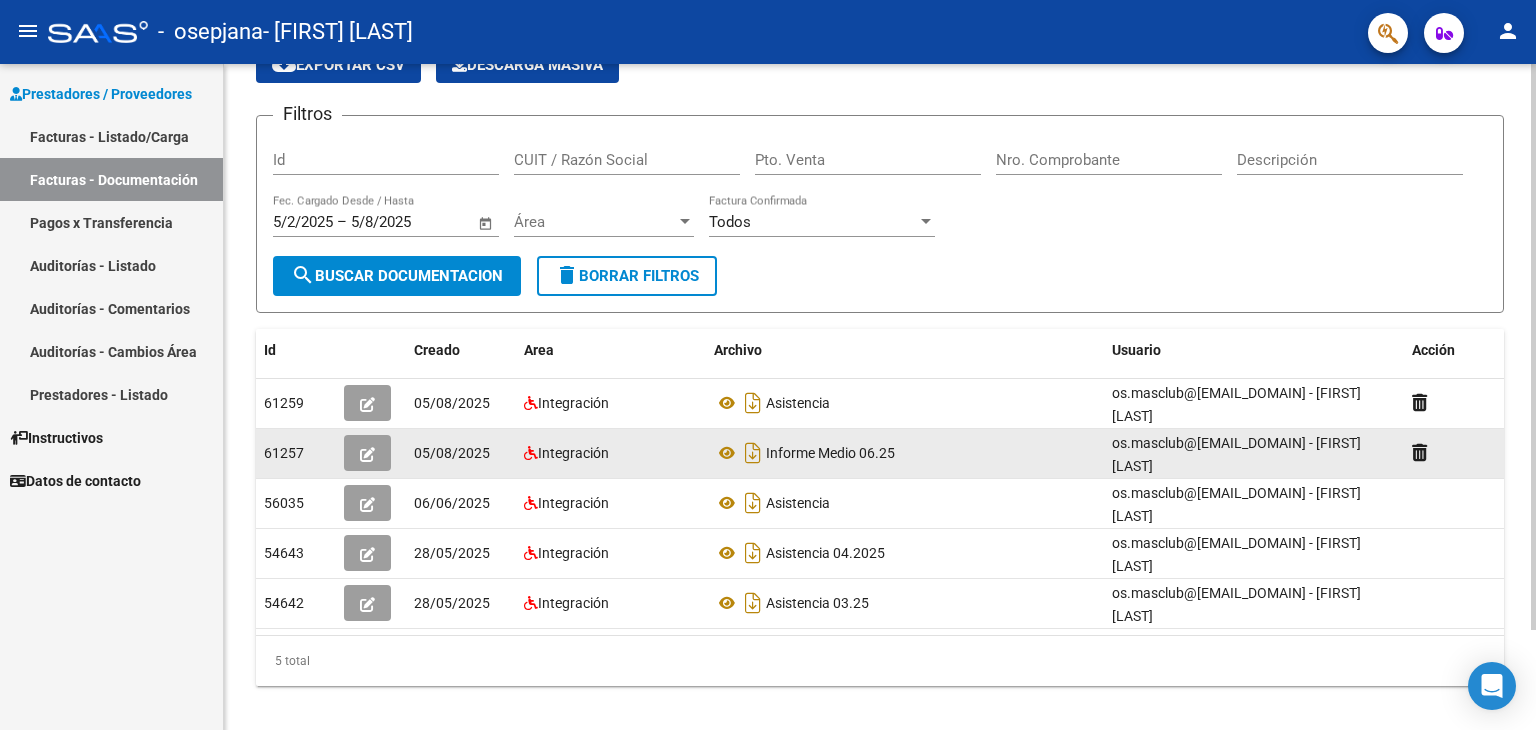 scroll, scrollTop: 117, scrollLeft: 0, axis: vertical 